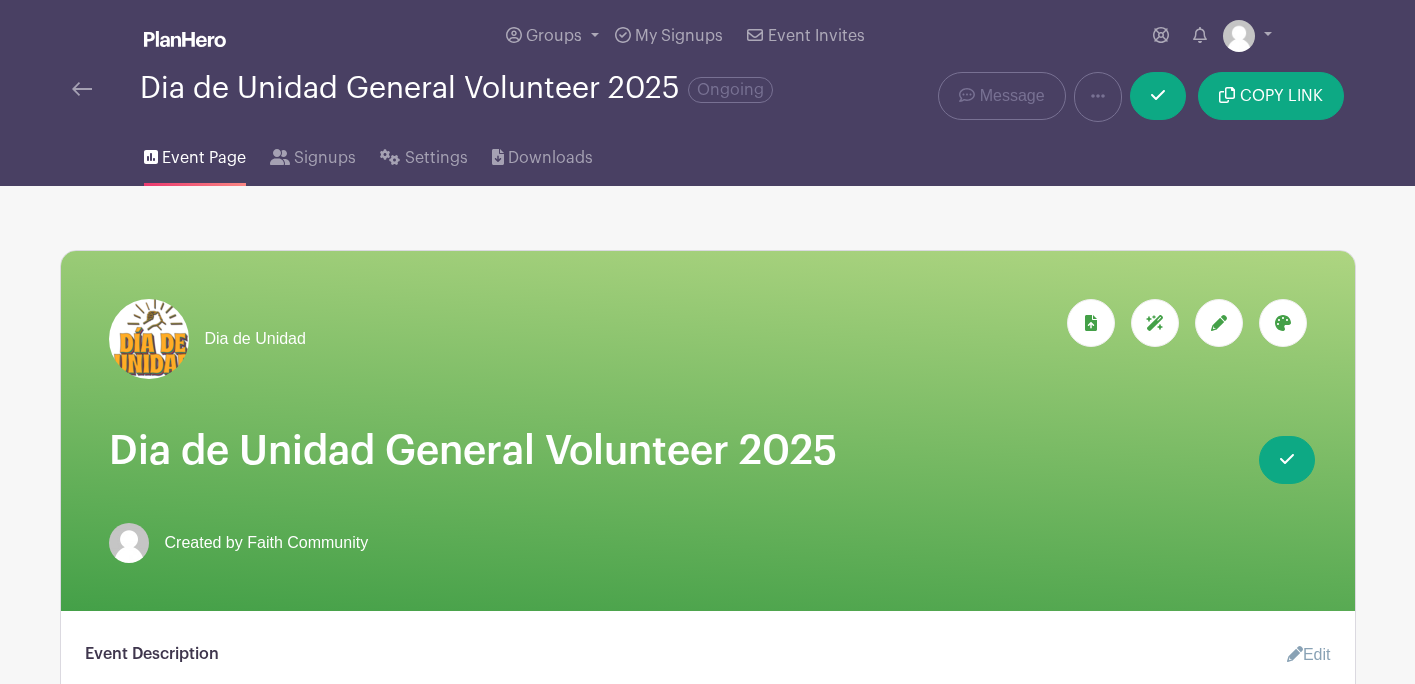 scroll, scrollTop: 2349, scrollLeft: 0, axis: vertical 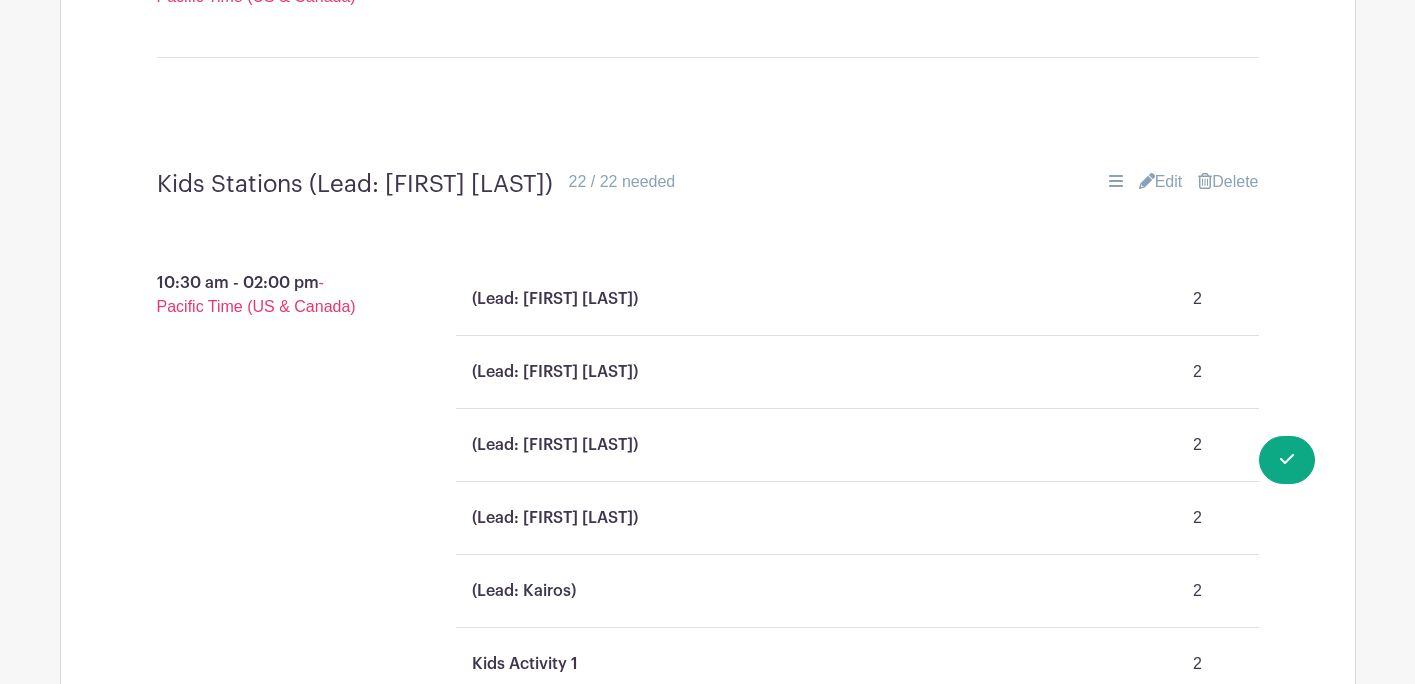 click on "Edit" at bounding box center [1161, 182] 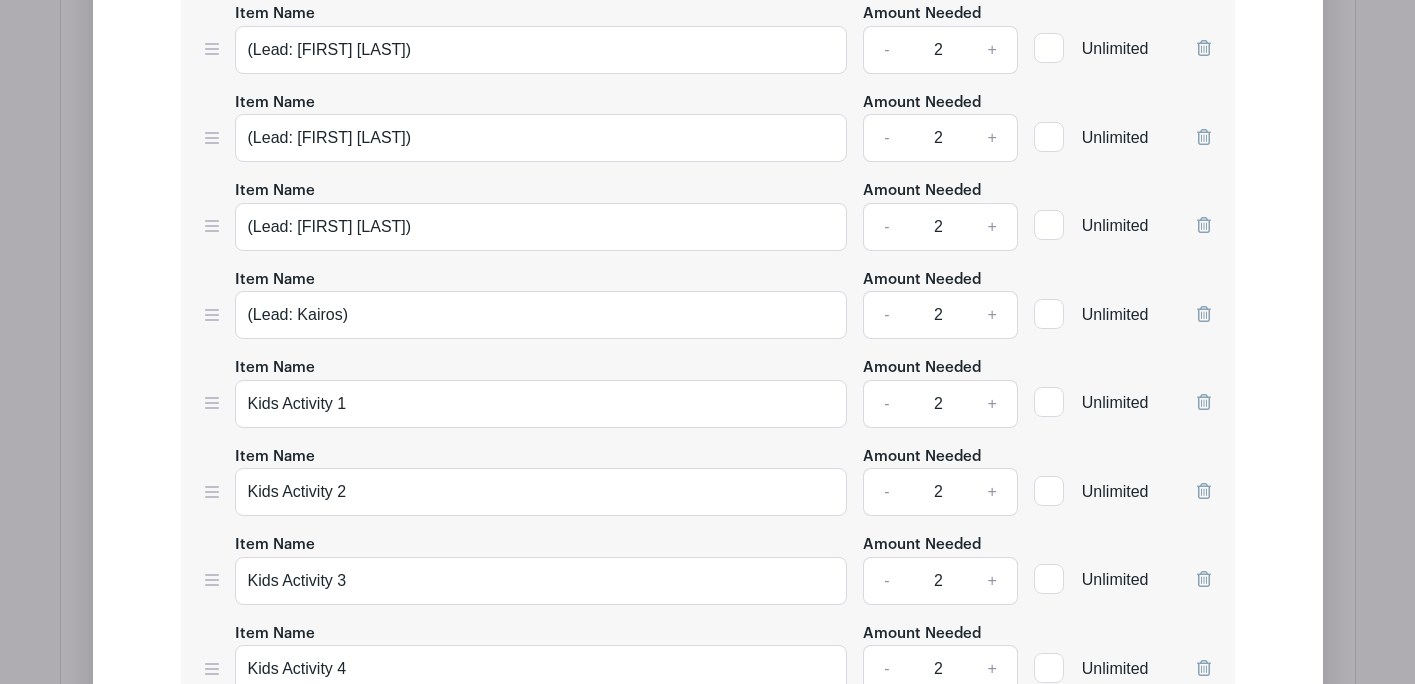scroll, scrollTop: 3851, scrollLeft: 0, axis: vertical 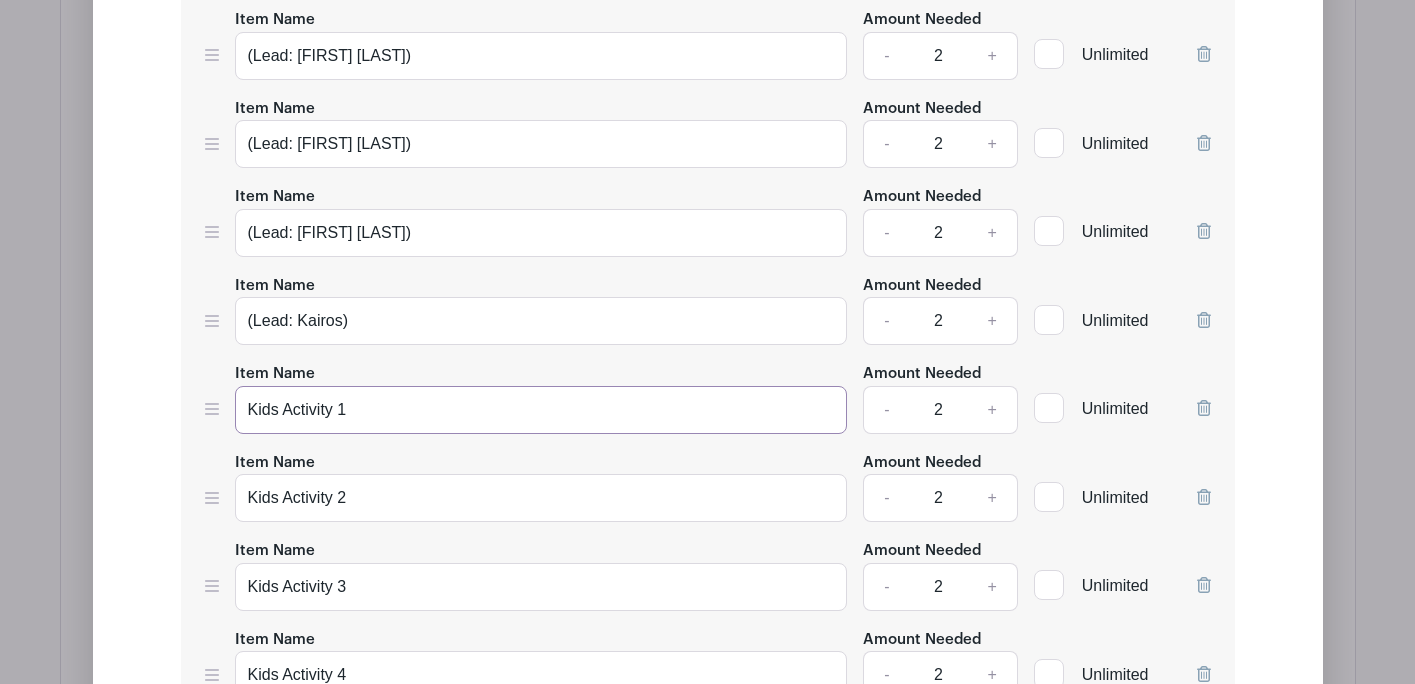 click on "Kids Activity 1" at bounding box center [541, 410] 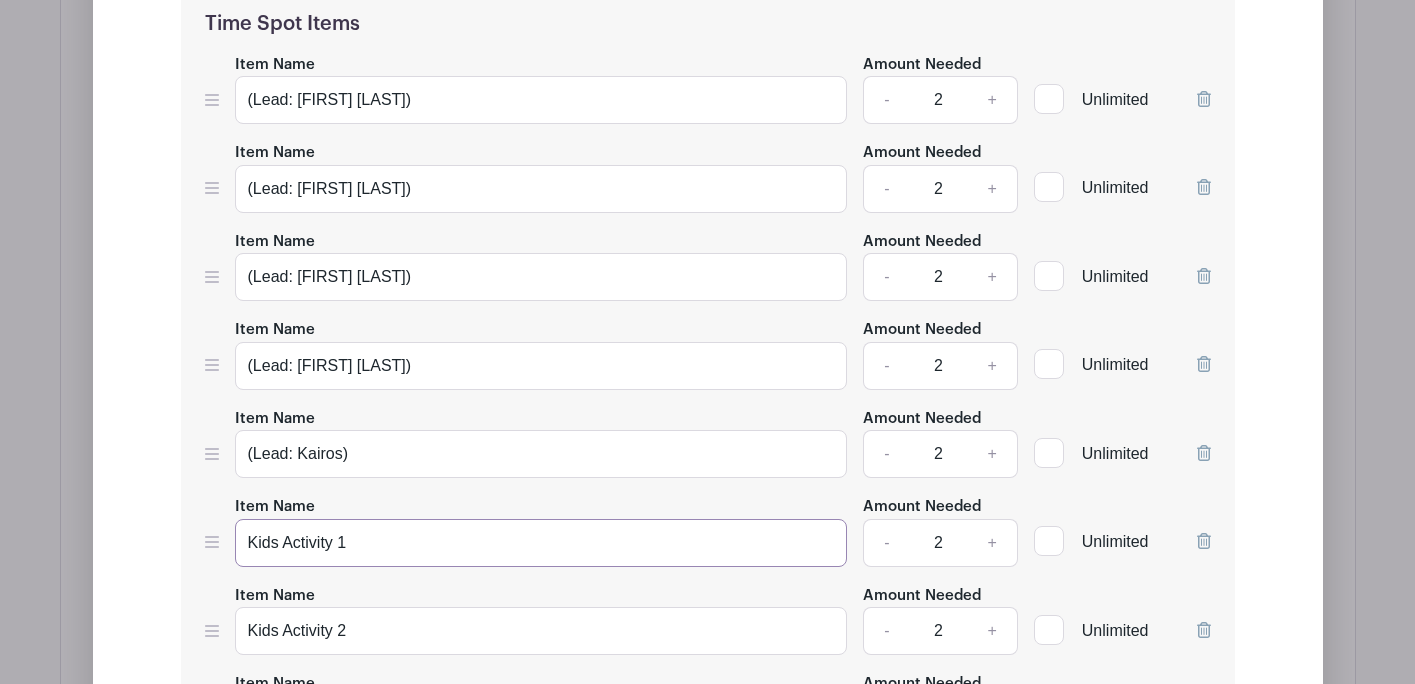 drag, startPoint x: 337, startPoint y: 514, endPoint x: 209, endPoint y: 513, distance: 128.0039 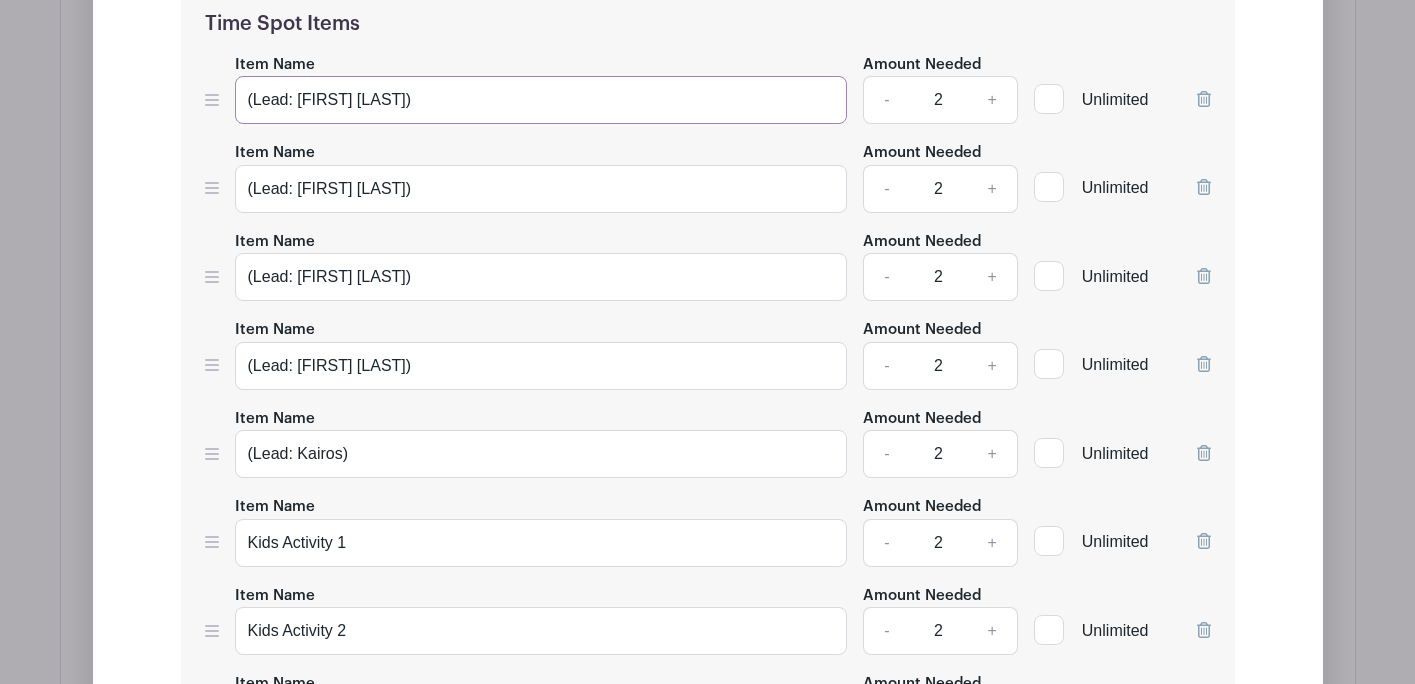 click on "(Lead: Adriana Camarena)" at bounding box center (541, 100) 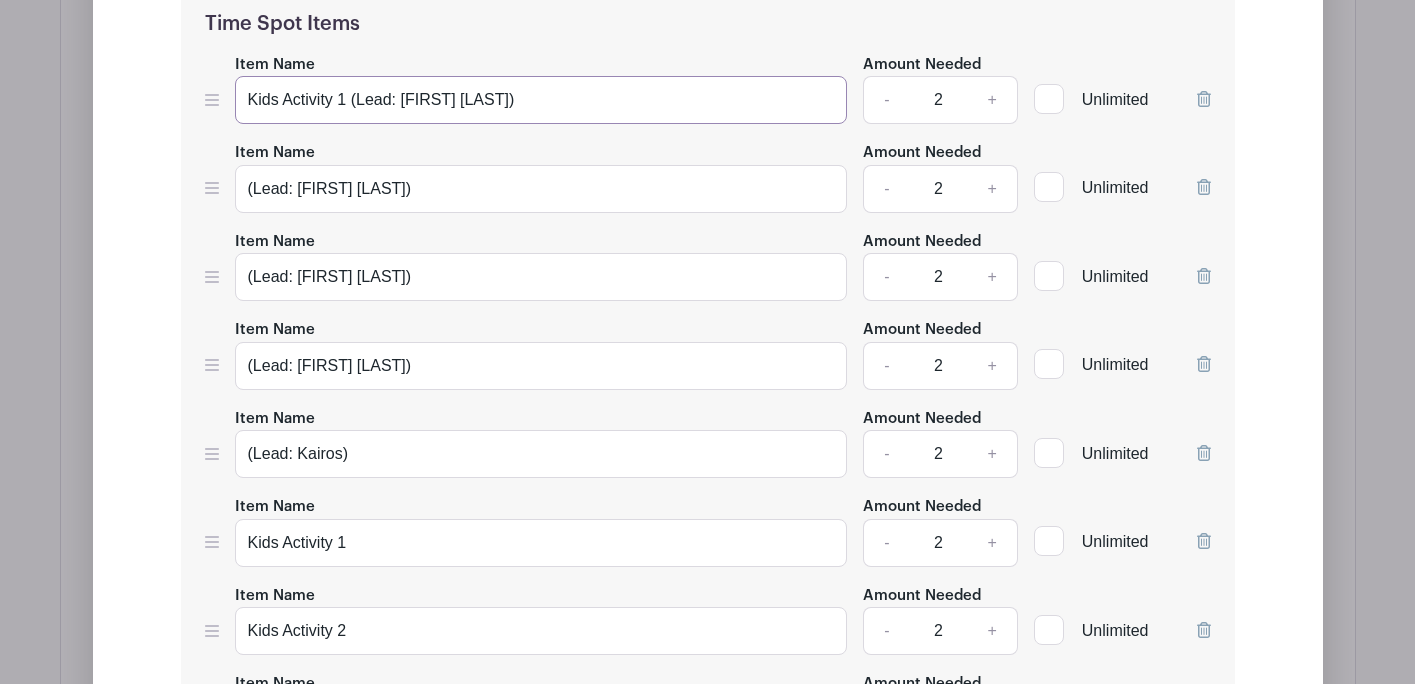 type on "Kids Activity 1 (Lead: [FIRST] [LAST])" 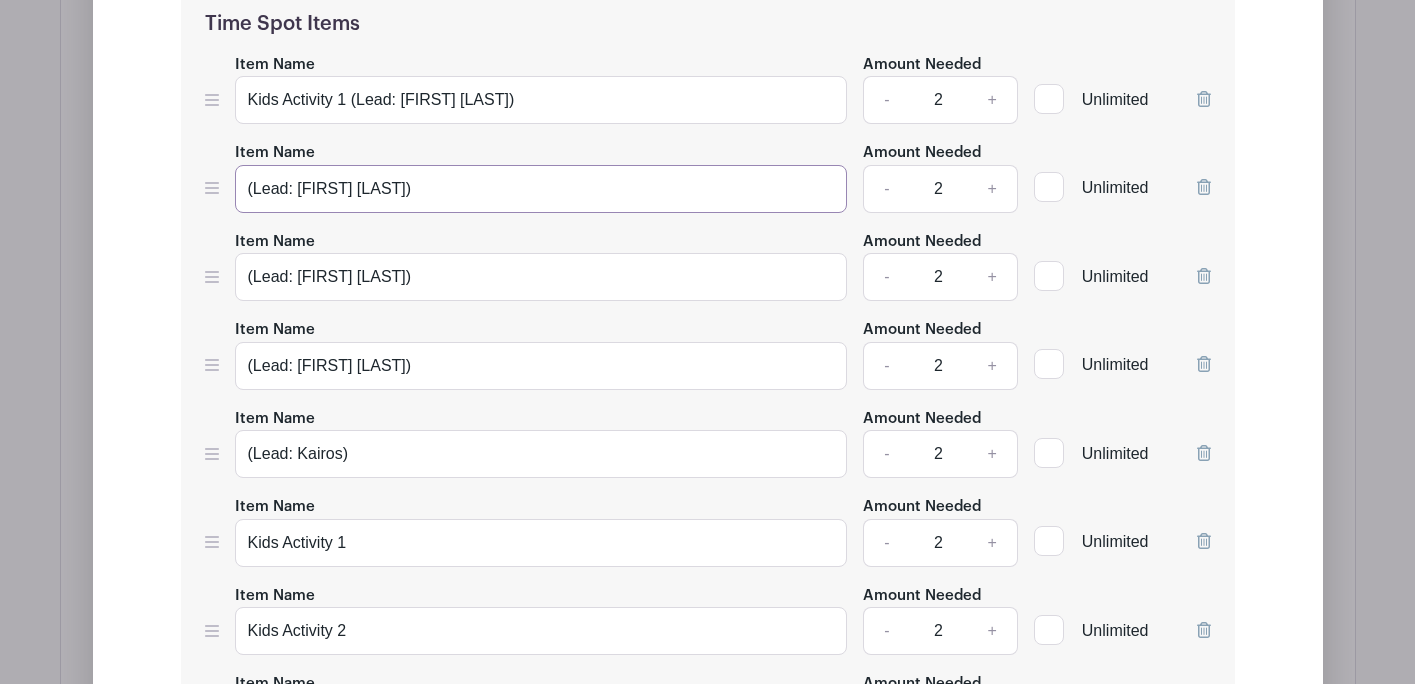 click on "(Lead: Kathy Barajas)" at bounding box center [541, 189] 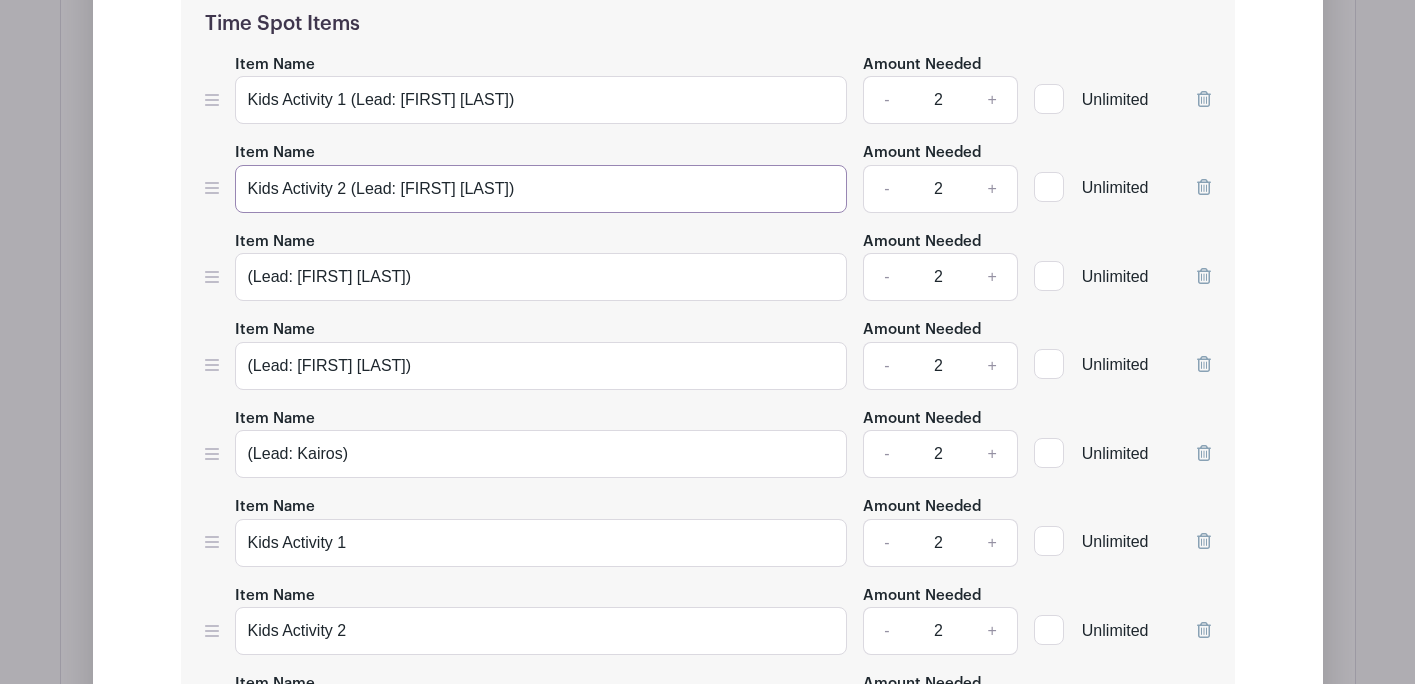type on "Kids Activity 2 (Lead: [FIRST] [LAST])" 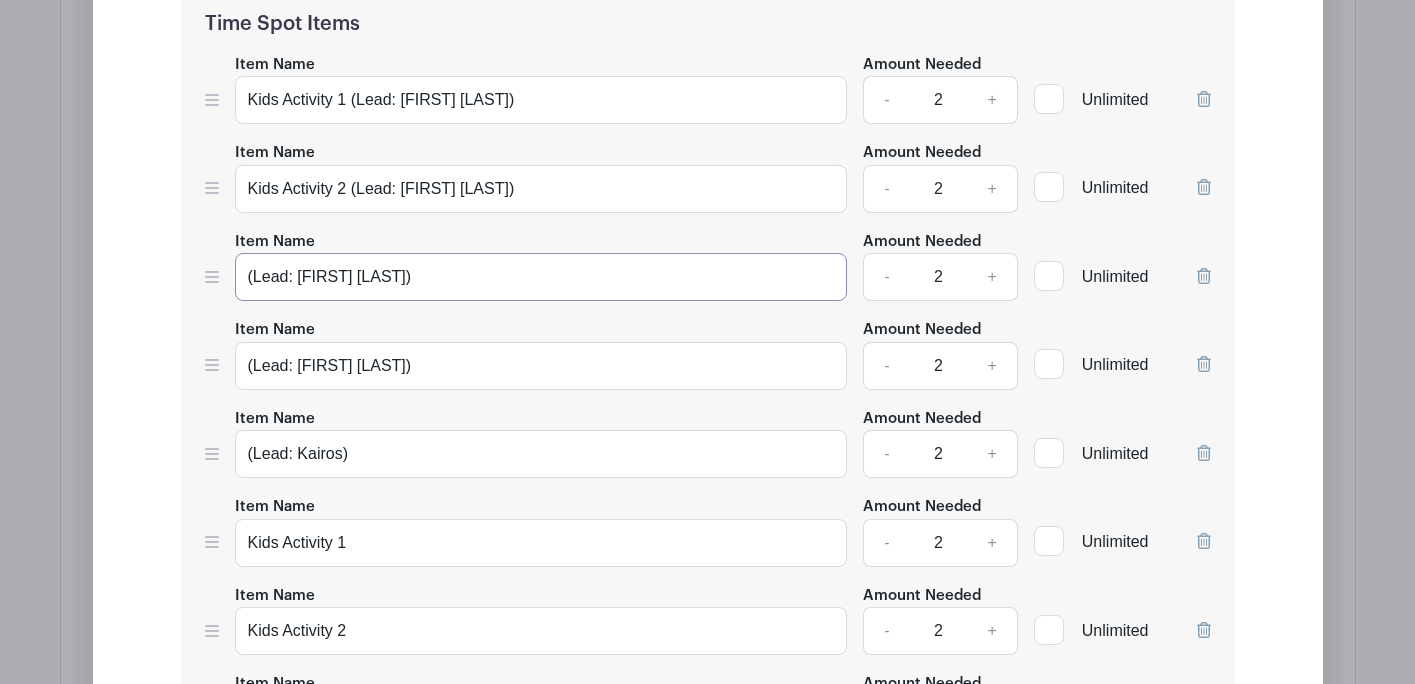 click on "(Lead: Laura Mendoza)" at bounding box center [541, 277] 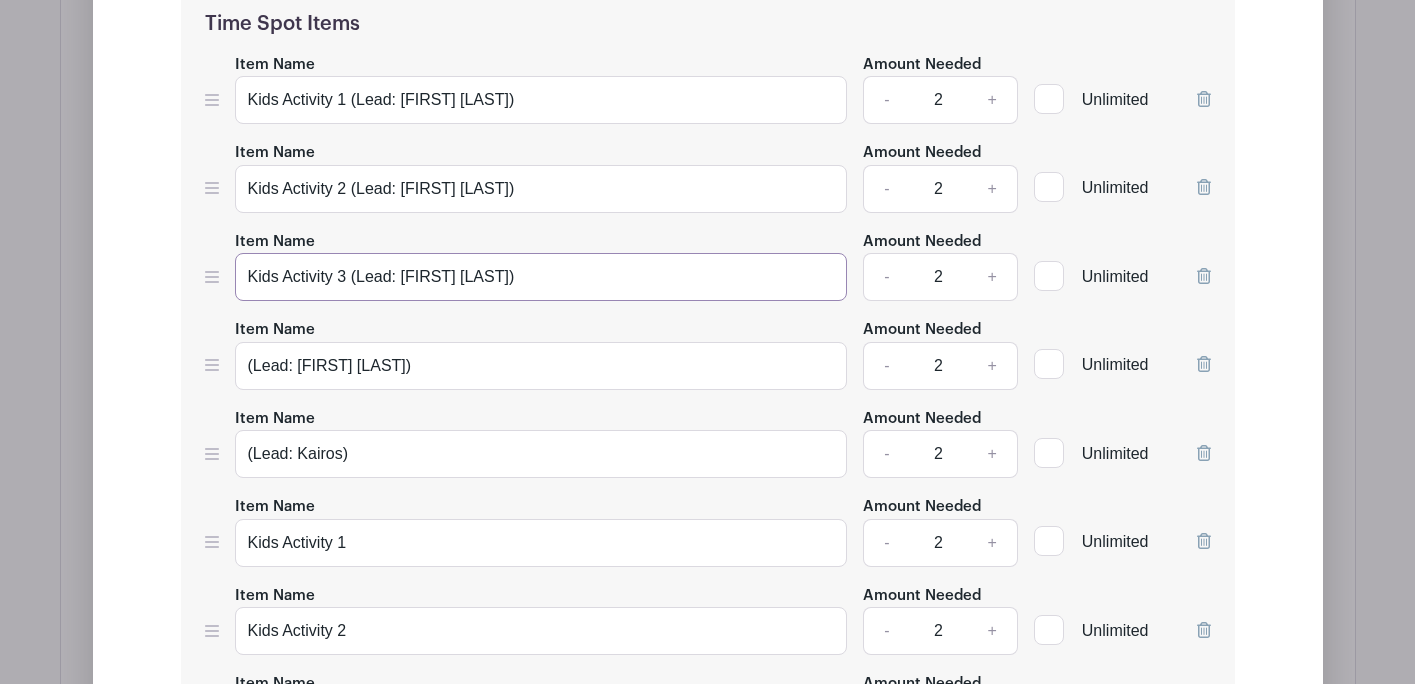 type on "Kids Activity 3 (Lead: [FIRST] [LAST])" 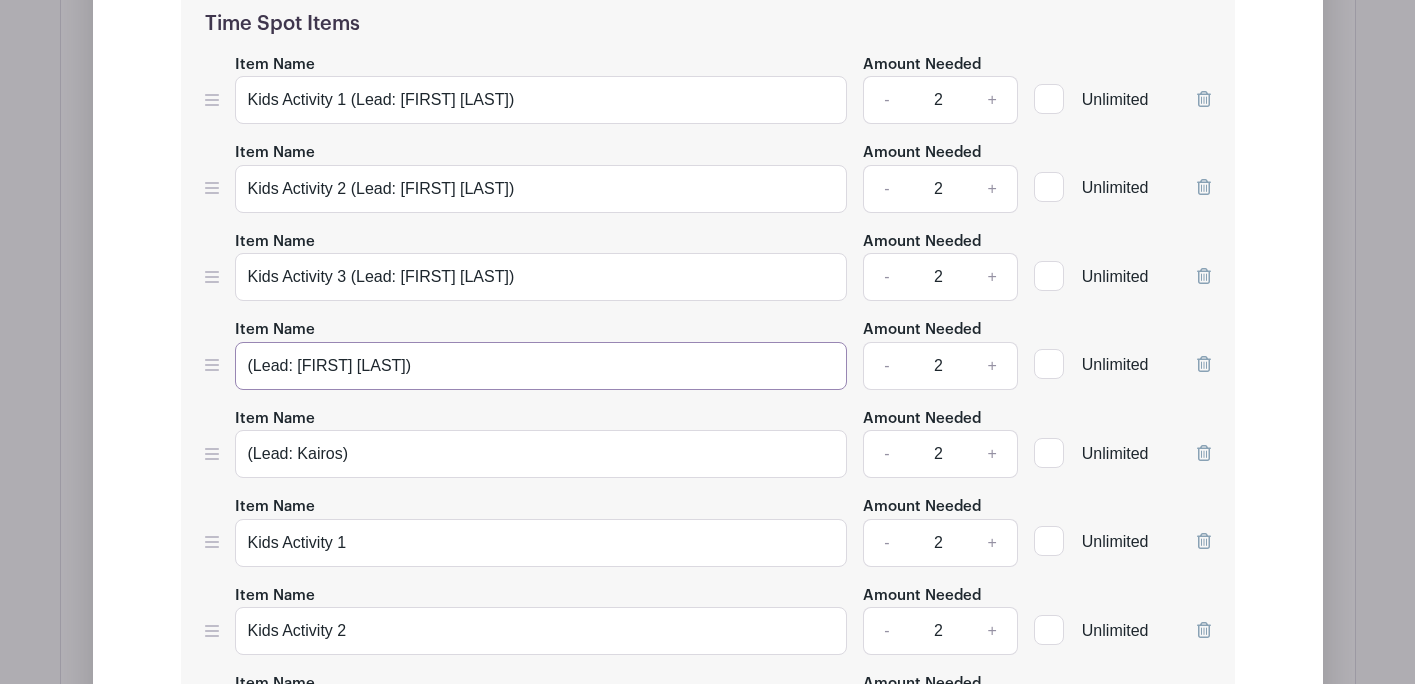 click on "(Lead: Yazmin Balderas)" at bounding box center (541, 366) 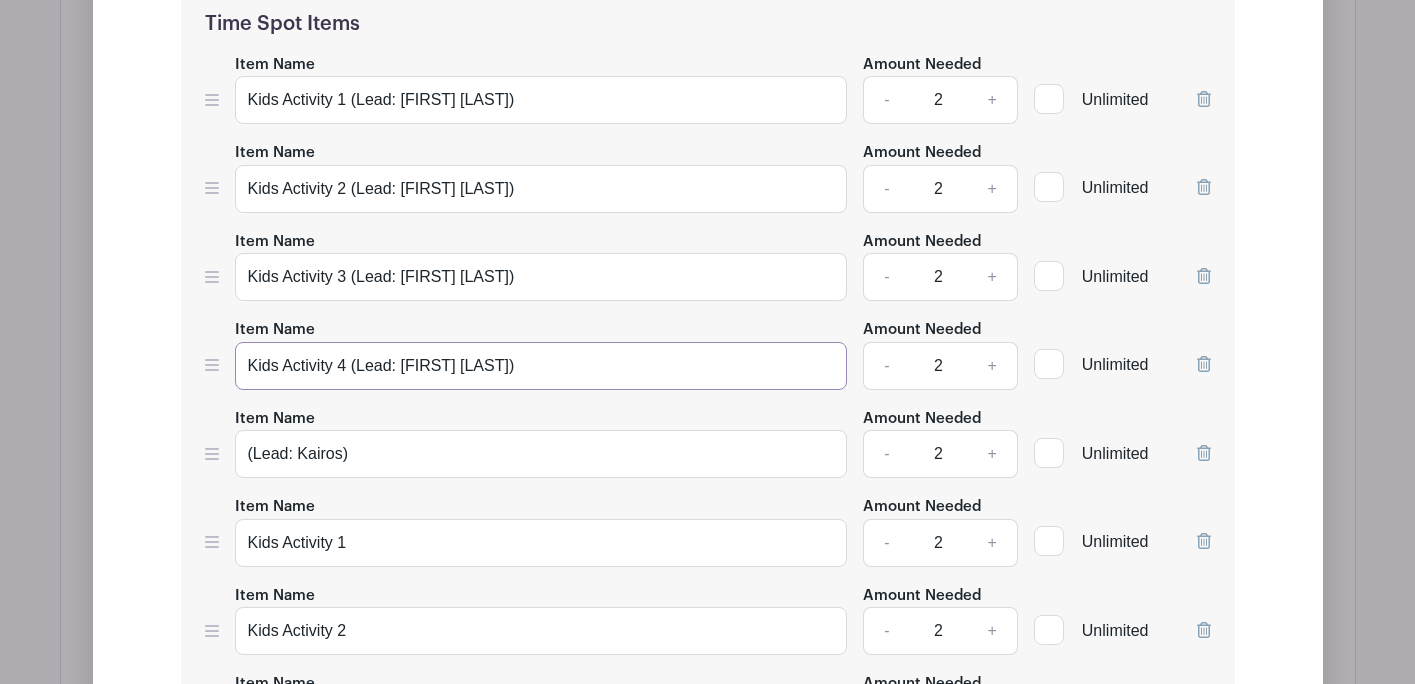 type on "Kids Activity 4 (Lead: [FIRST] [LAST])" 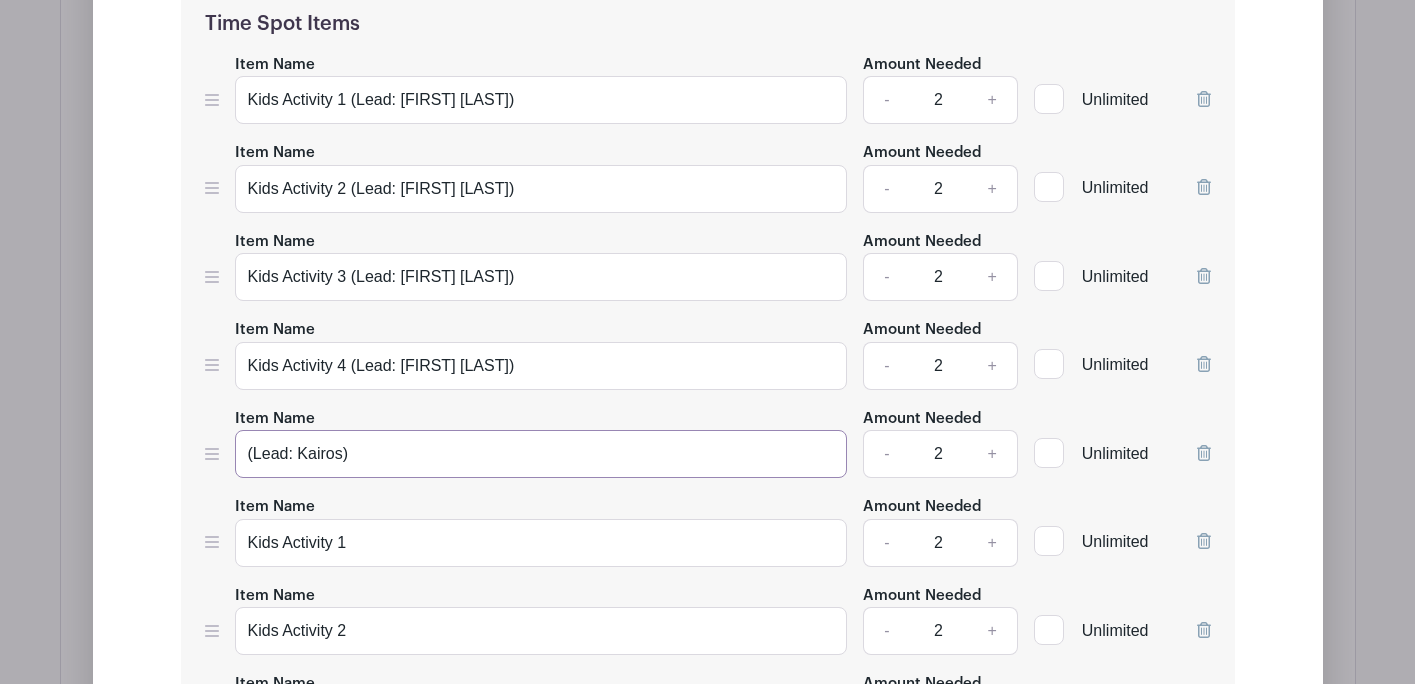 click on "(Lead: Kairos)" at bounding box center [541, 454] 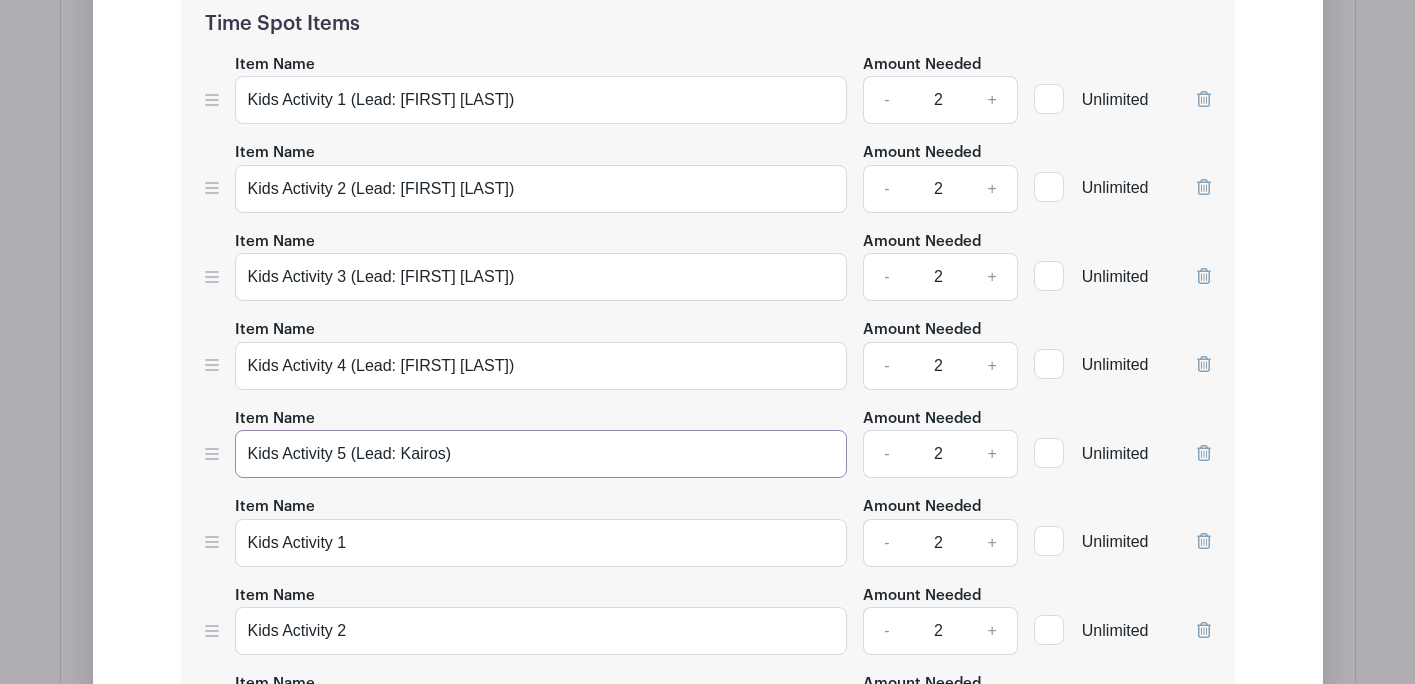 scroll, scrollTop: 3807, scrollLeft: 0, axis: vertical 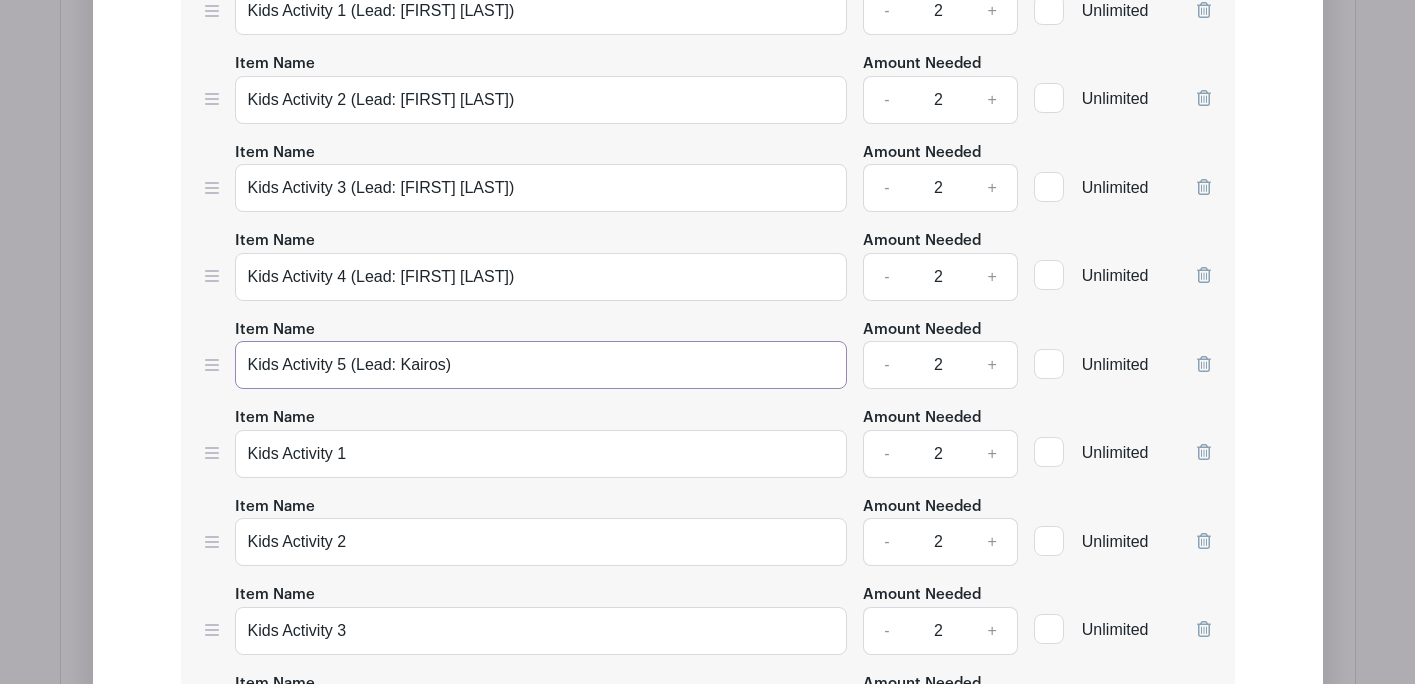 type on "Kids Activity 5 (Lead: Kairos)" 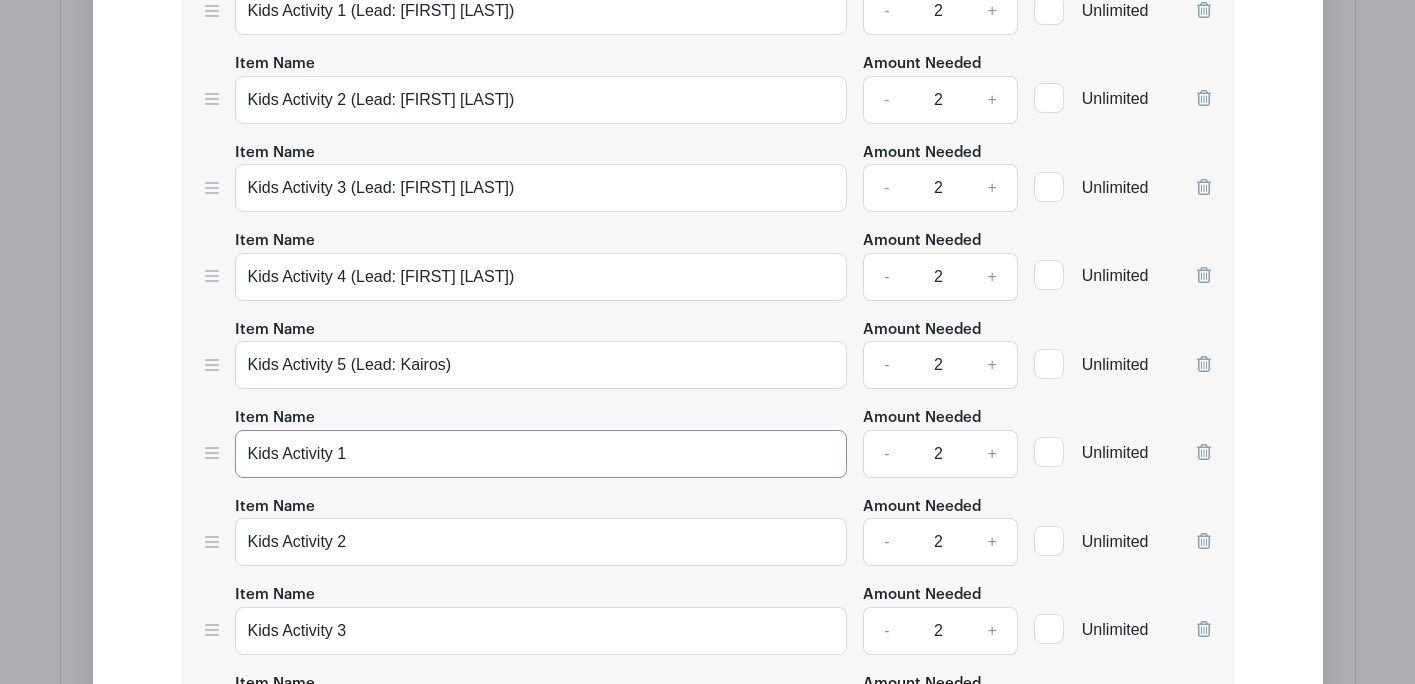 click on "Kids Activity 1" at bounding box center (541, 454) 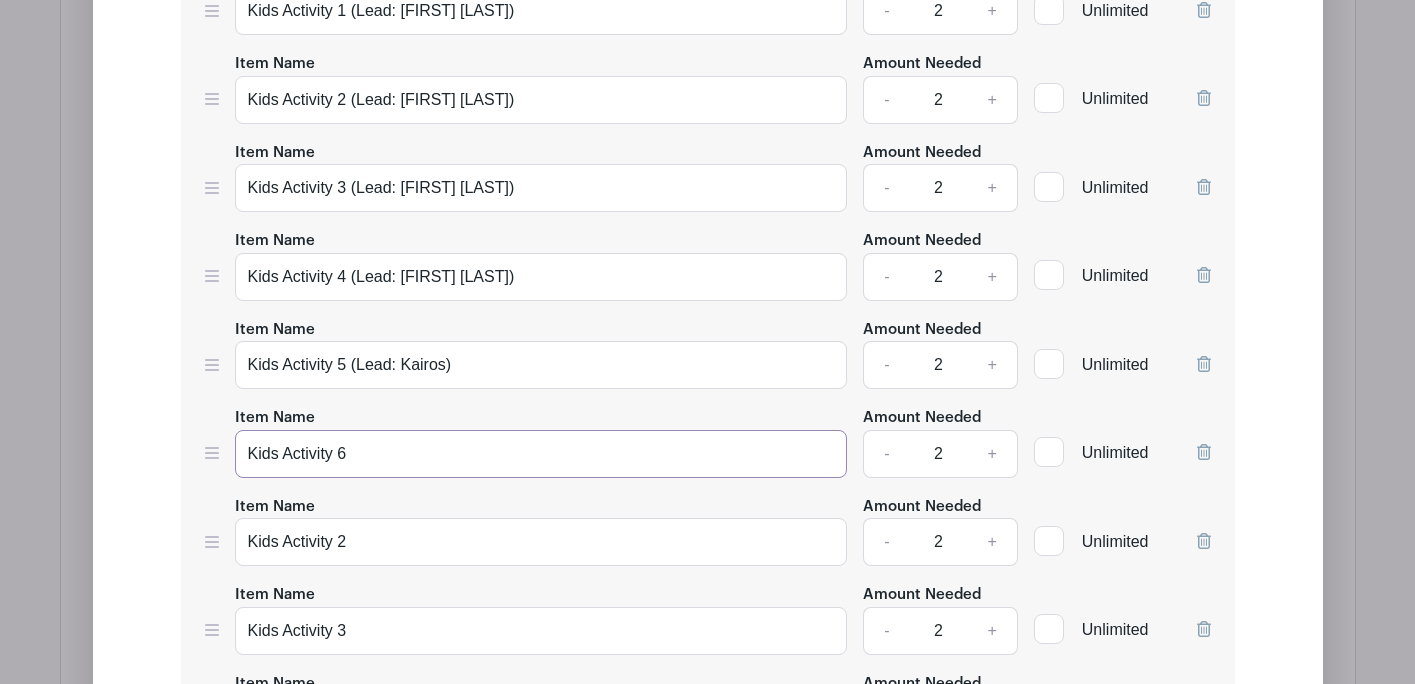 type on "Kids Activity 6" 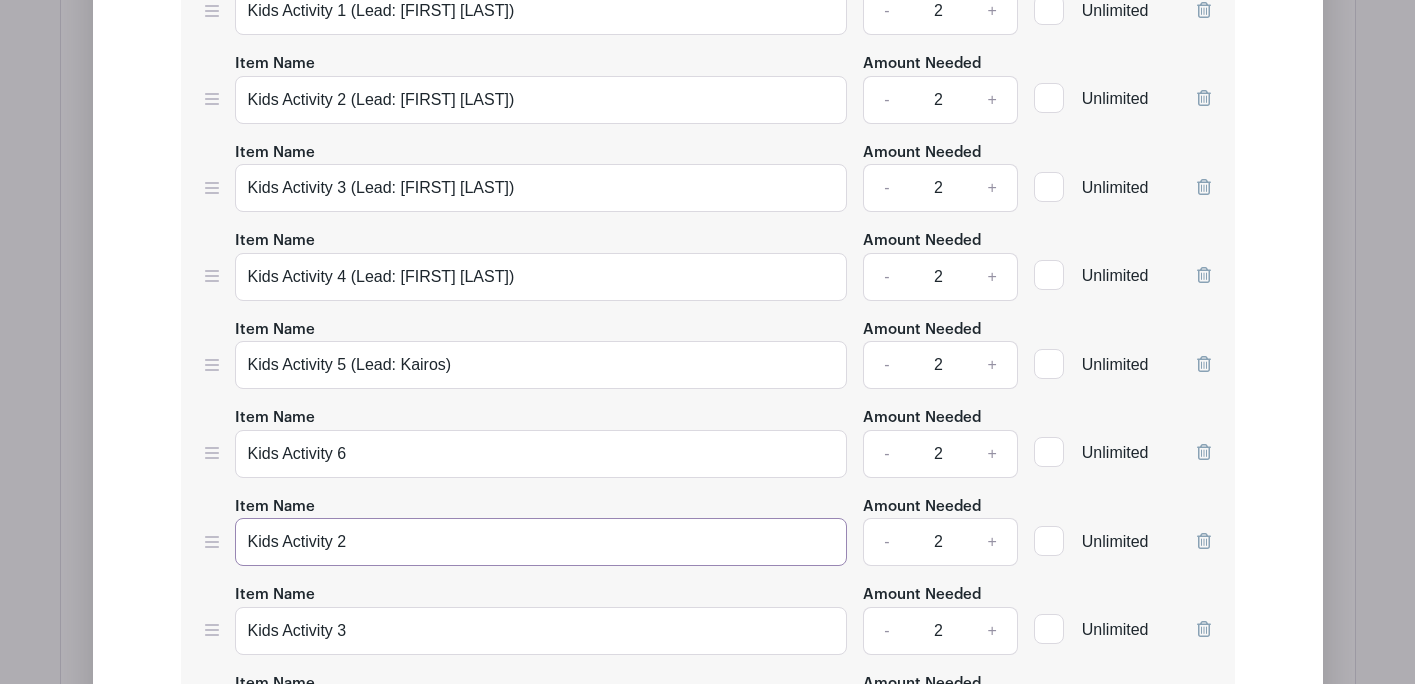 click on "Kids Activity 2" at bounding box center (541, 542) 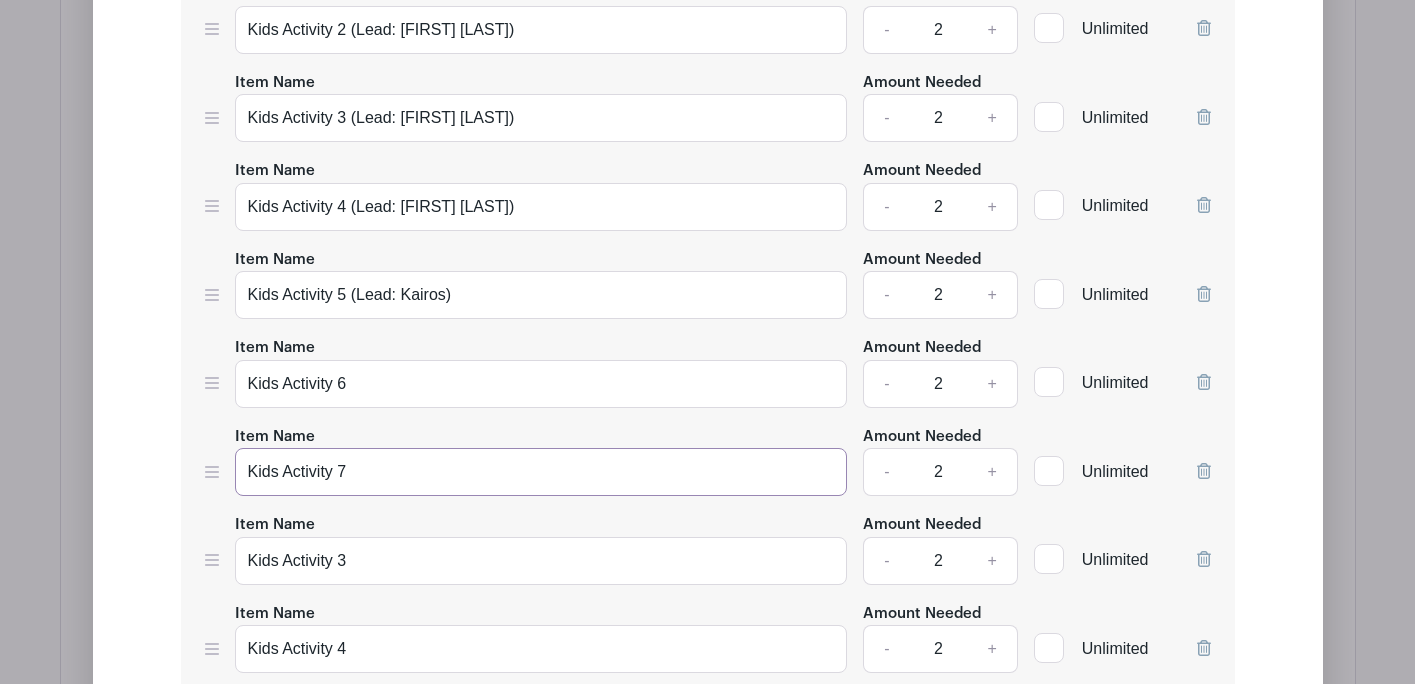 scroll, scrollTop: 3885, scrollLeft: 0, axis: vertical 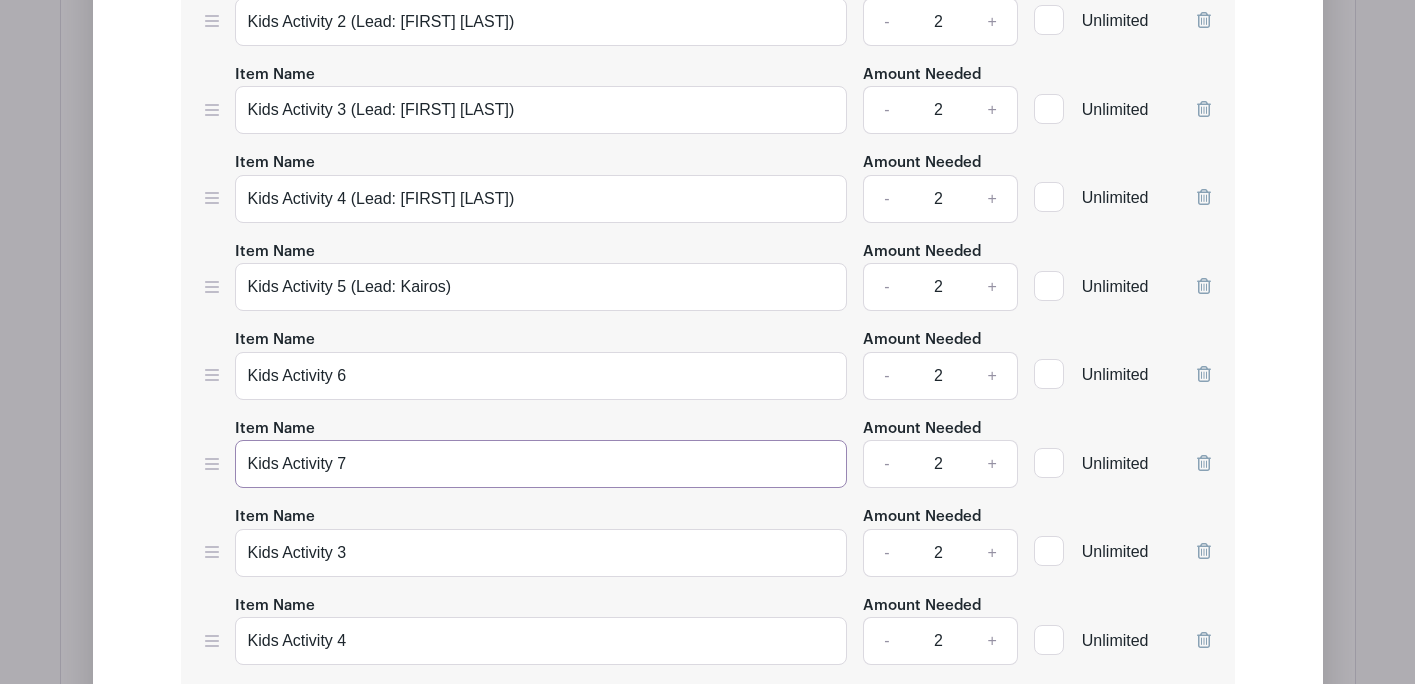 type on "Kids Activity 7" 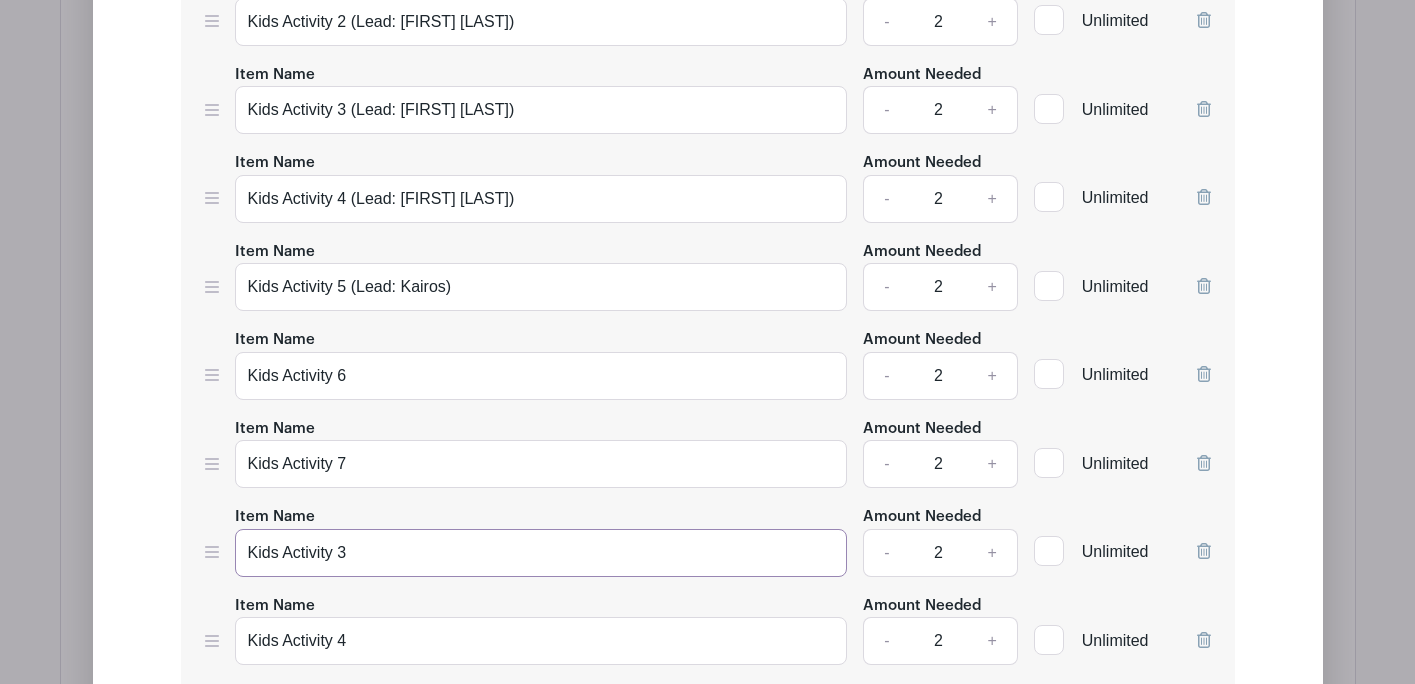 click on "Kids Activity 3" at bounding box center (541, 553) 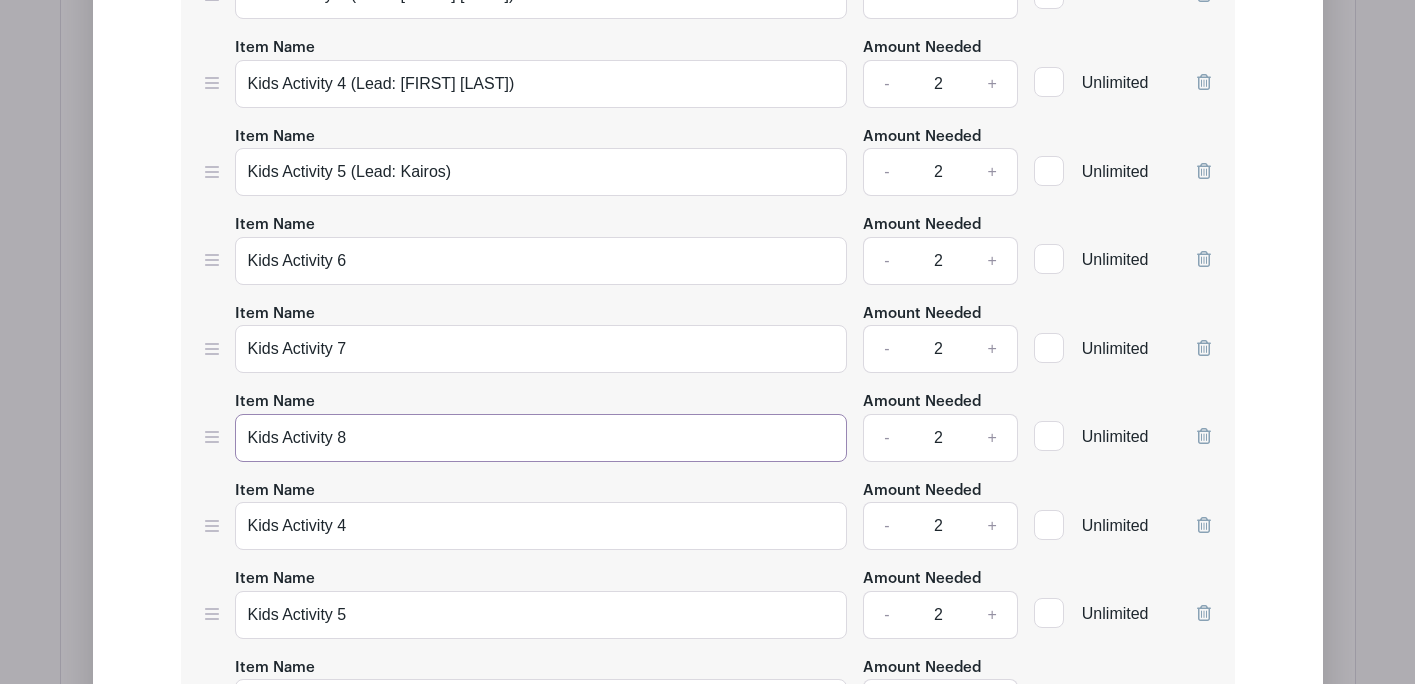 scroll, scrollTop: 4018, scrollLeft: 0, axis: vertical 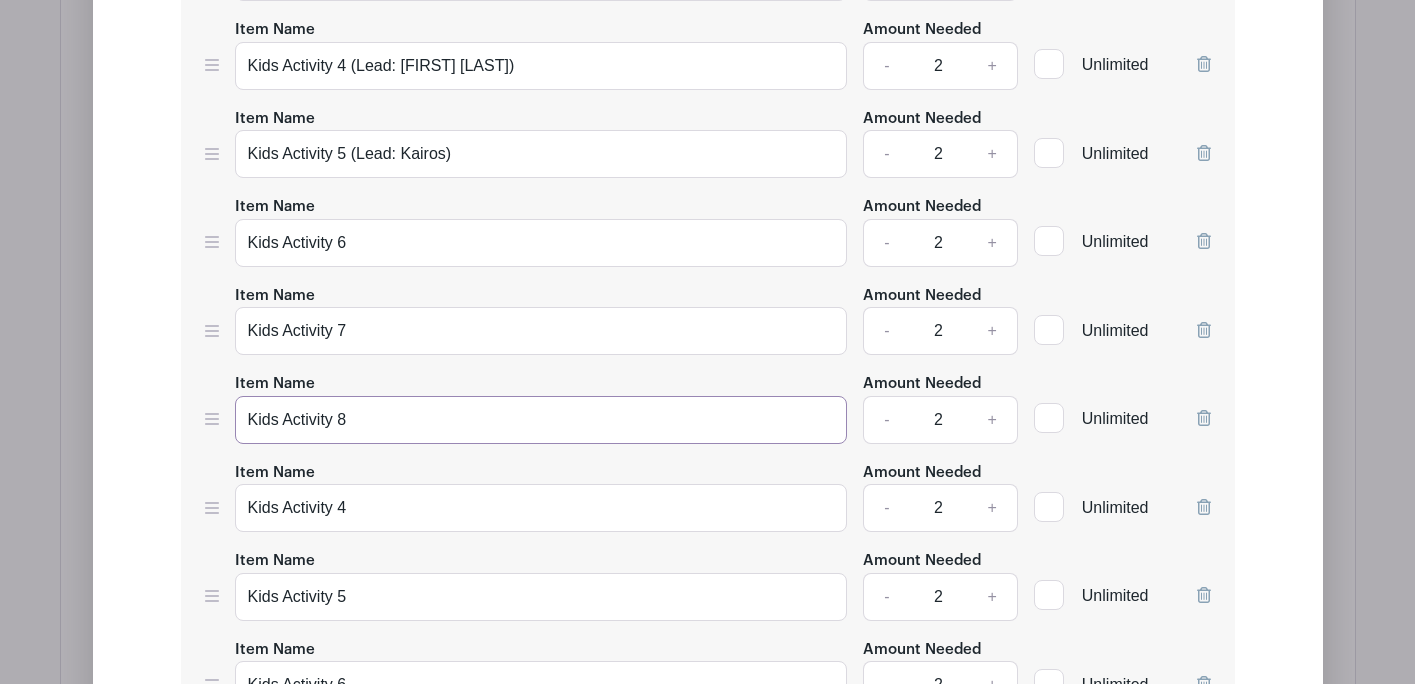 type on "Kids Activity 8" 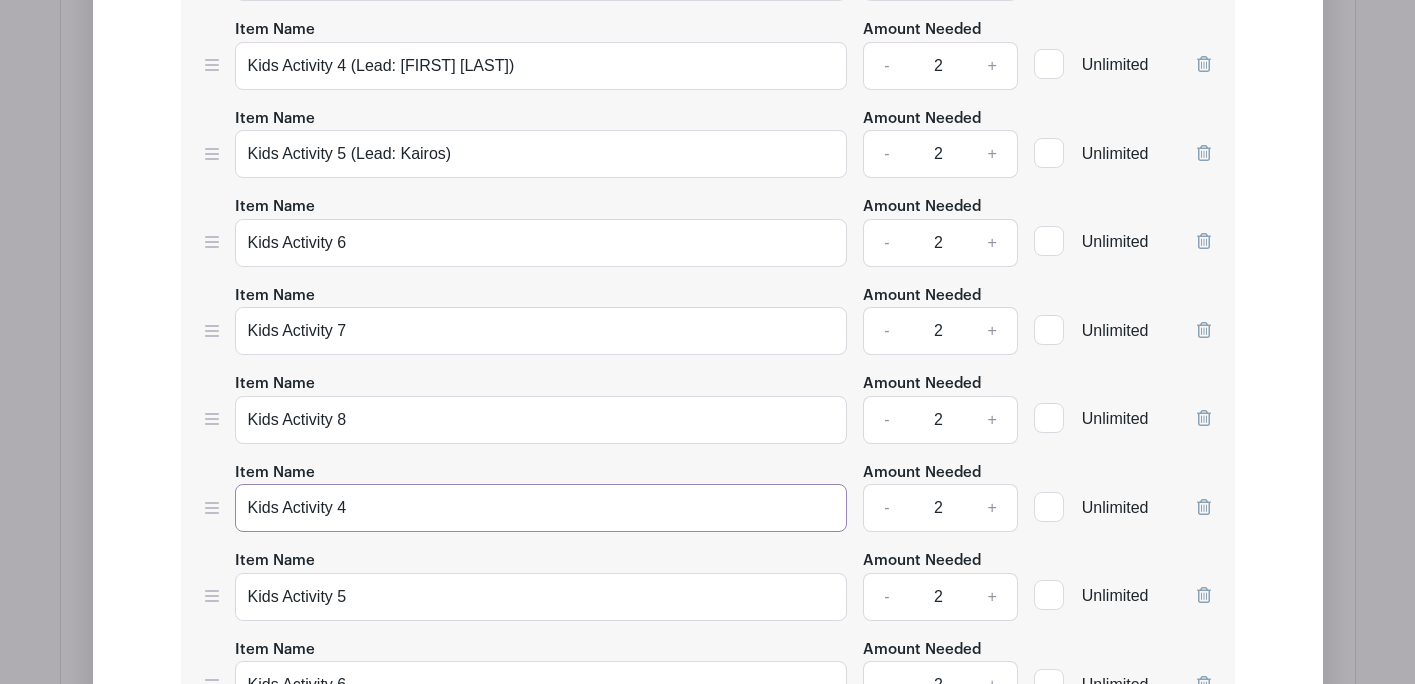 click on "Kids Activity 4" at bounding box center [541, 508] 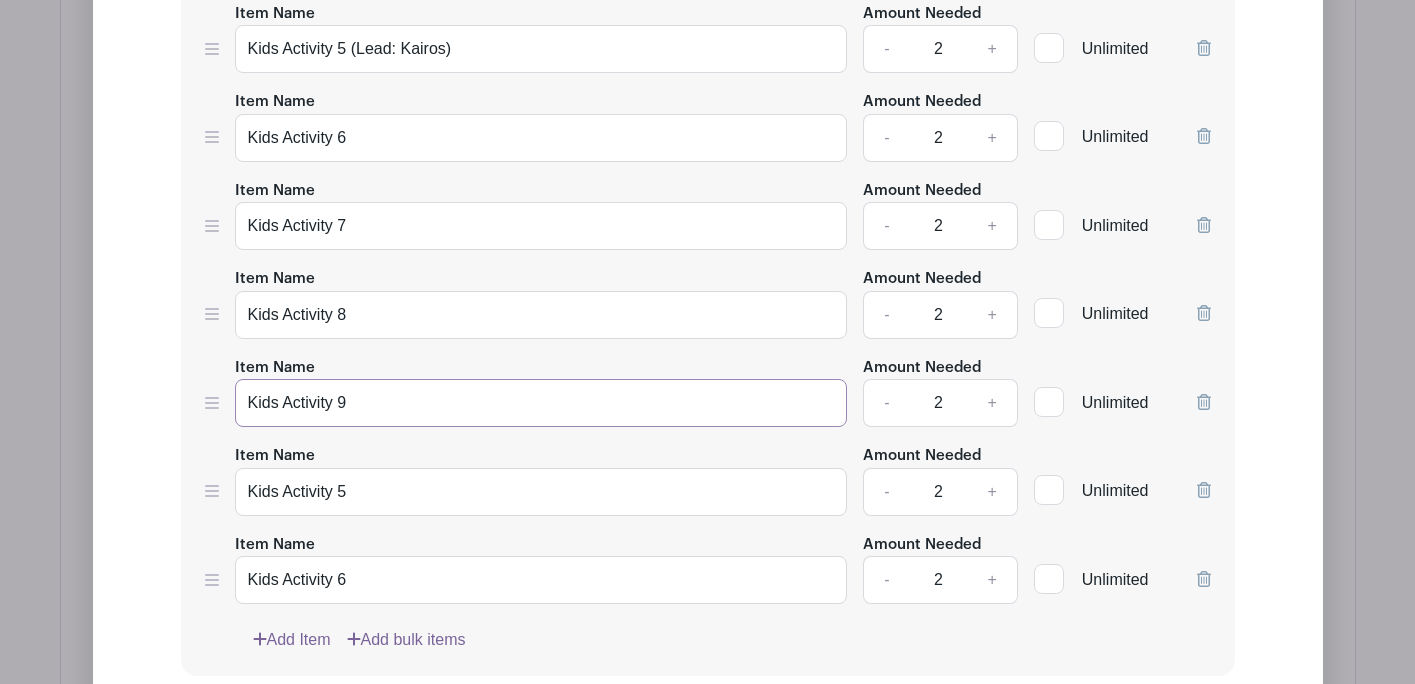 scroll, scrollTop: 4144, scrollLeft: 0, axis: vertical 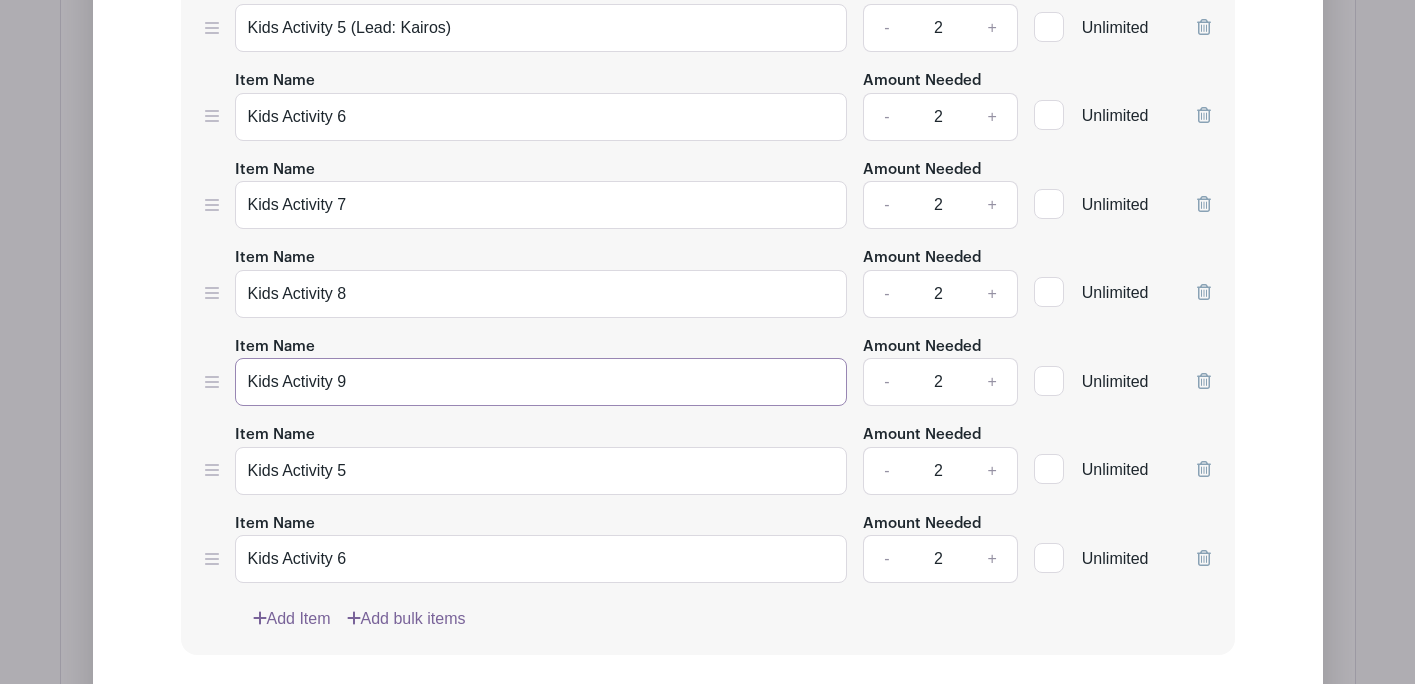type on "Kids Activity 9" 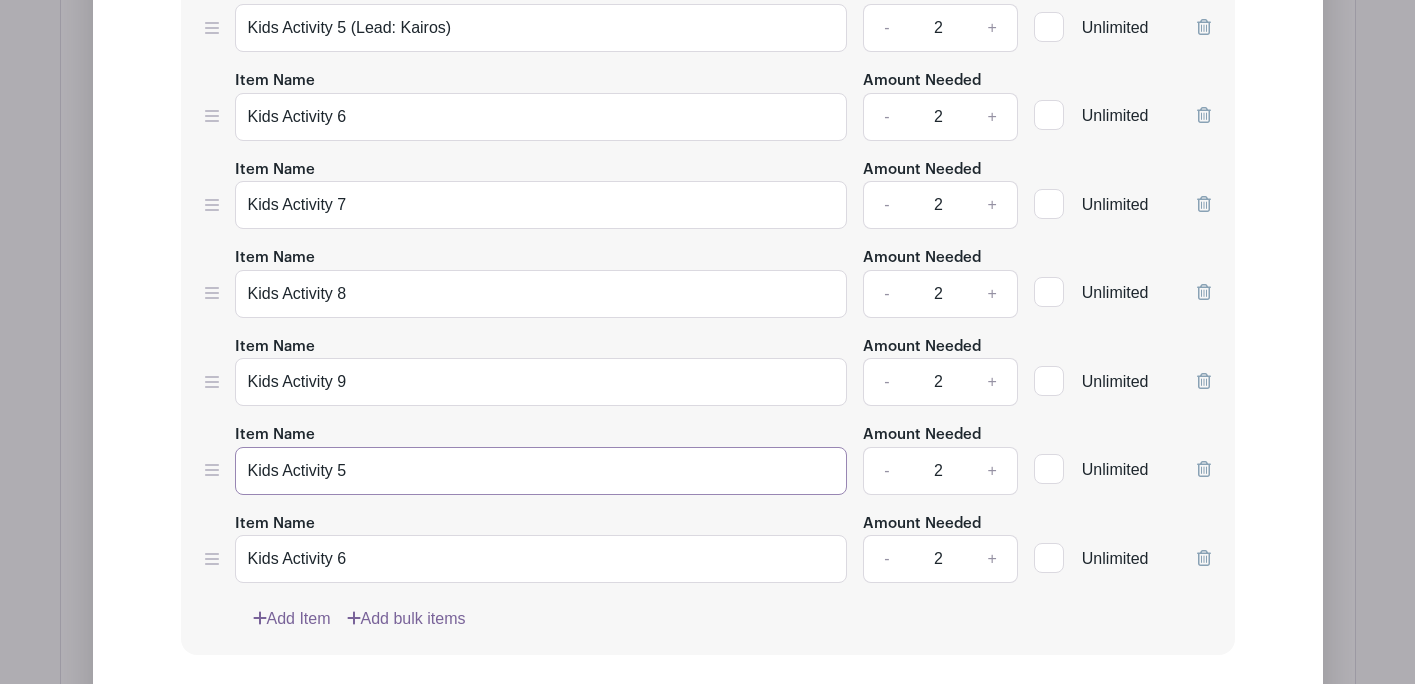 click on "Kids Activity 5" at bounding box center (541, 471) 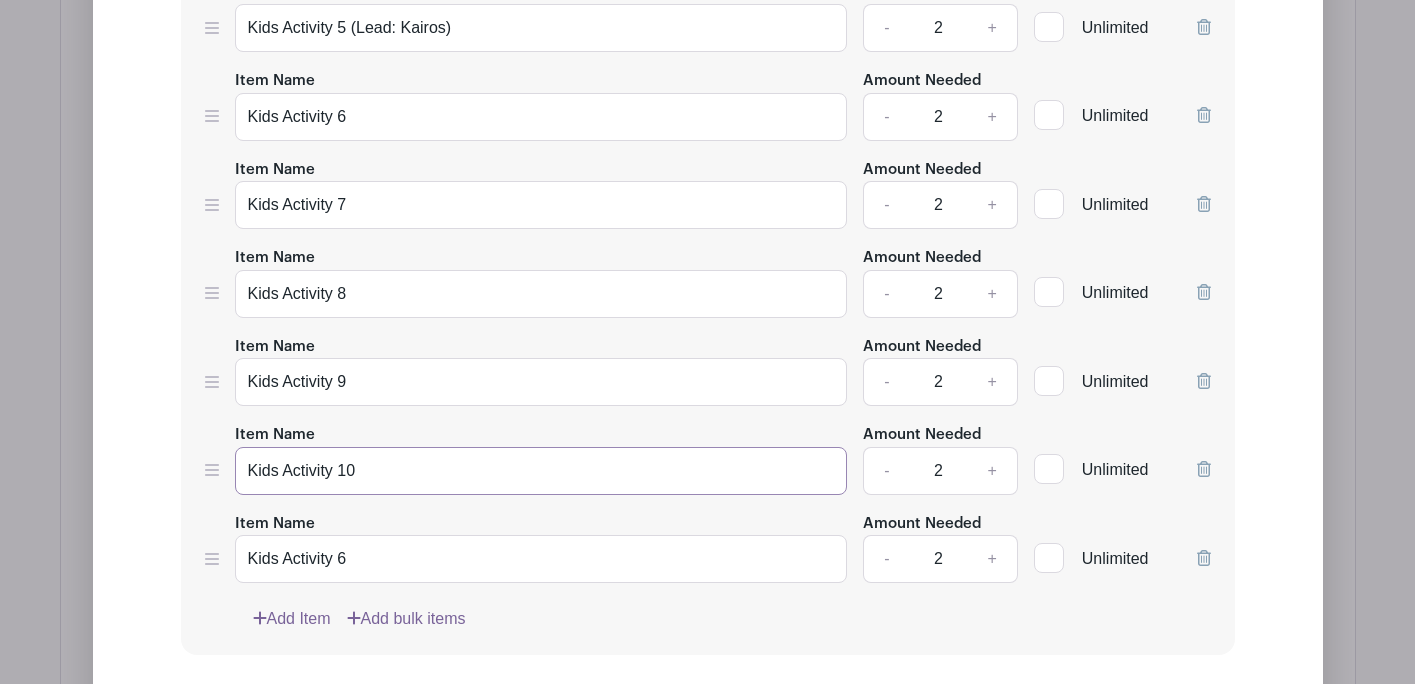 type on "Kids Activity 10" 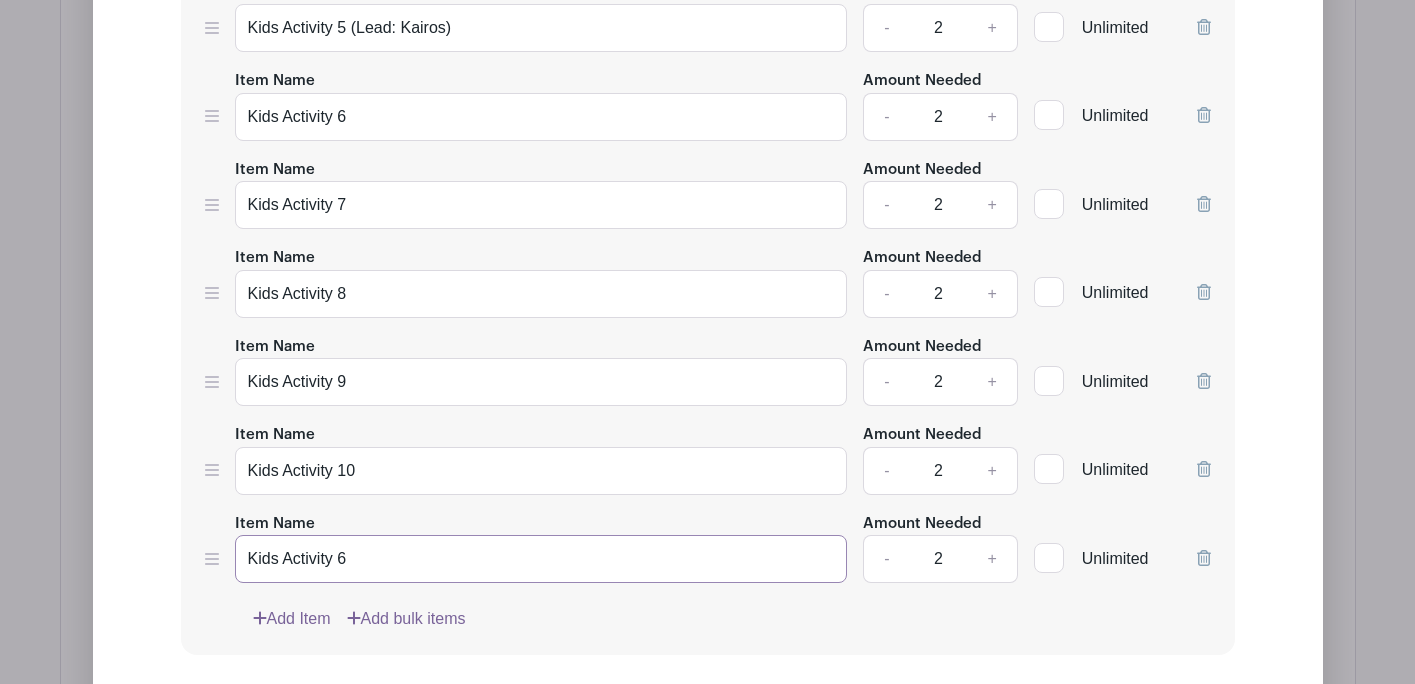 click on "Kids Activity 6" at bounding box center [541, 559] 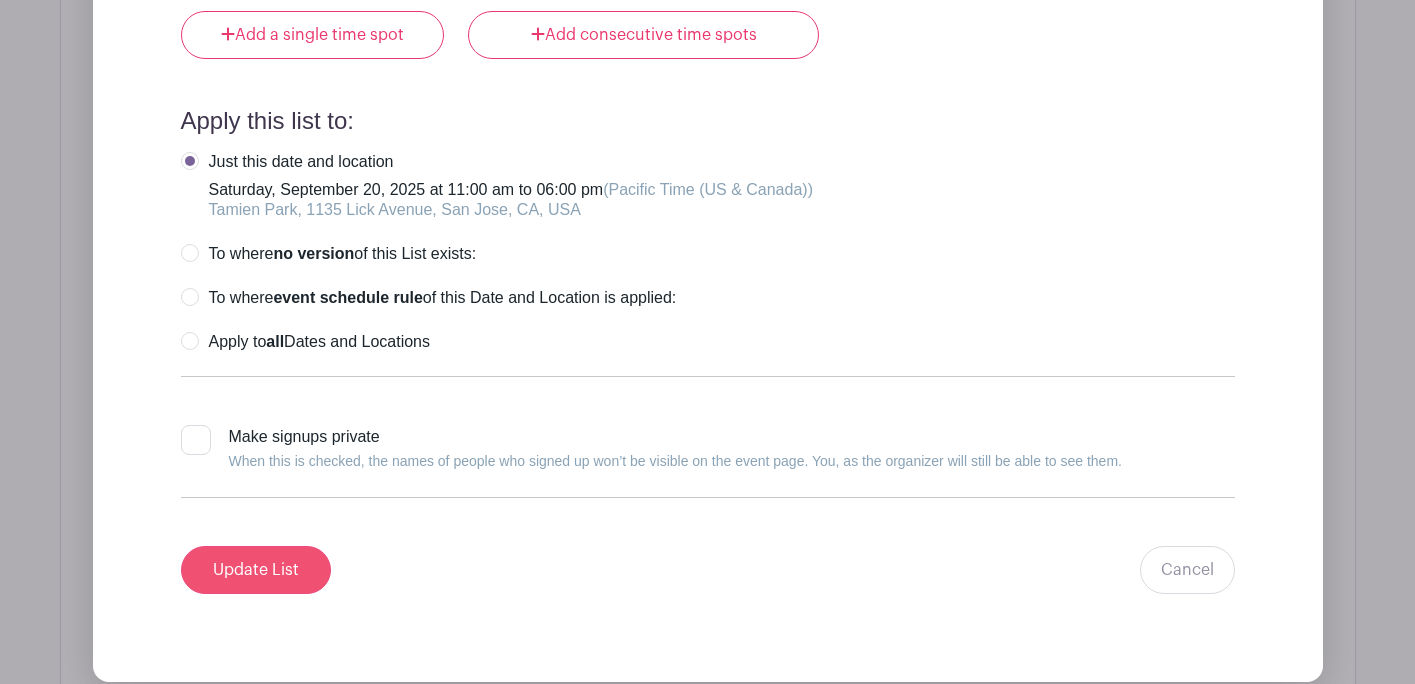 type on "Kids Activity 11" 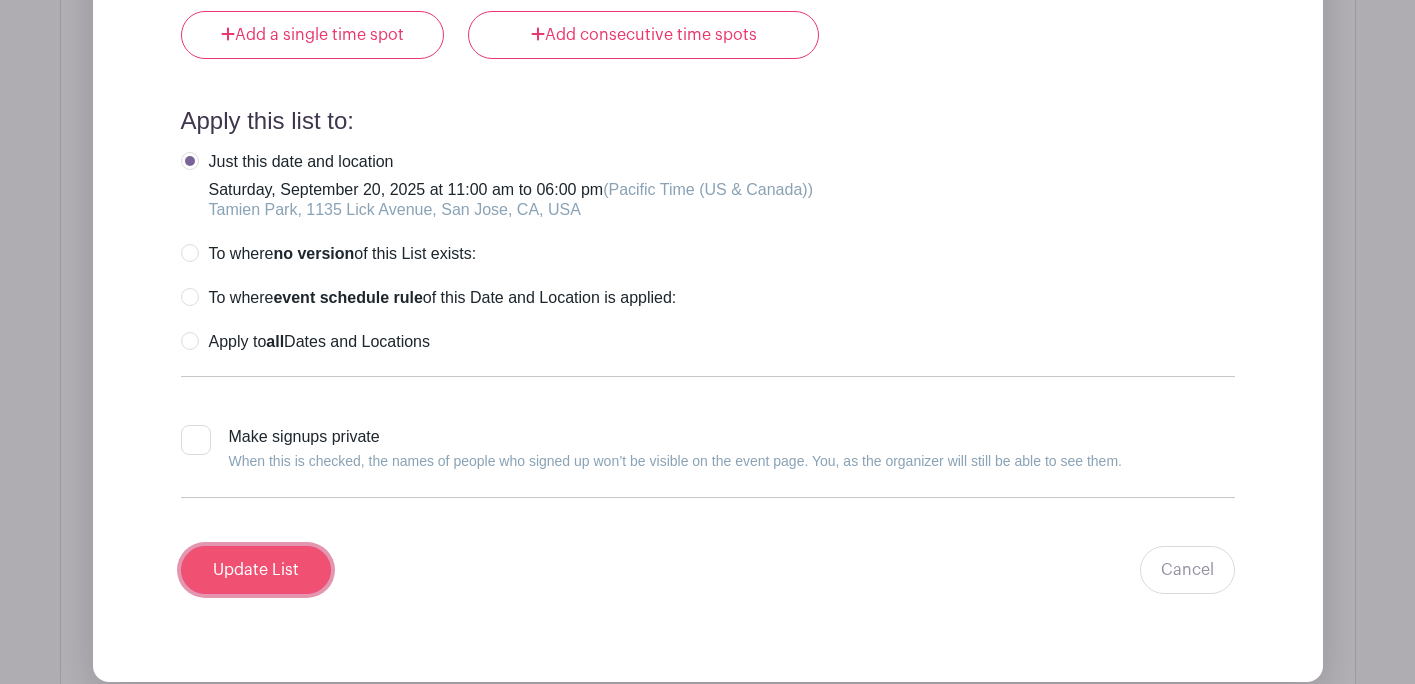 click on "Update List" at bounding box center [256, 570] 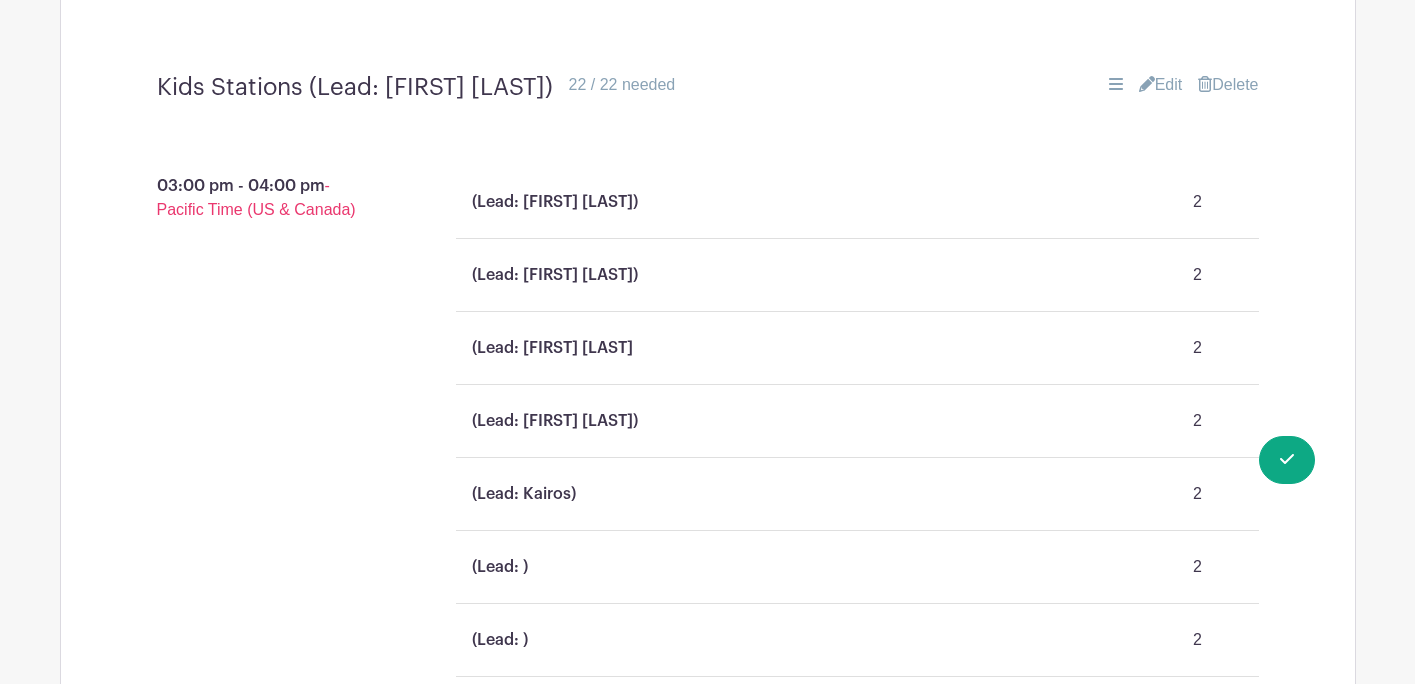 scroll, scrollTop: 4136, scrollLeft: 0, axis: vertical 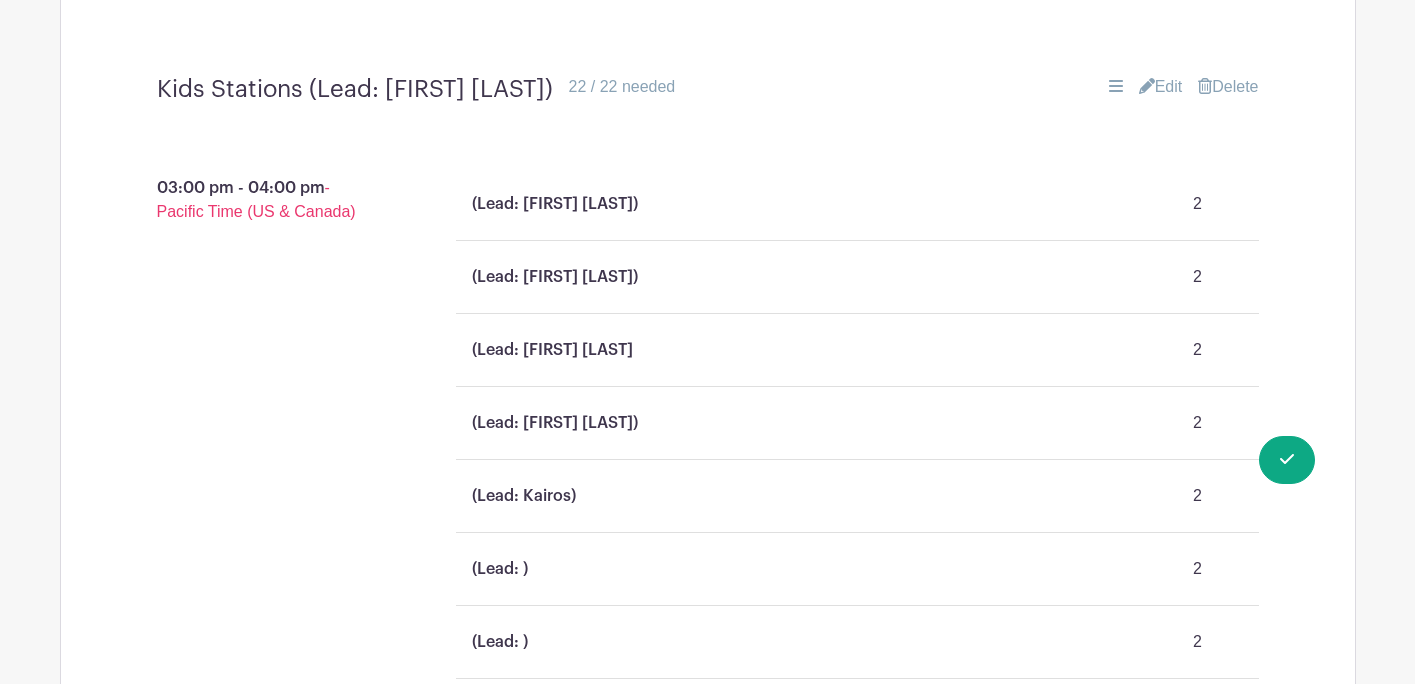 click 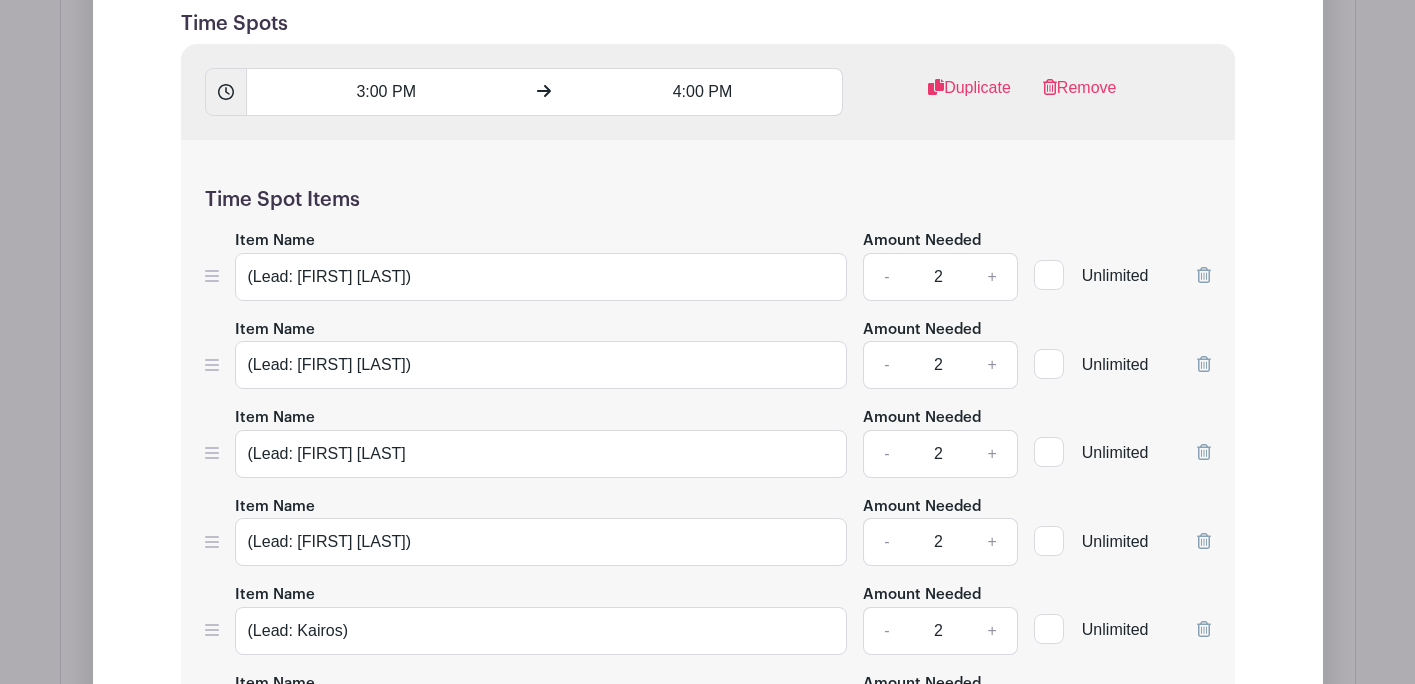 scroll, scrollTop: 4587, scrollLeft: 0, axis: vertical 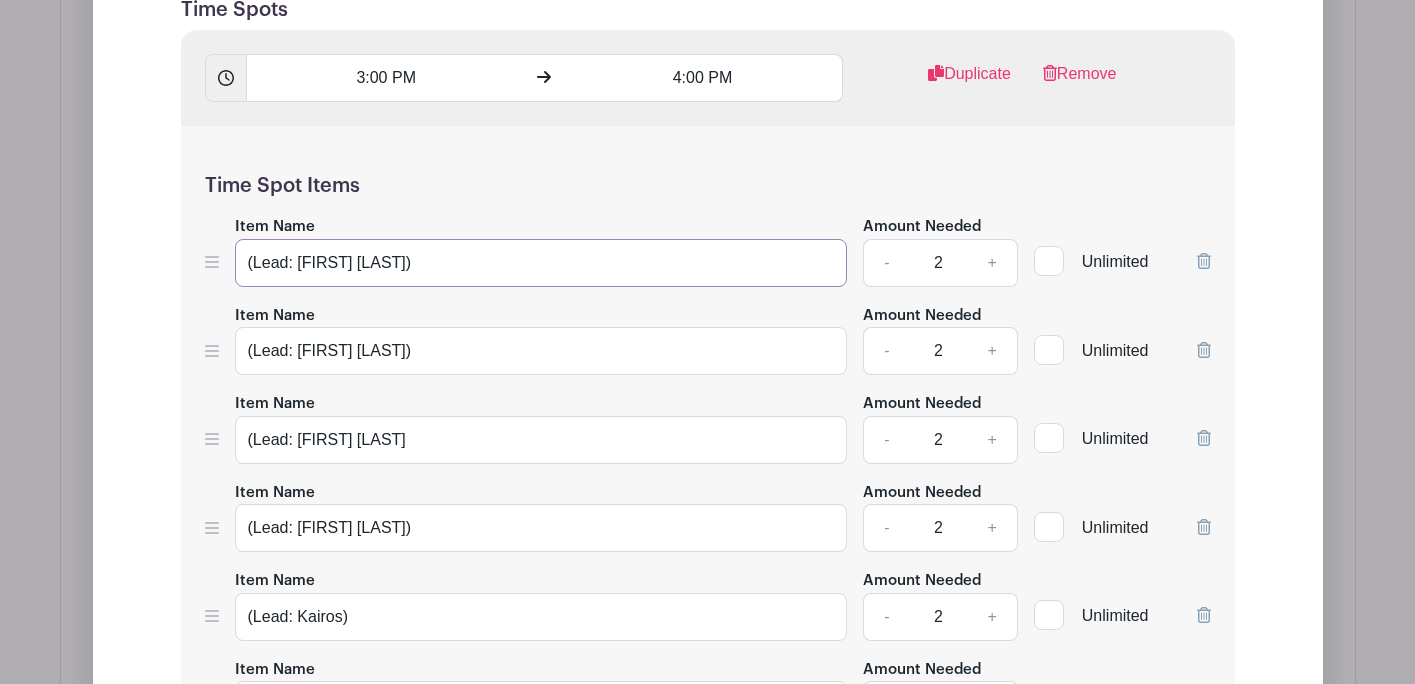 click on "(Lead: Adriana Camarena)" at bounding box center [541, 263] 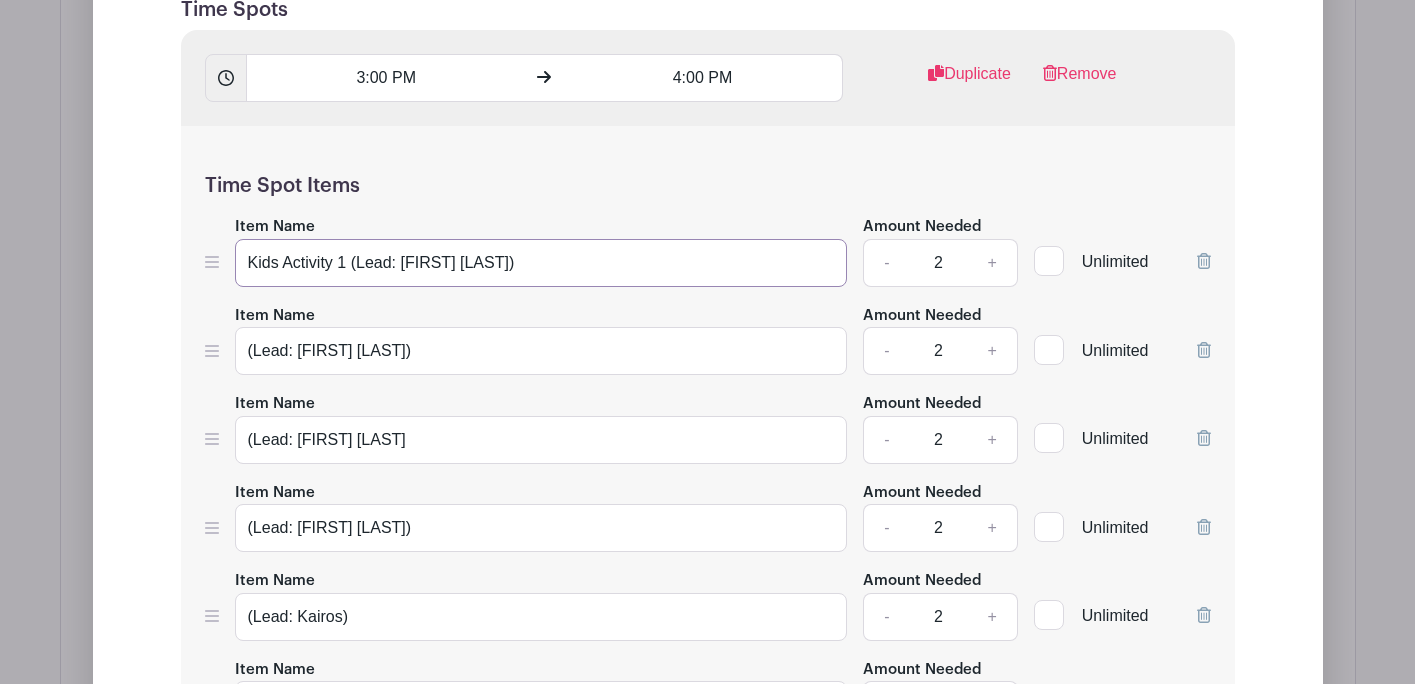 drag, startPoint x: 352, startPoint y: 242, endPoint x: 243, endPoint y: 245, distance: 109.041275 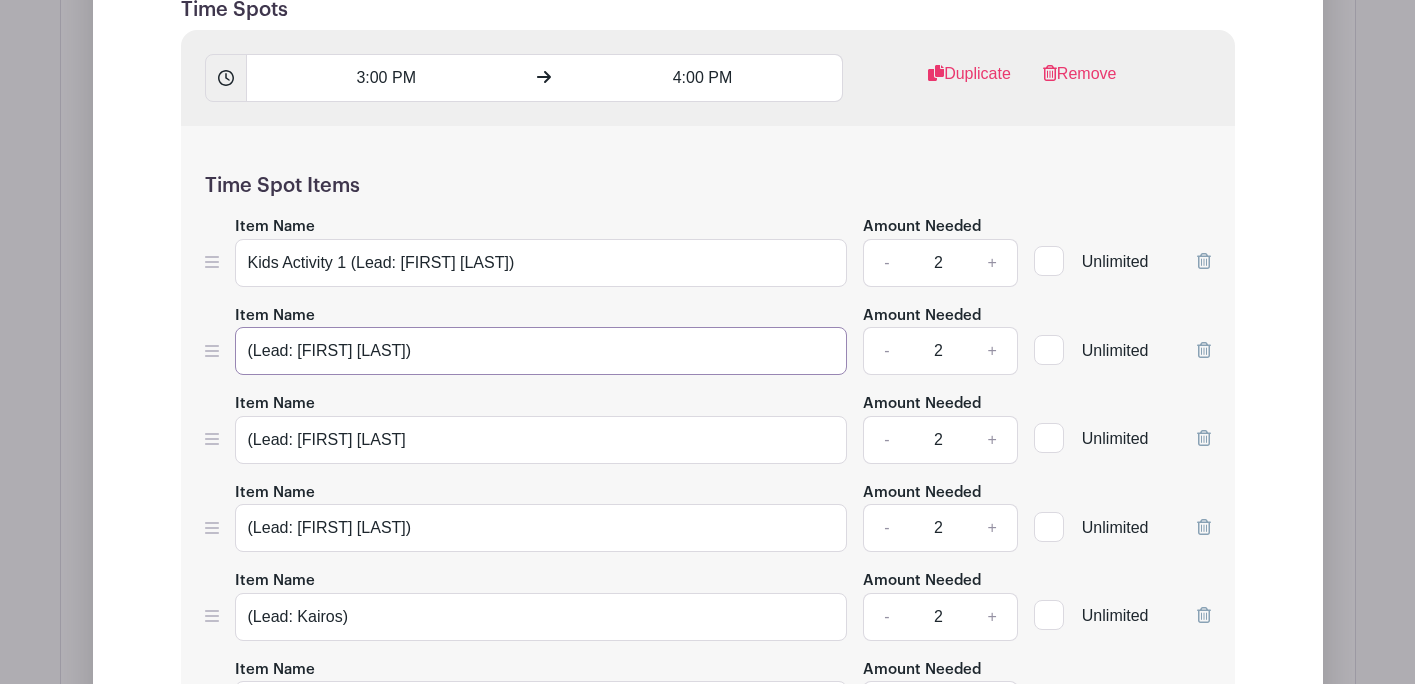 click on "(Lead: Kathy Barajas)" at bounding box center (541, 351) 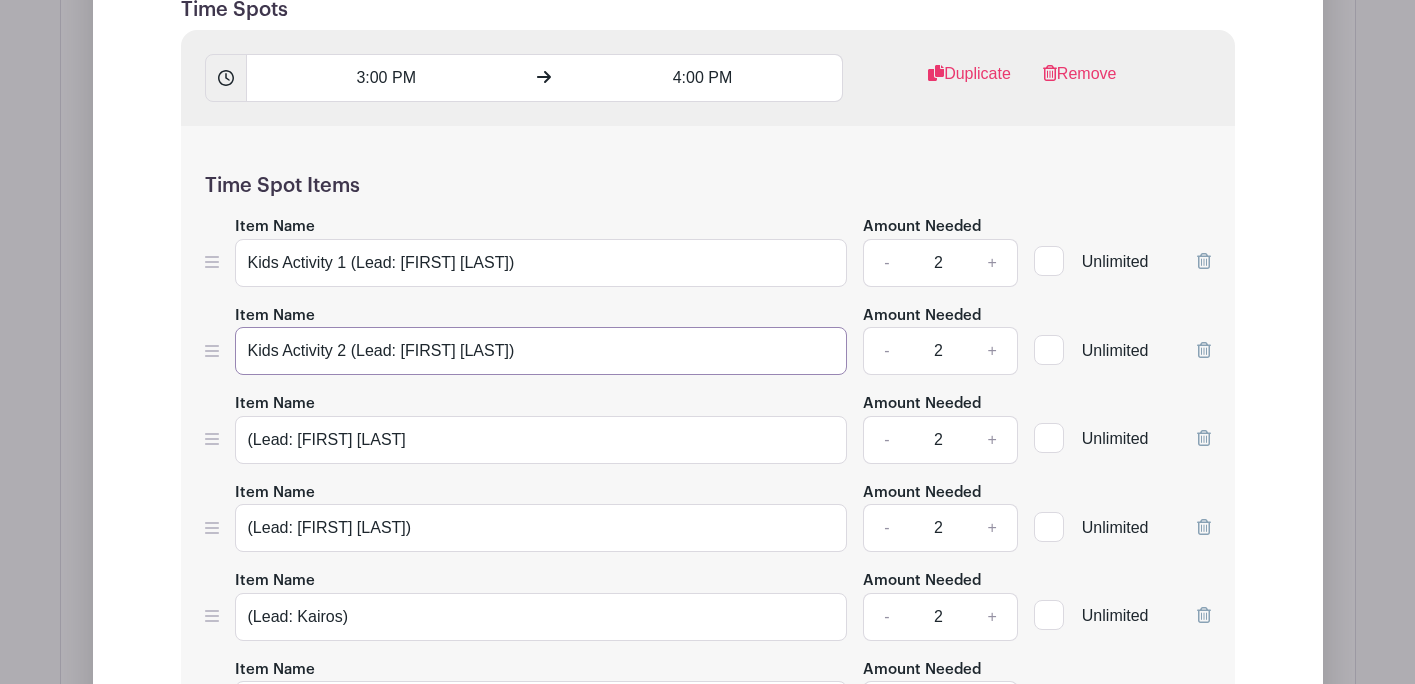 type on "Kids Activity 2 (Lead: [FIRST] [LAST])" 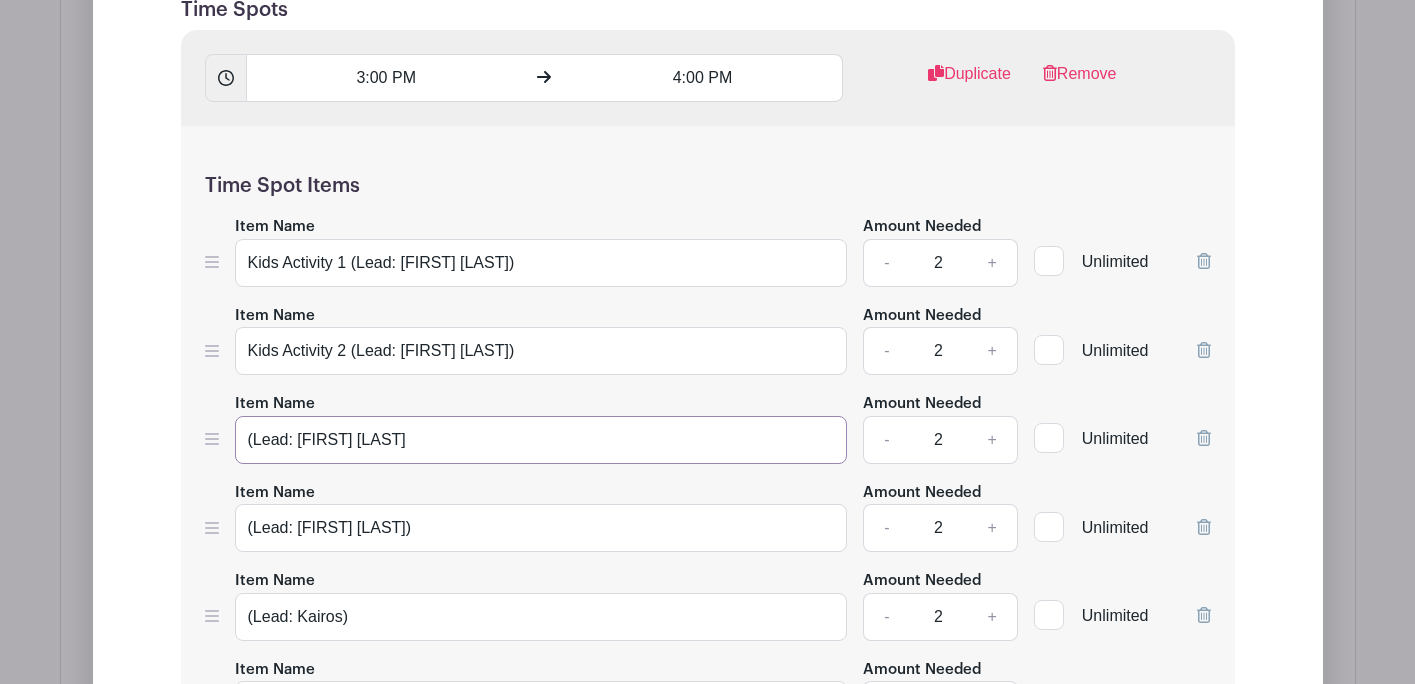 click on "(Lead: Laura Mendoza" at bounding box center (541, 440) 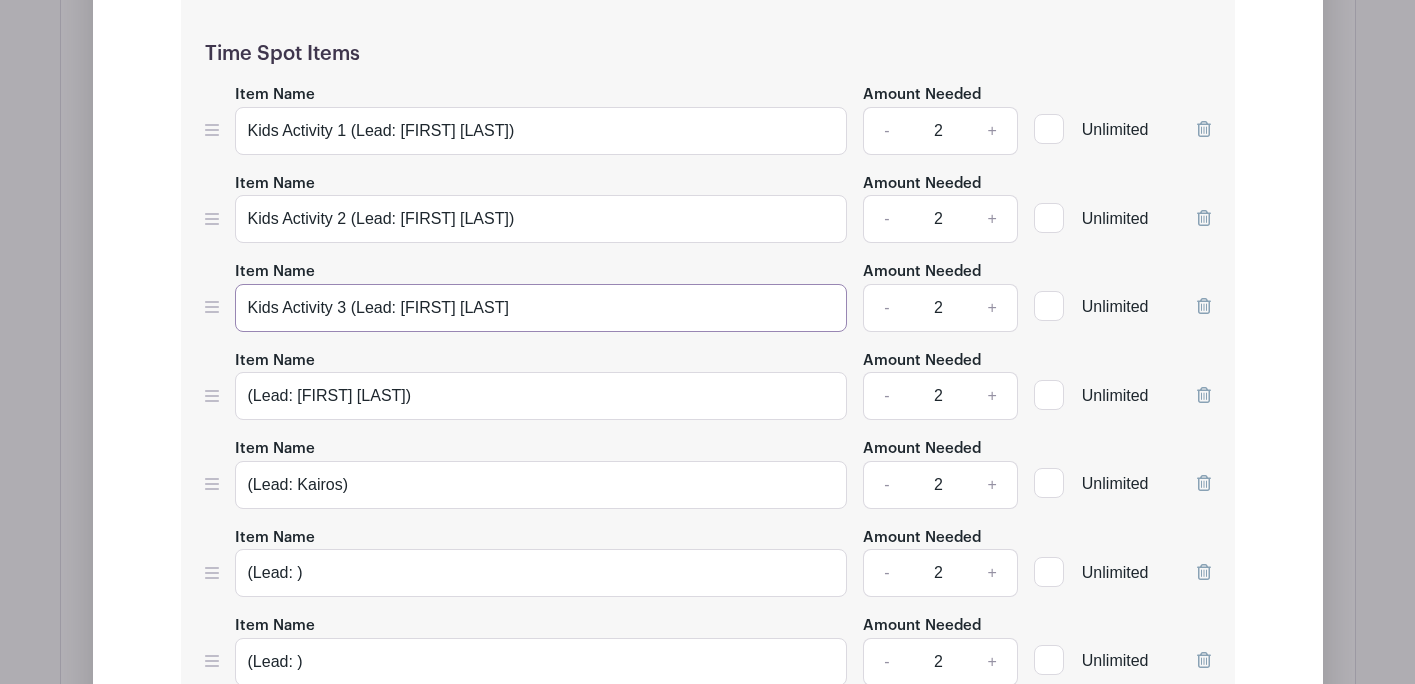 scroll, scrollTop: 4731, scrollLeft: 0, axis: vertical 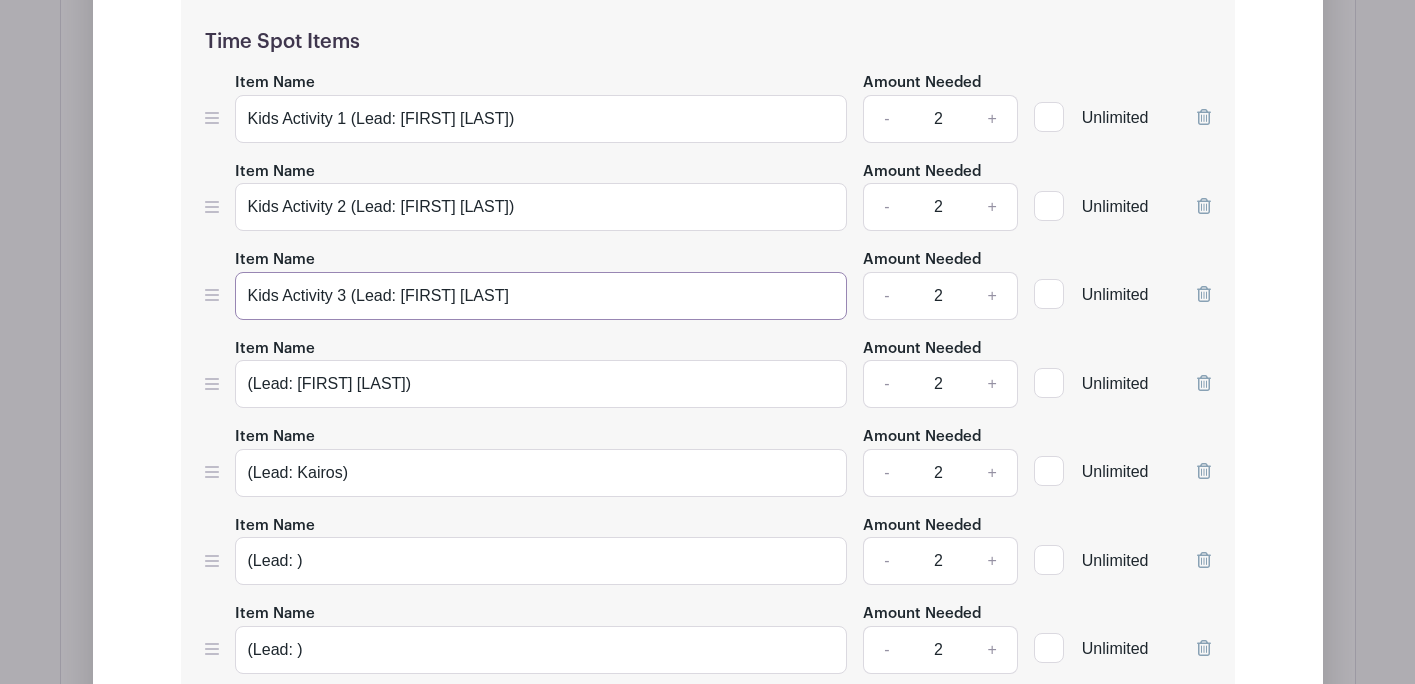 type on "Kids Activity 3 (Lead: [FIRST] [LAST]" 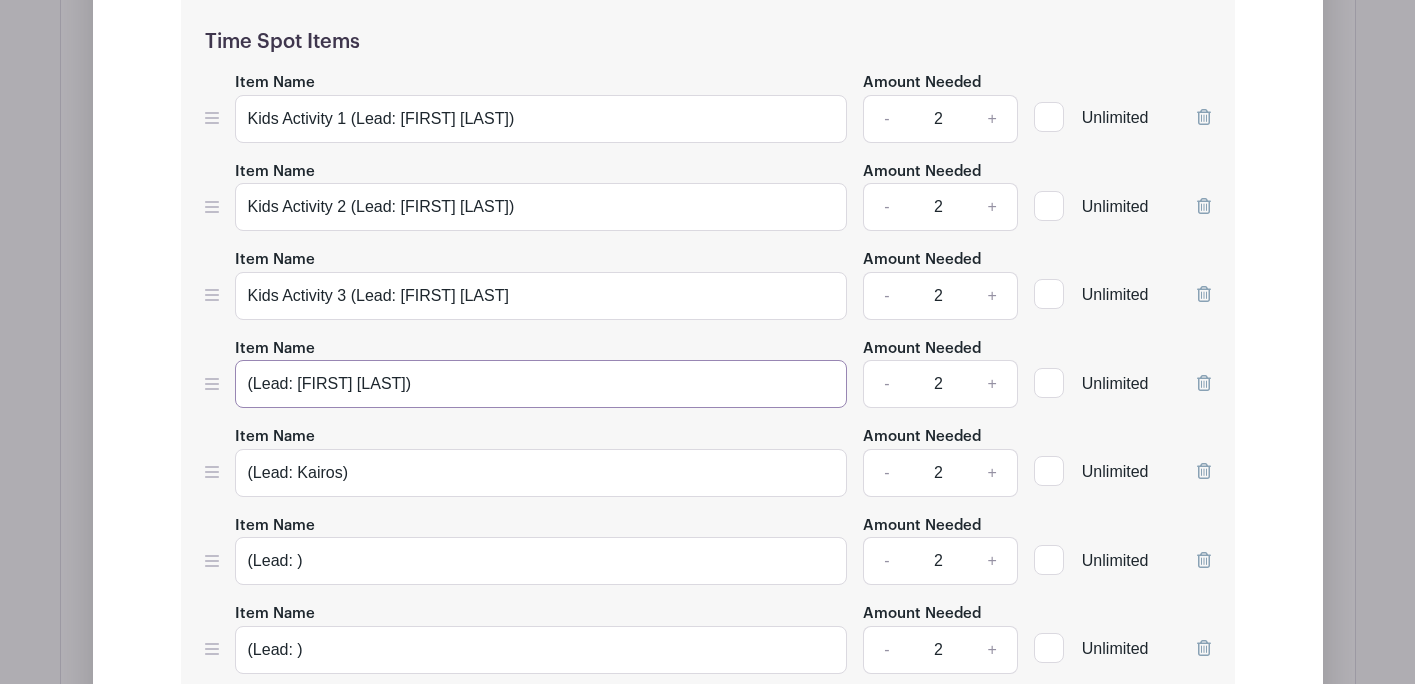click on "(Lead: Yazmin Balderas)" at bounding box center [541, 384] 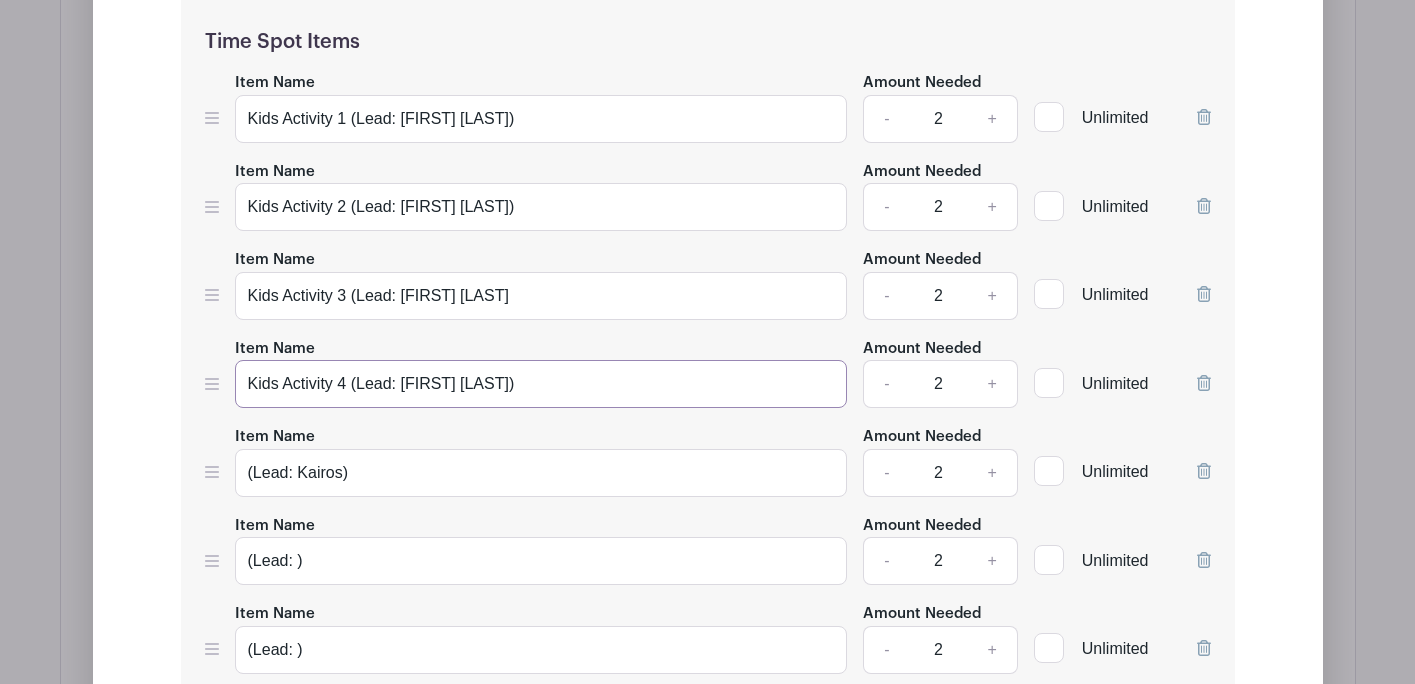 scroll, scrollTop: 4789, scrollLeft: 0, axis: vertical 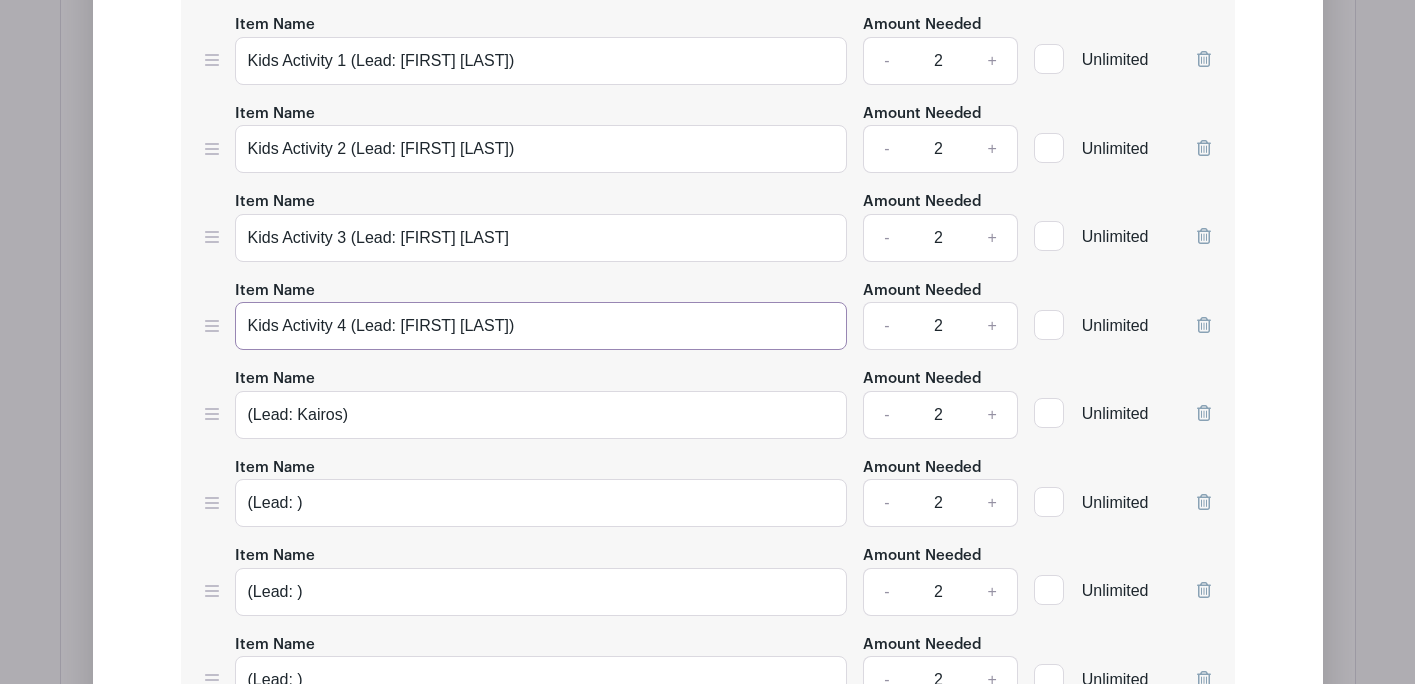 type on "Kids Activity 4 (Lead: [FIRST] [LAST])" 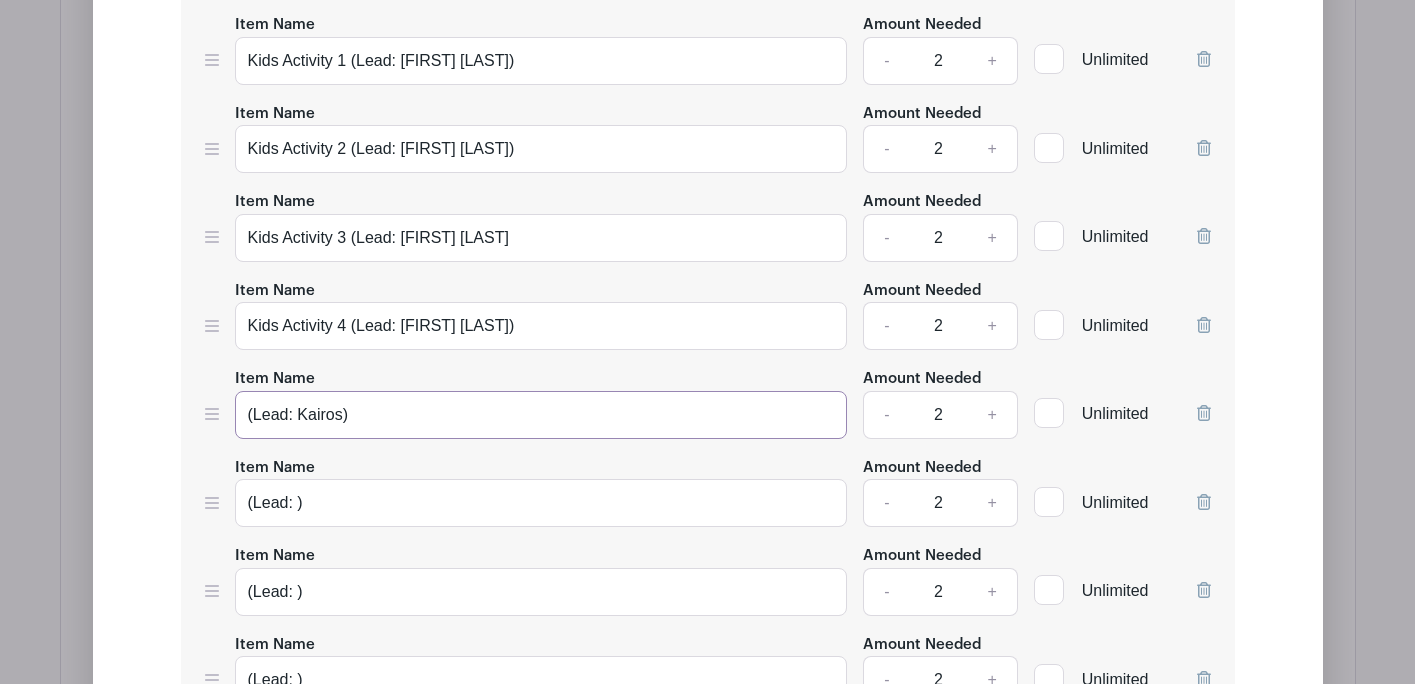click on "(Lead: Kairos)" at bounding box center [541, 415] 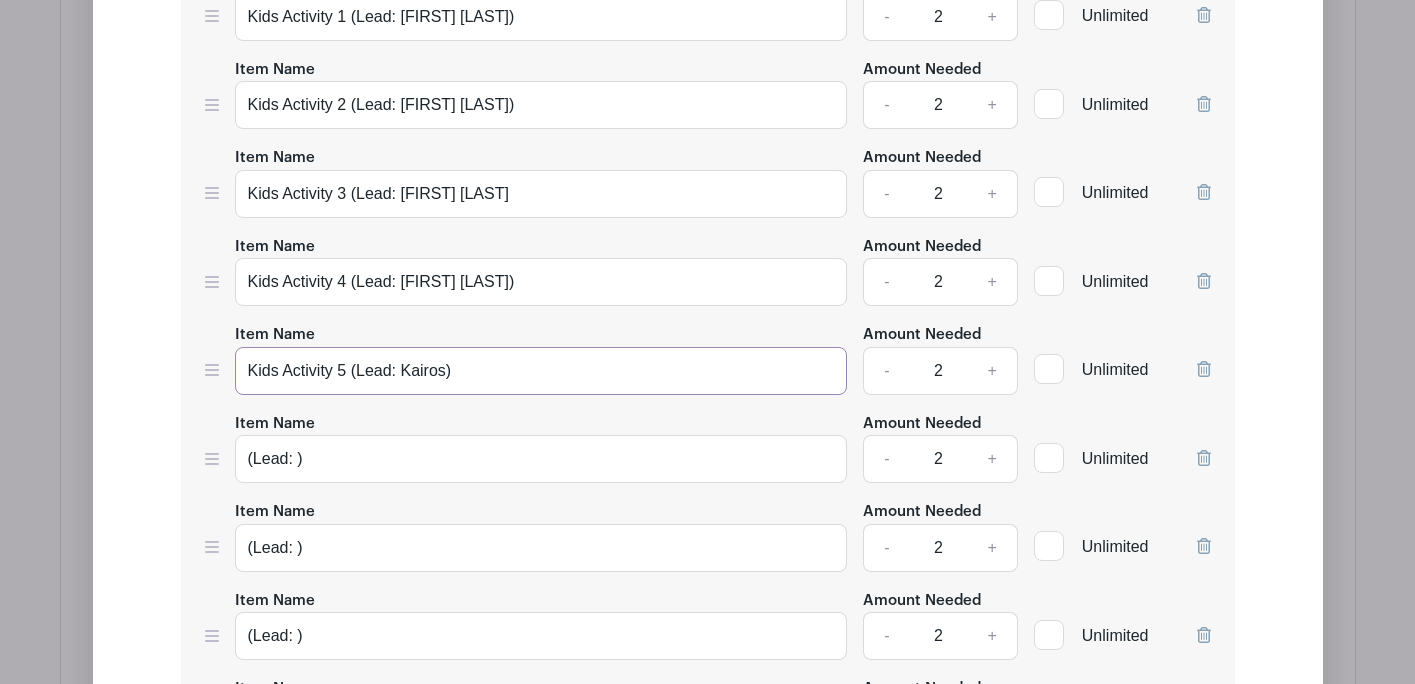 scroll, scrollTop: 4838, scrollLeft: 0, axis: vertical 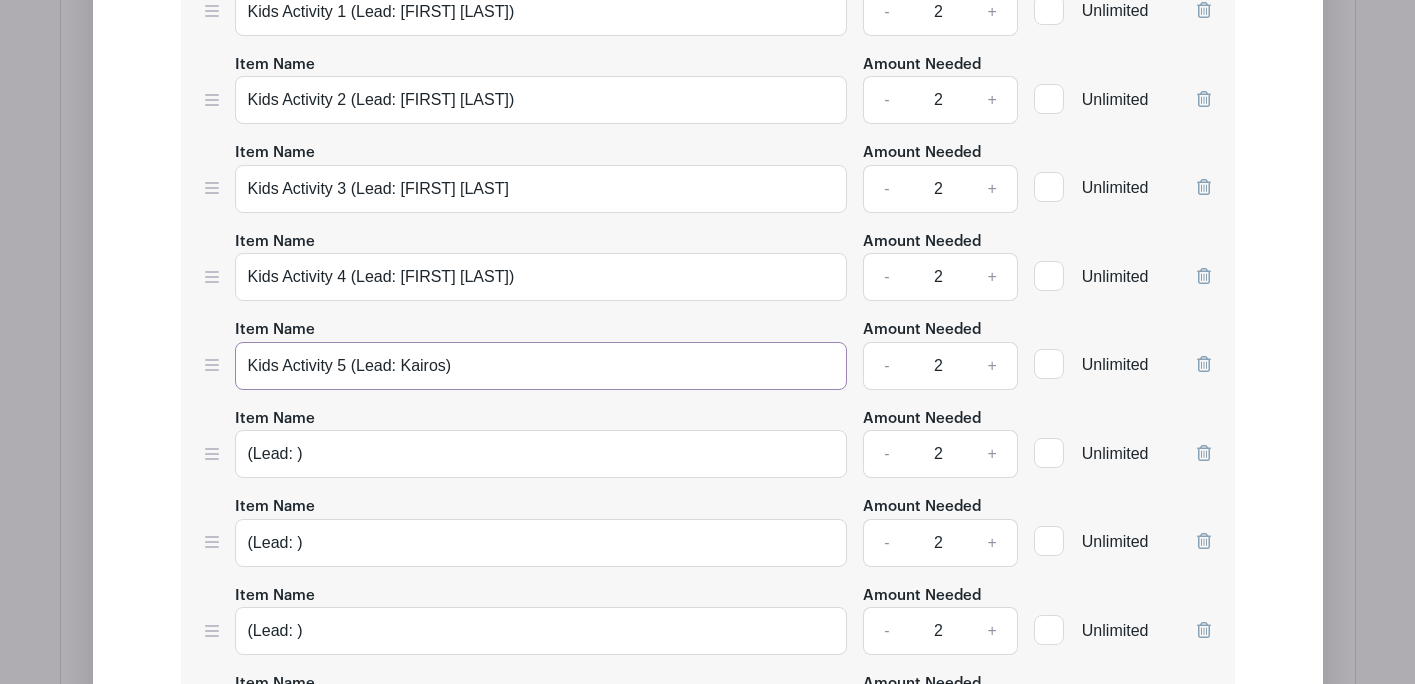 type on "Kids Activity 5 (Lead: Kairos)" 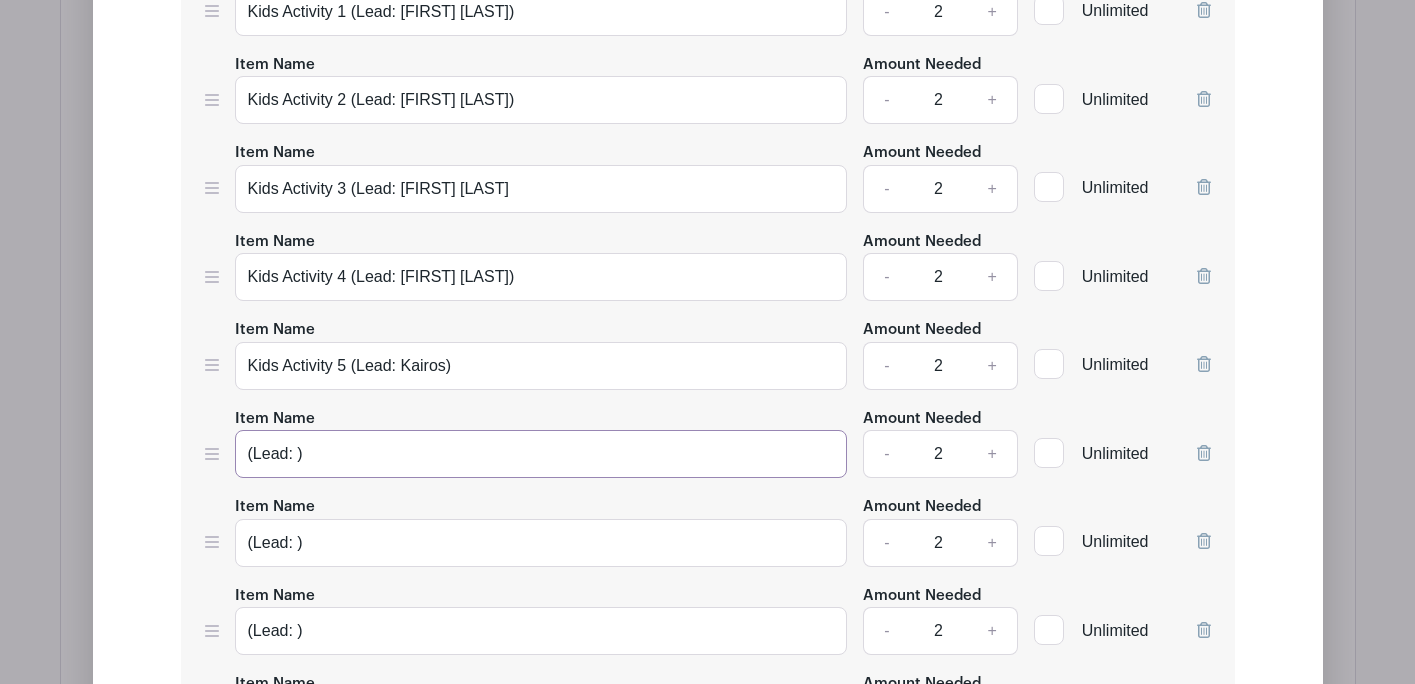 click on "(Lead: )" at bounding box center (541, 454) 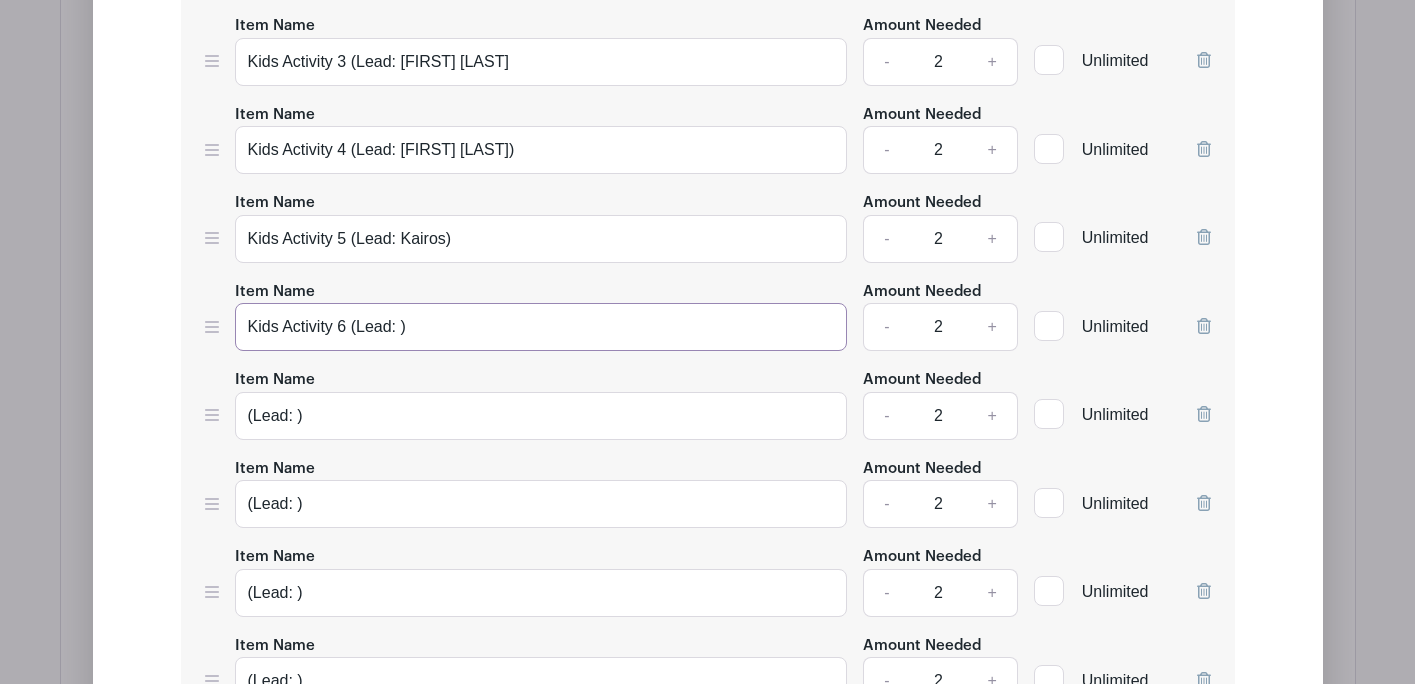 scroll, scrollTop: 4966, scrollLeft: 0, axis: vertical 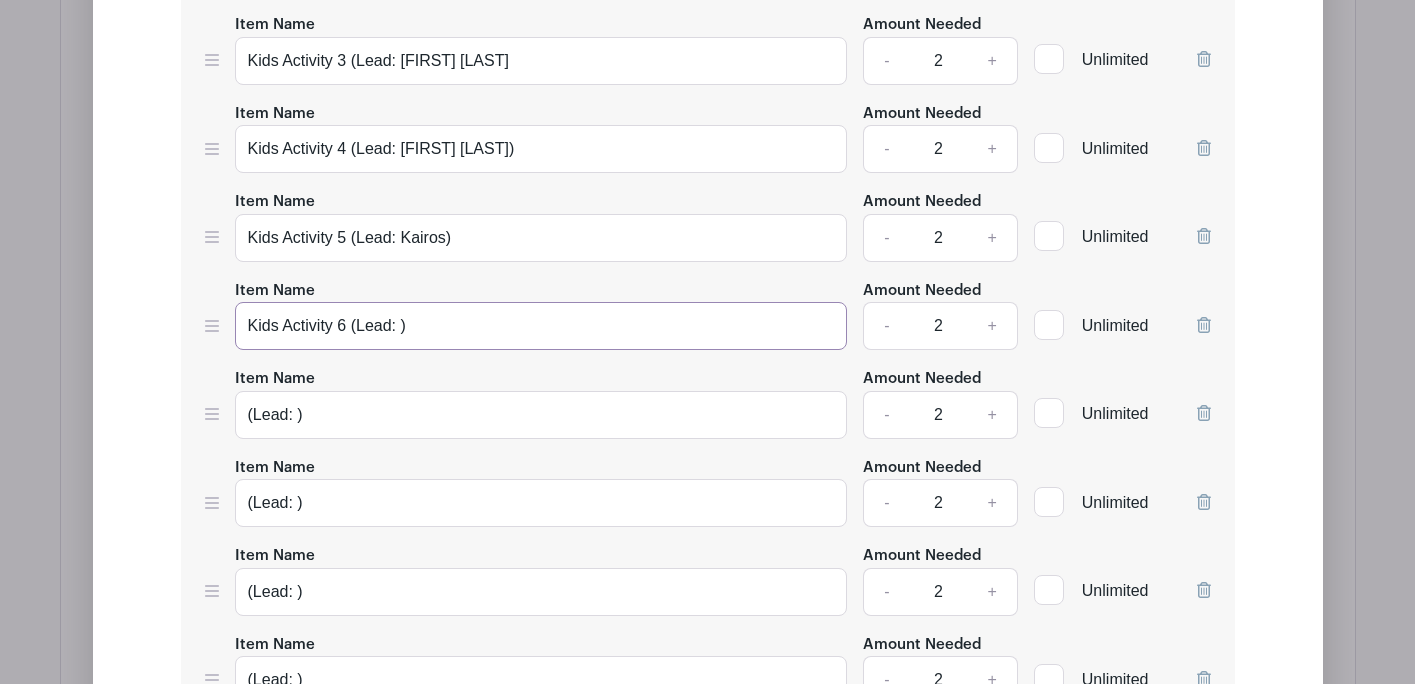 type on "Kids Activity 6 (Lead: )" 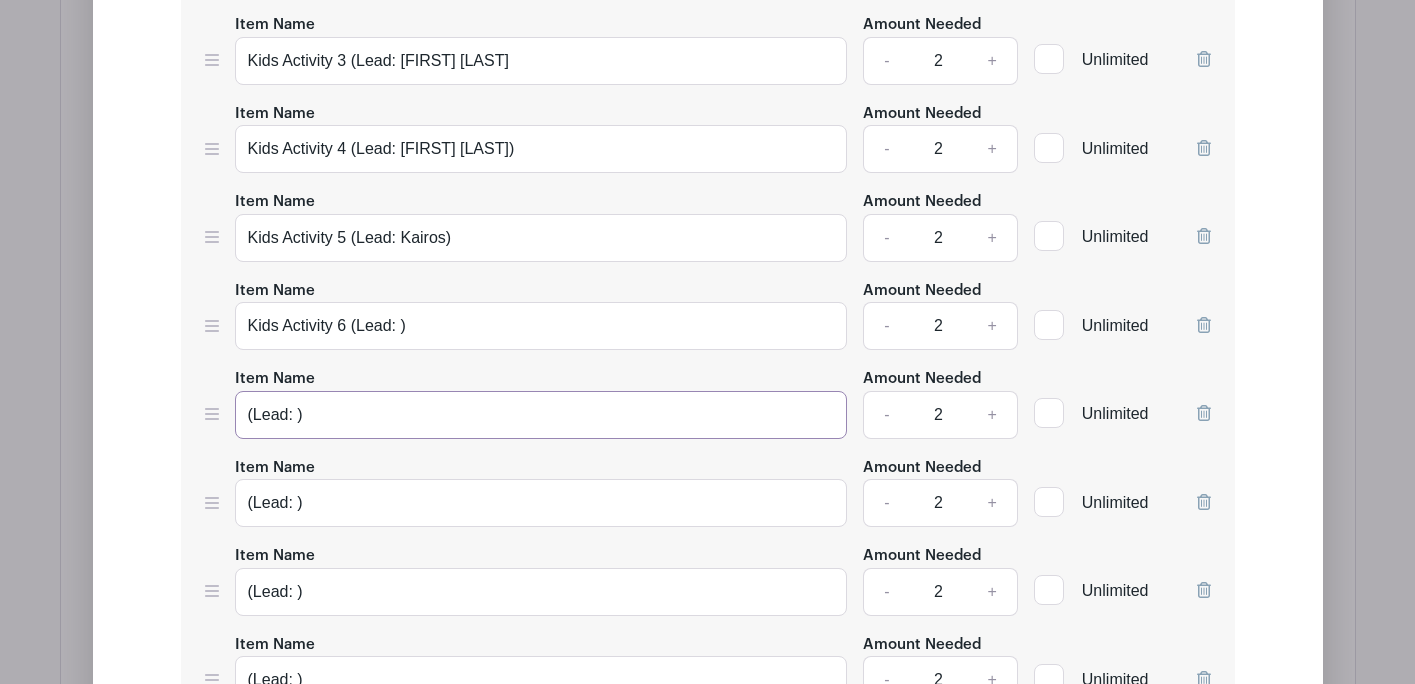 click on "(Lead: )" at bounding box center (541, 415) 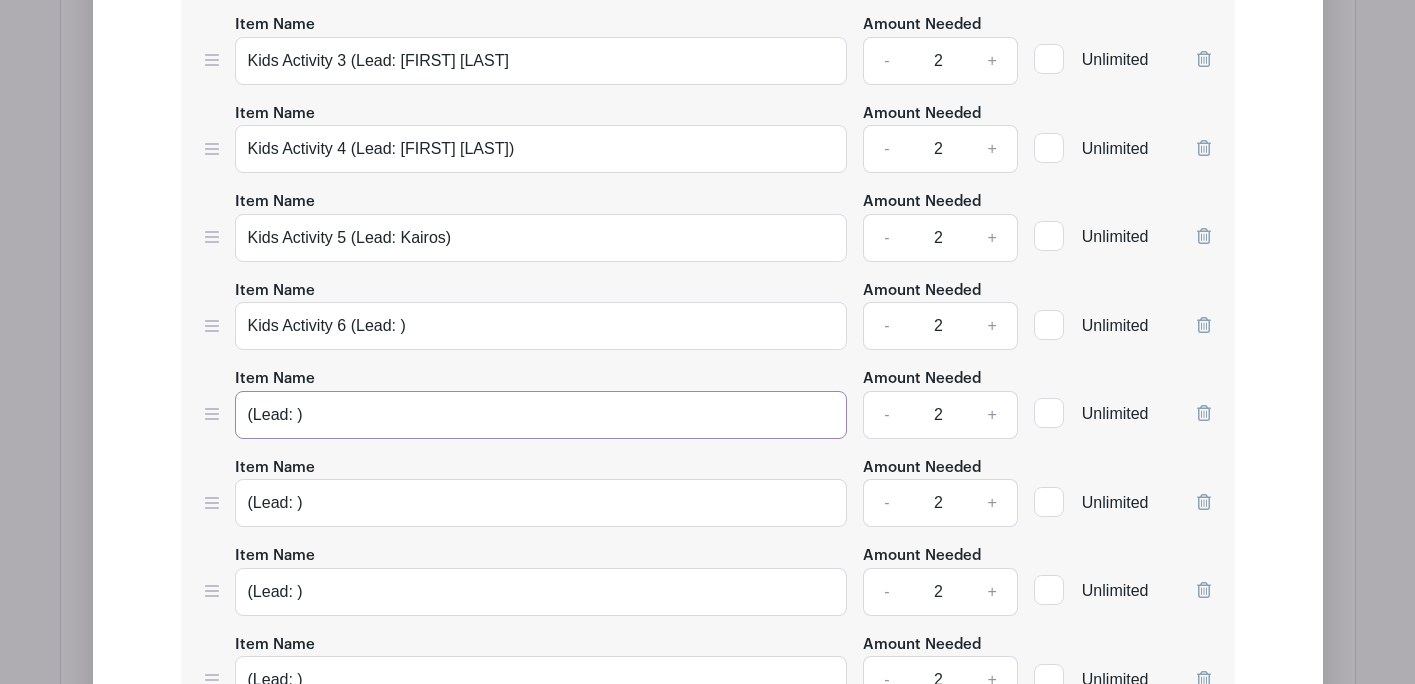 paste on "Kids Activity 1" 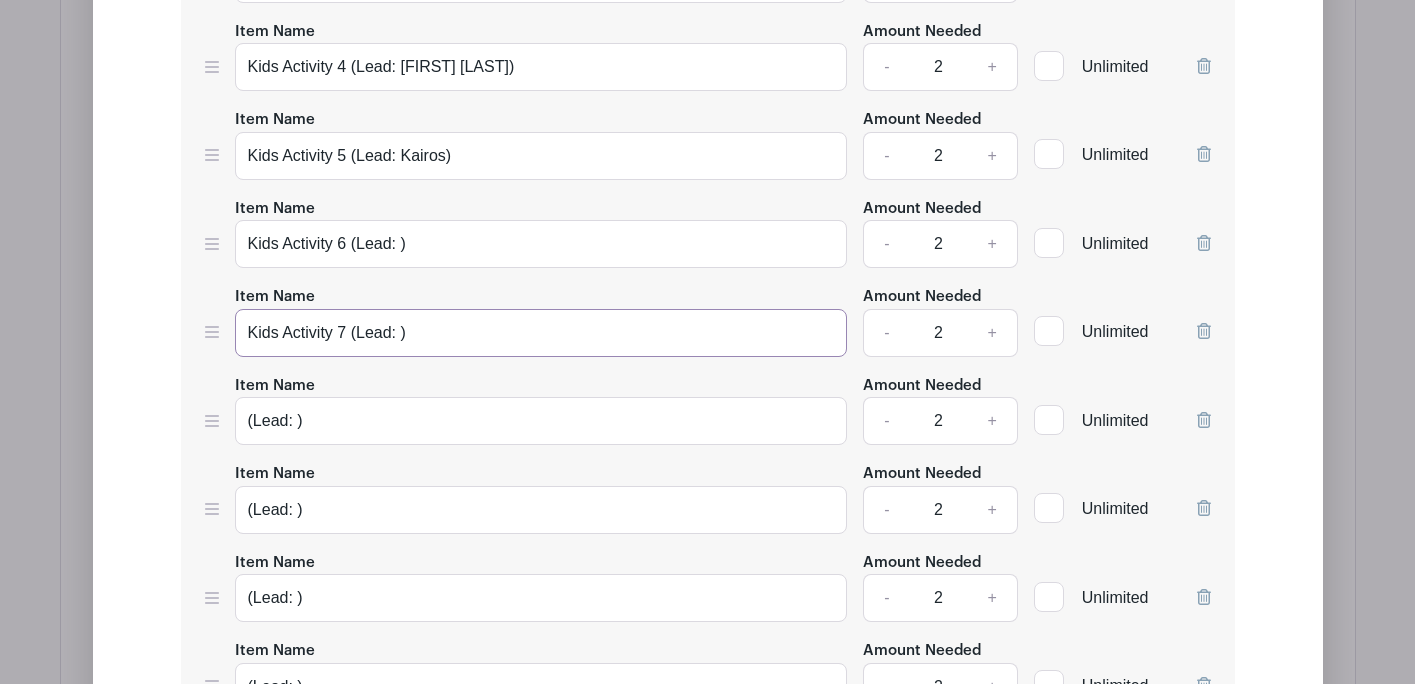 scroll, scrollTop: 5056, scrollLeft: 0, axis: vertical 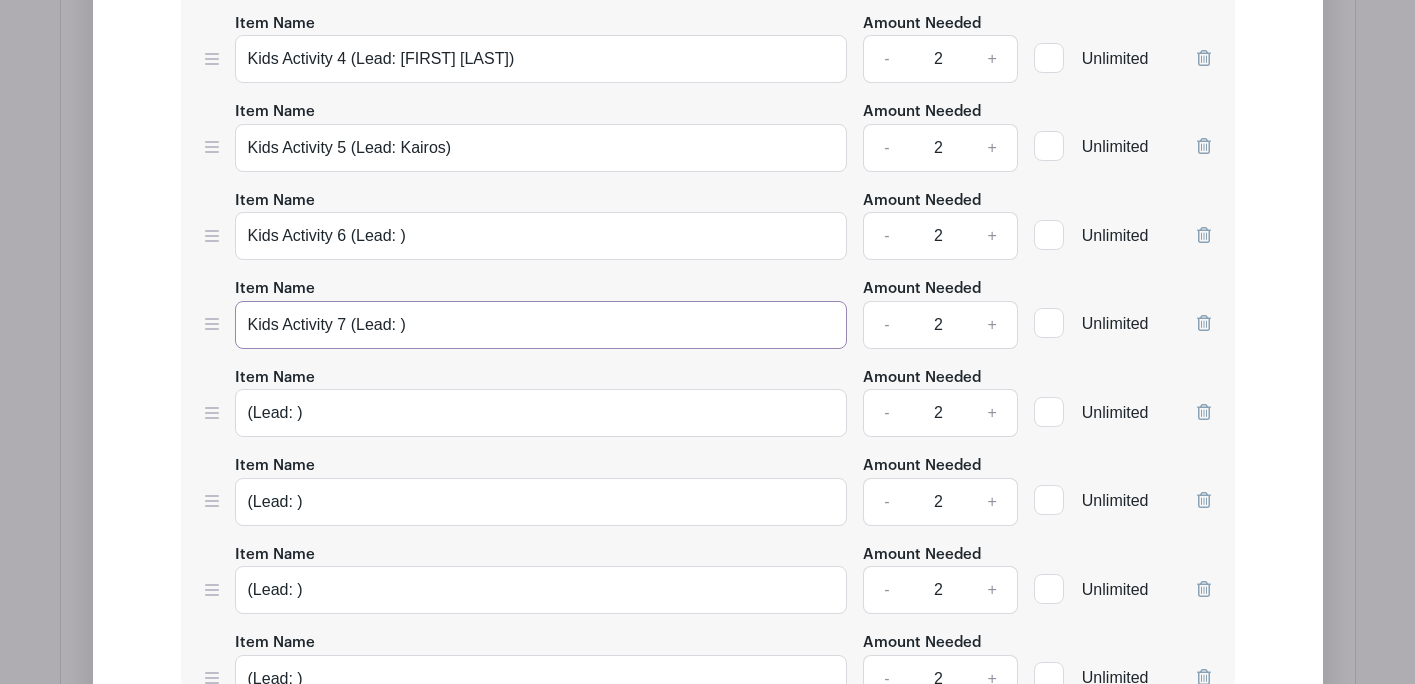 type on "Kids Activity 7 (Lead: )" 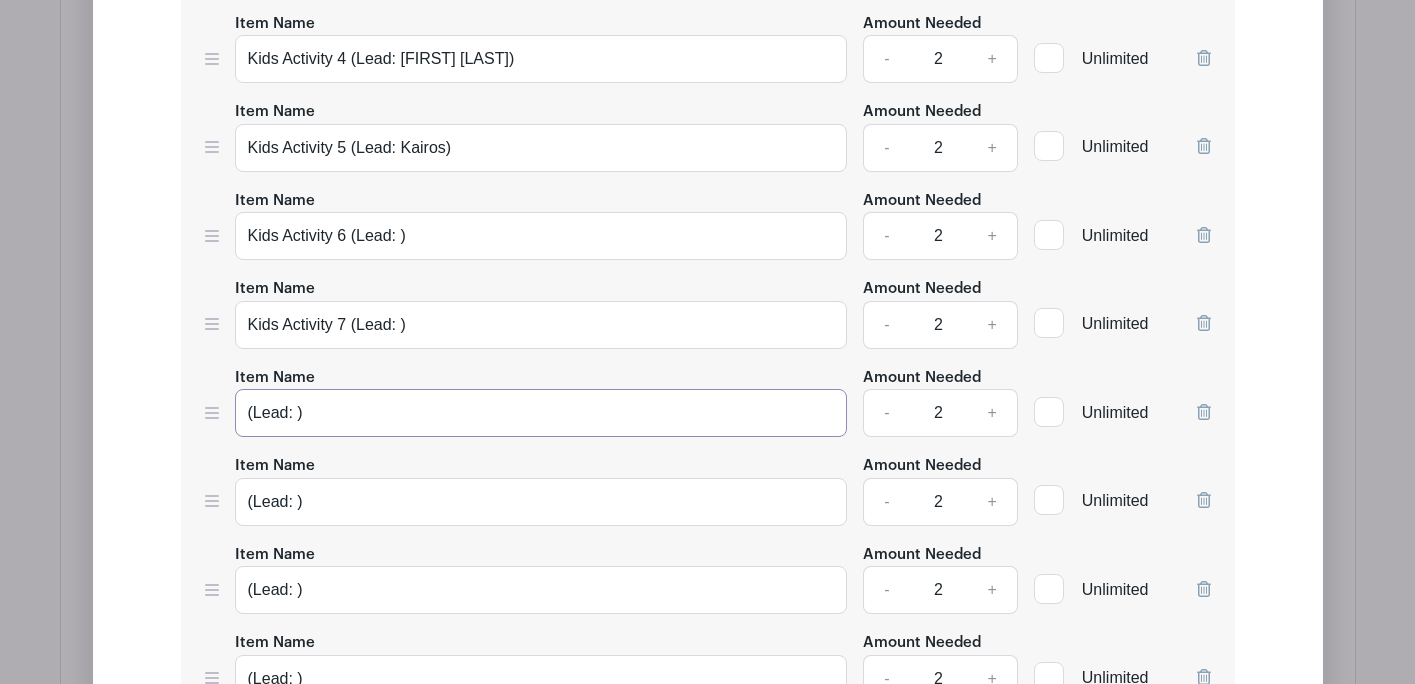 click on "(Lead: )" at bounding box center [541, 413] 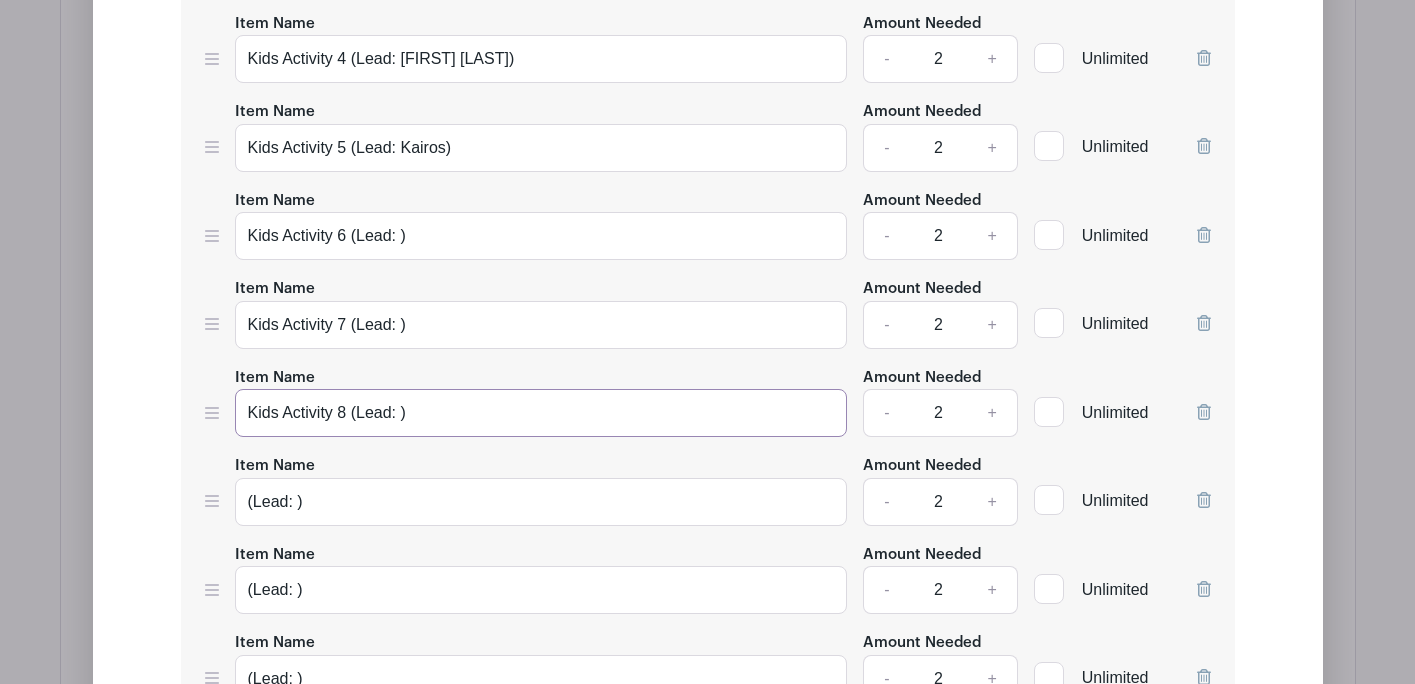 scroll, scrollTop: 5172, scrollLeft: 0, axis: vertical 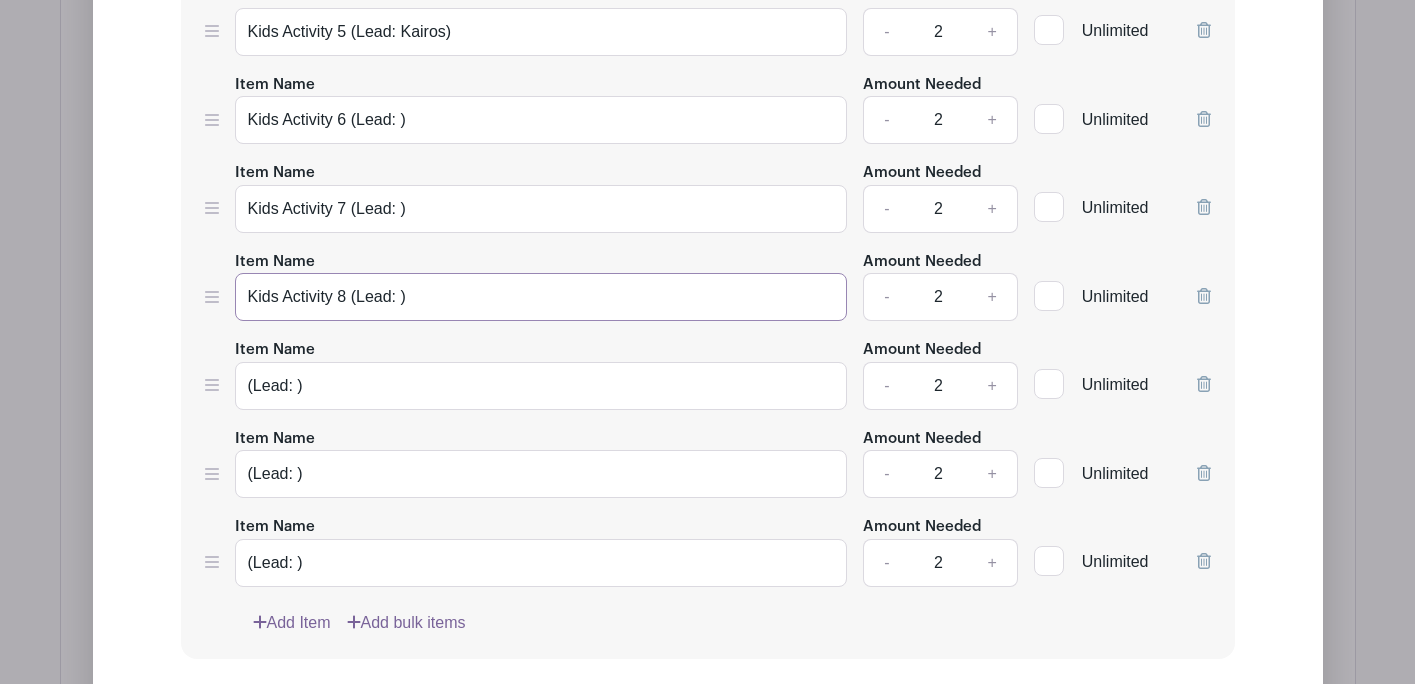 type on "Kids Activity 8 (Lead: )" 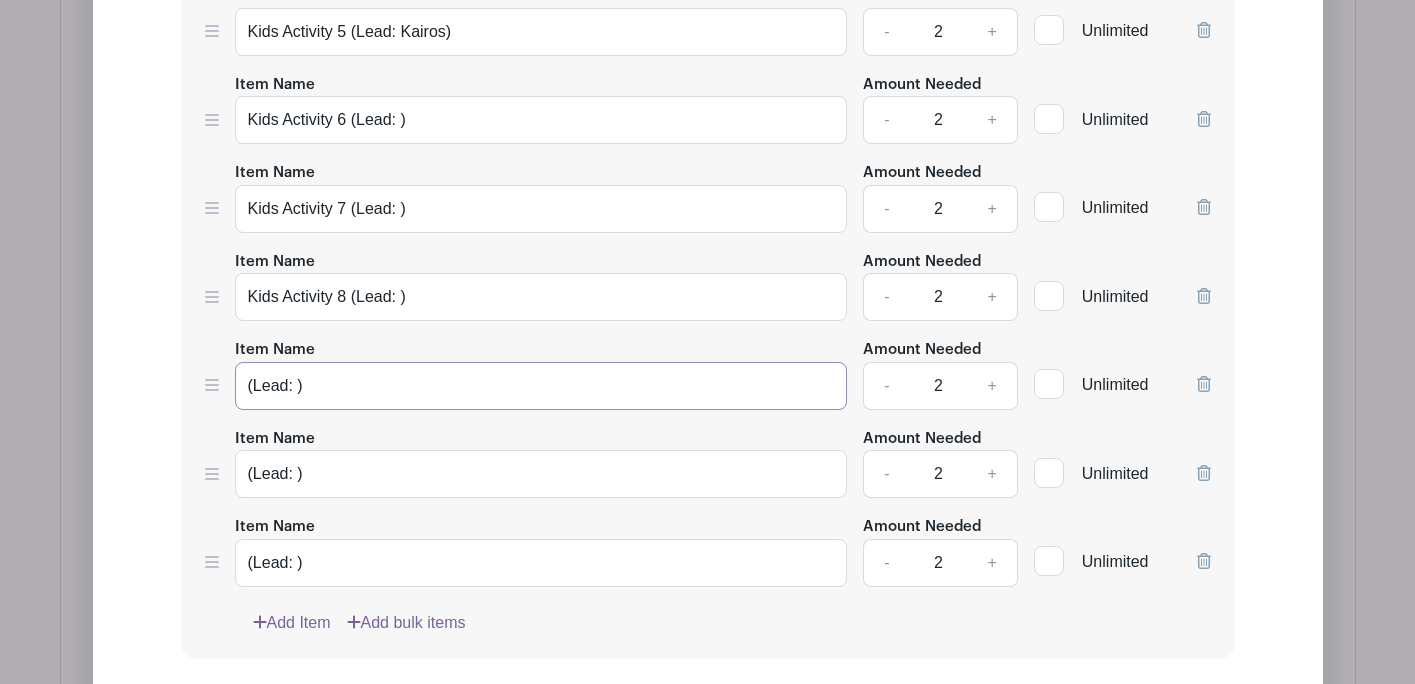 click on "(Lead: )" at bounding box center (541, 386) 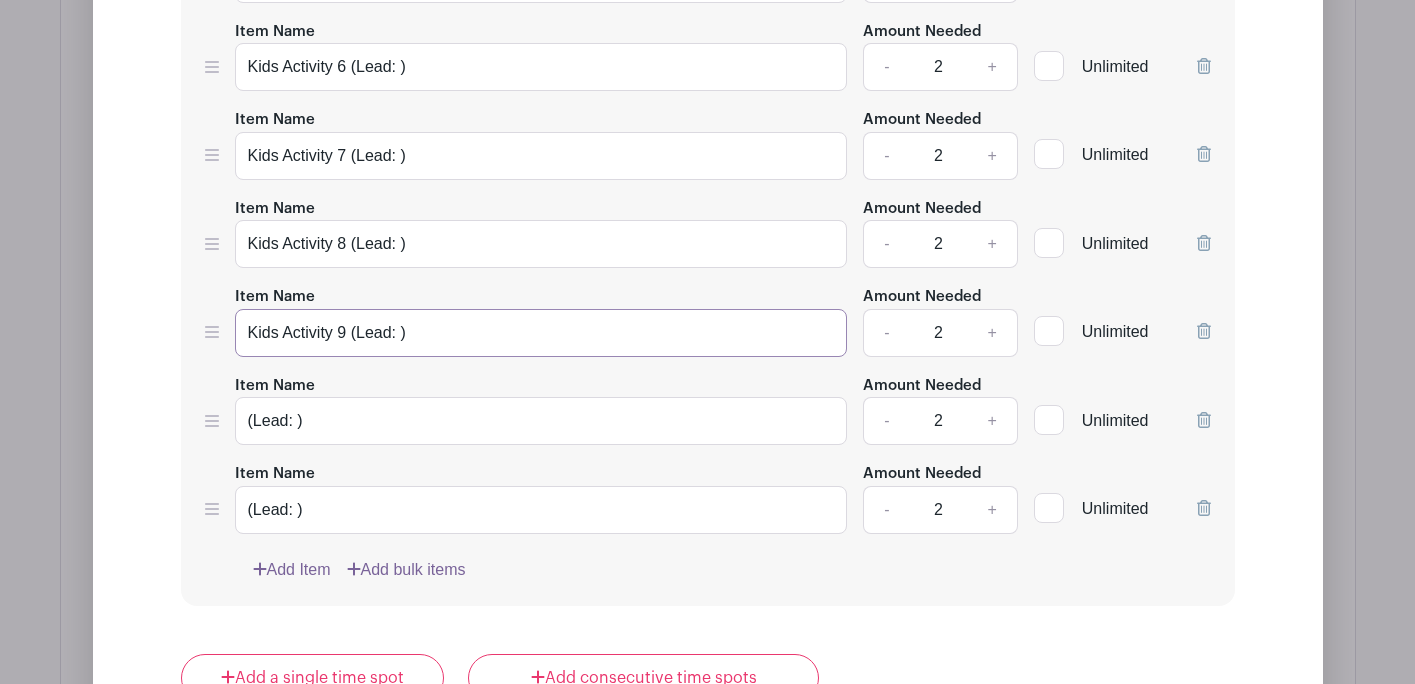 scroll, scrollTop: 5228, scrollLeft: 0, axis: vertical 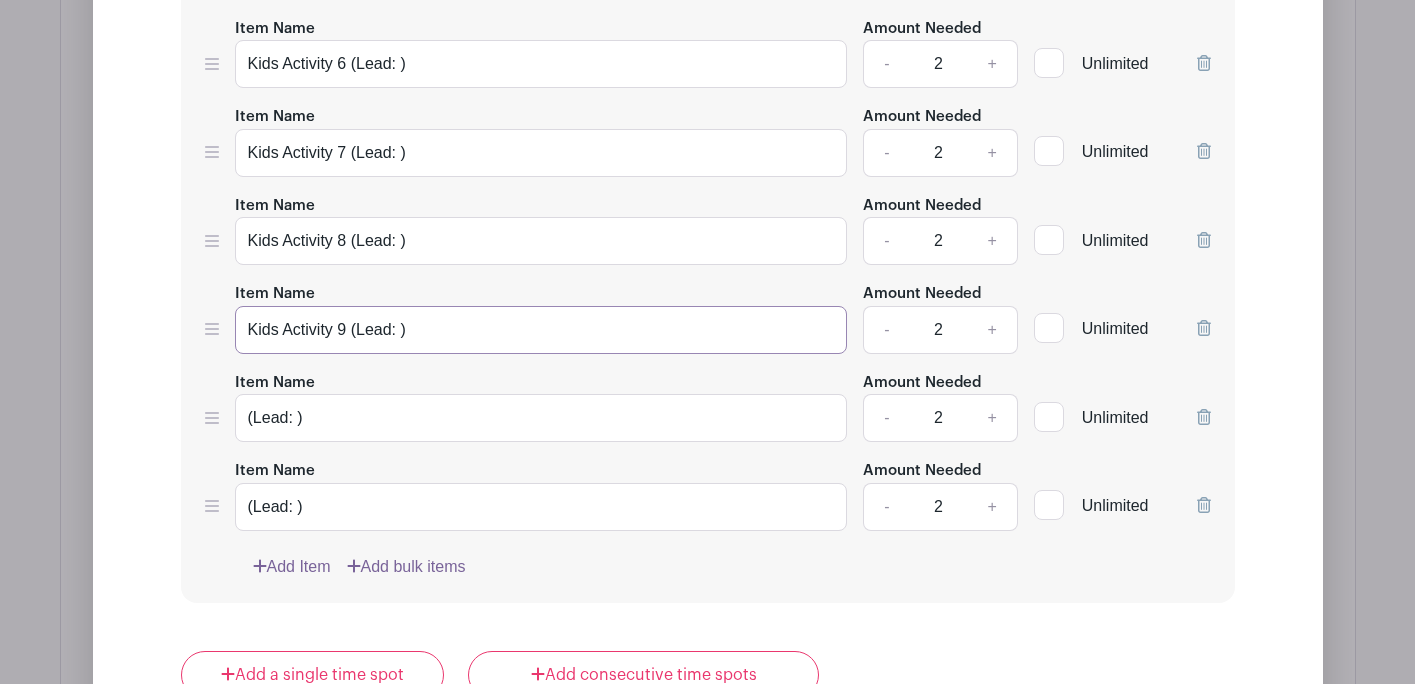 click on "Kids Activity 9 (Lead: )" at bounding box center (541, 330) 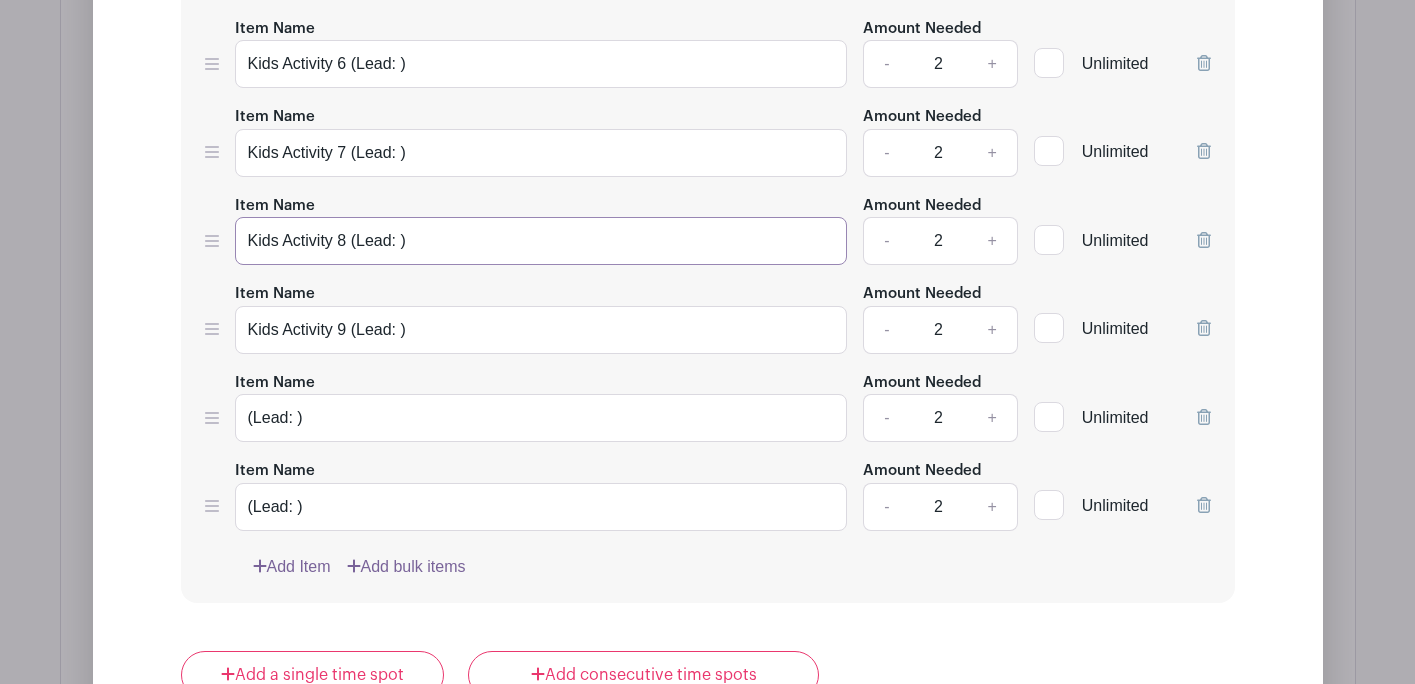 click on "Kids Activity 8 (Lead: )" at bounding box center [541, 241] 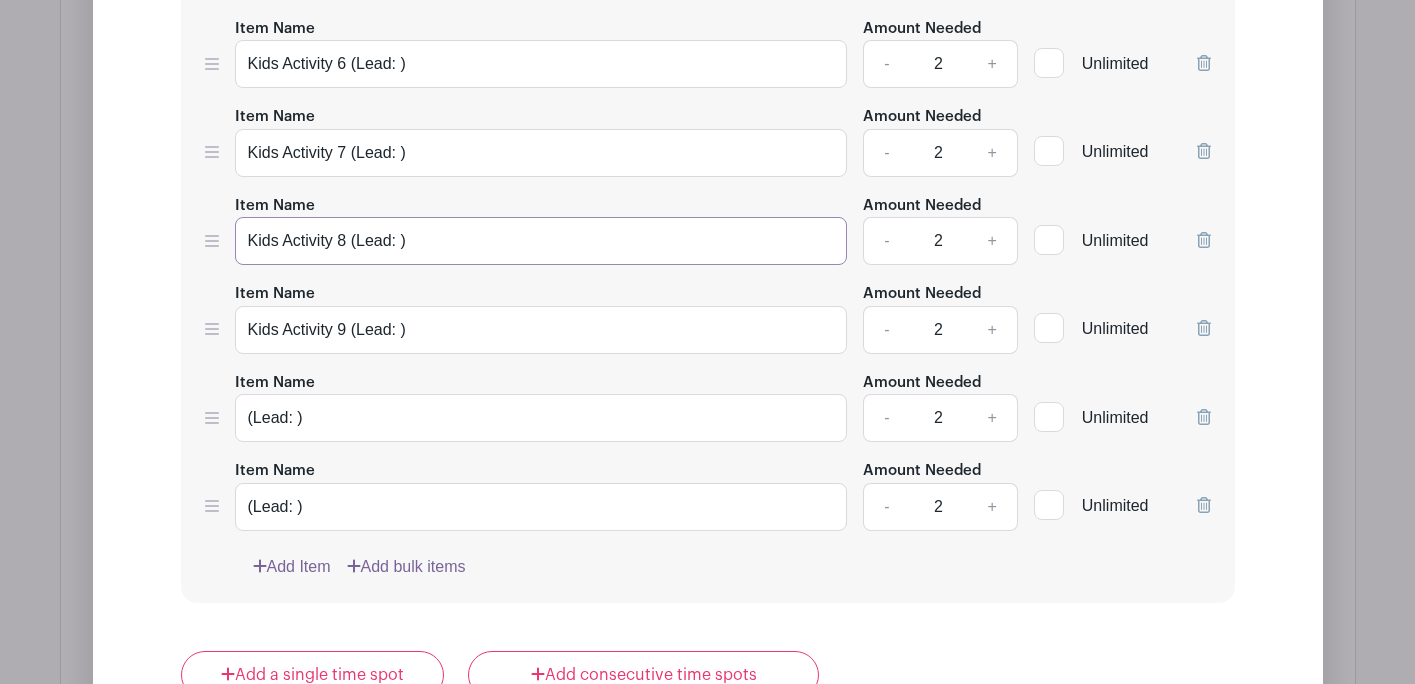 type on "Kids Activity 8 (Lead: )" 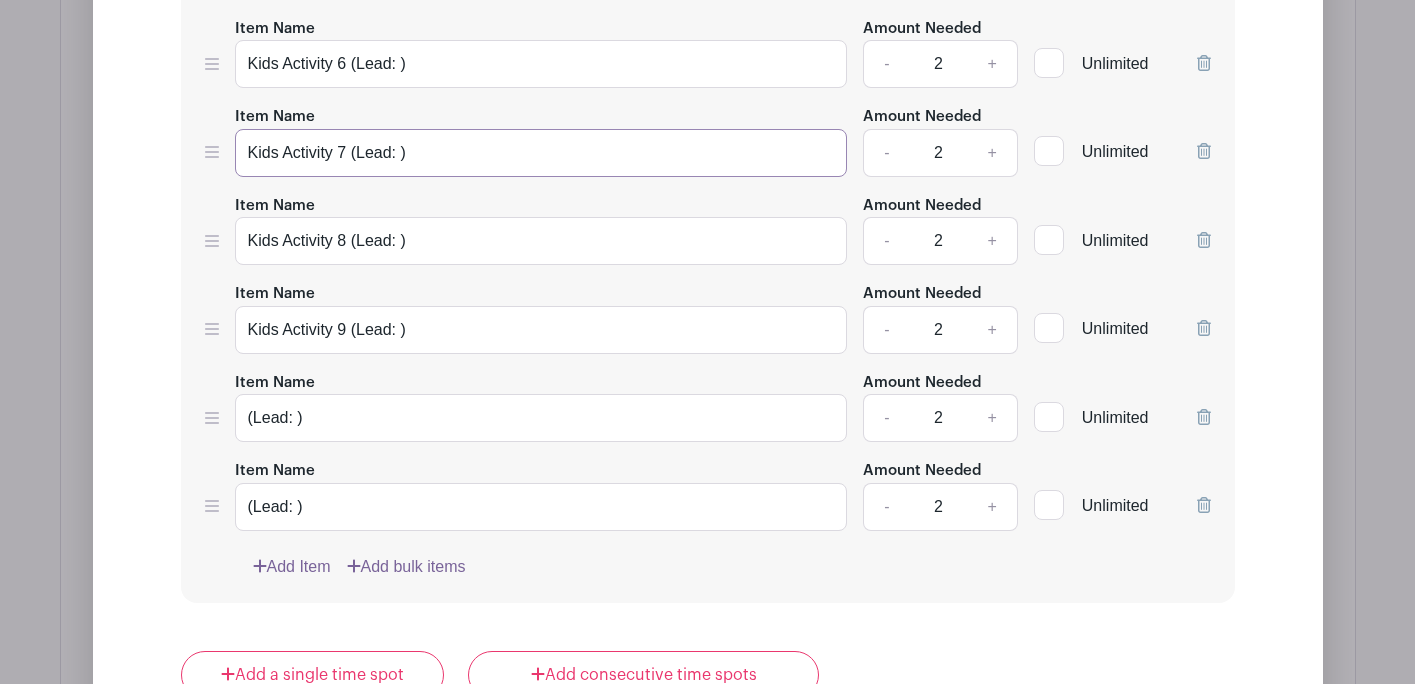 click on "Kids Activity 7 (Lead: )" at bounding box center [541, 153] 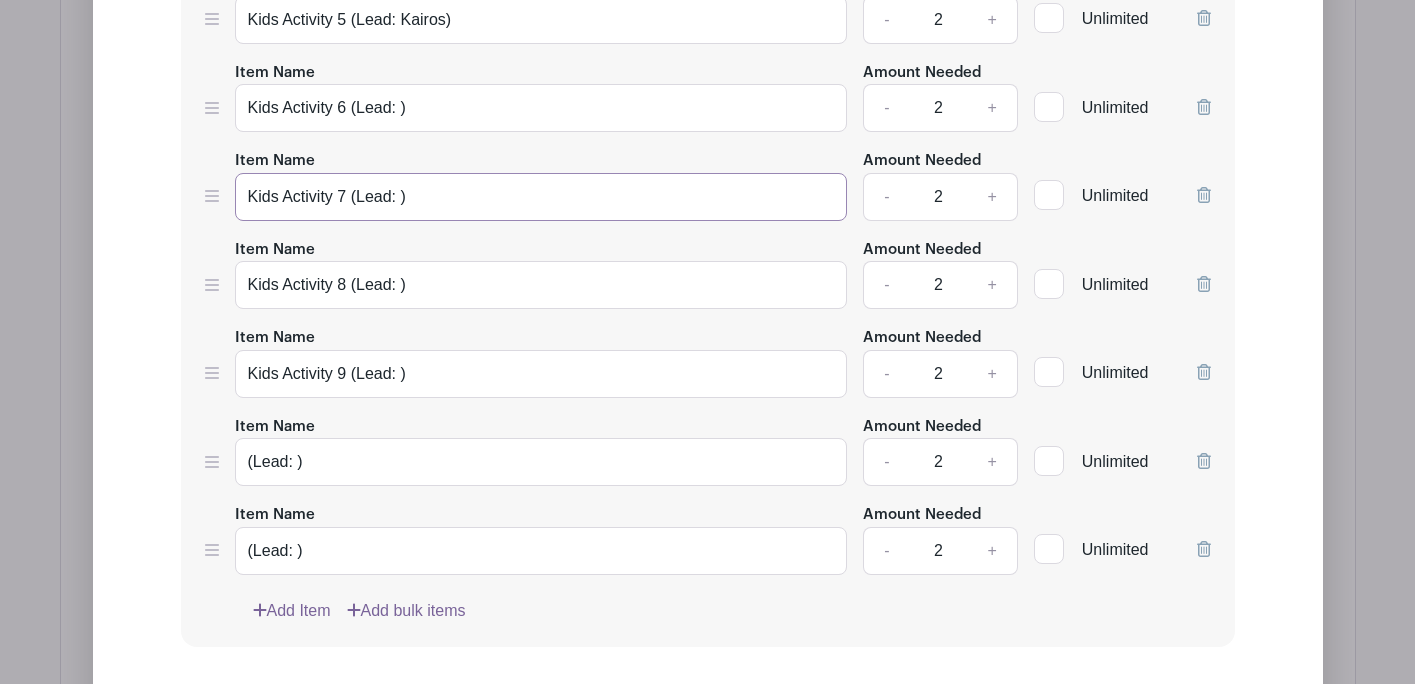 scroll, scrollTop: 5181, scrollLeft: 0, axis: vertical 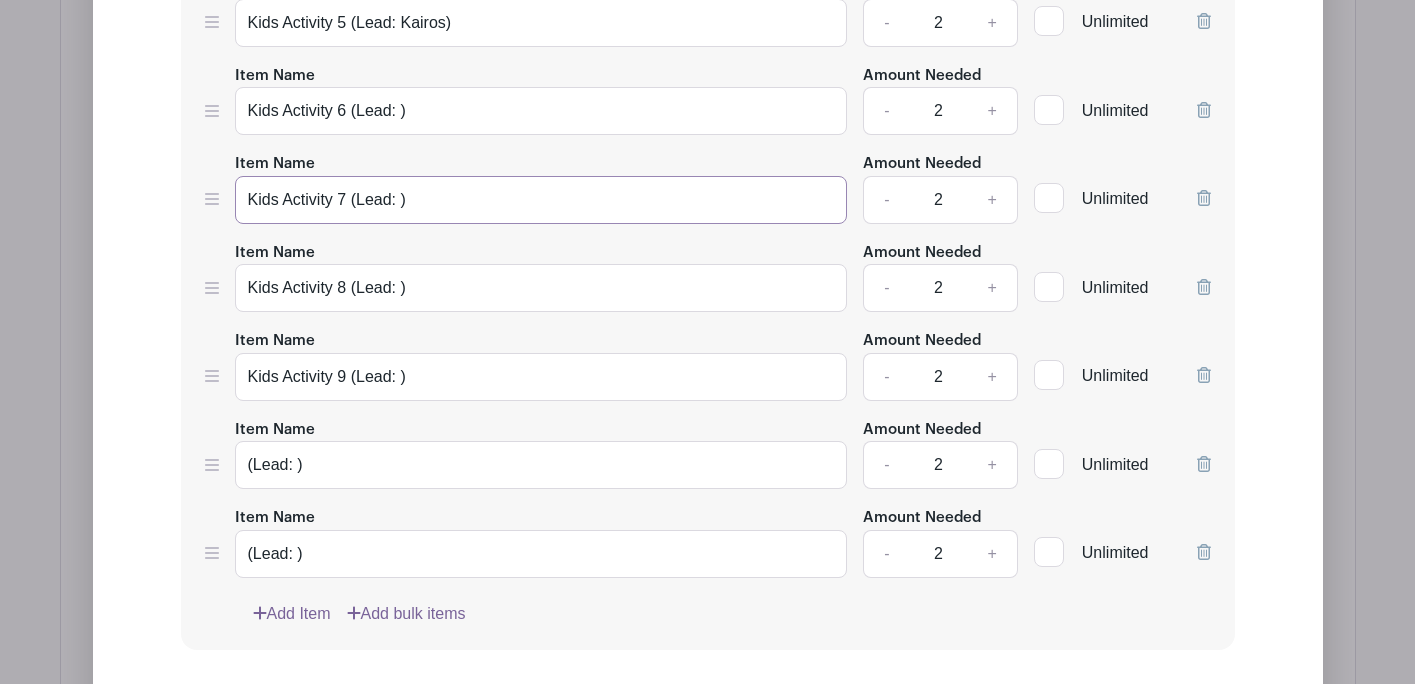 type on "Kids Activity 7 (Lead: )" 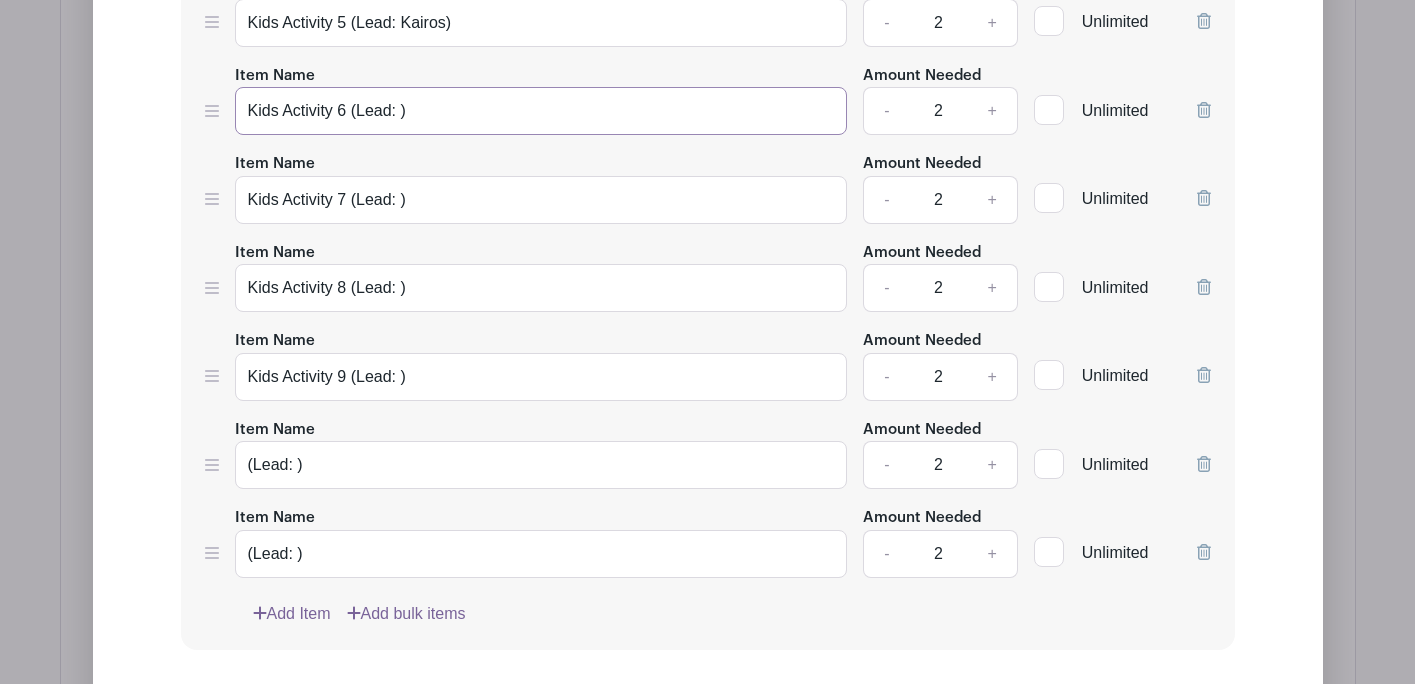 click on "Kids Activity 6 (Lead: )" at bounding box center (541, 111) 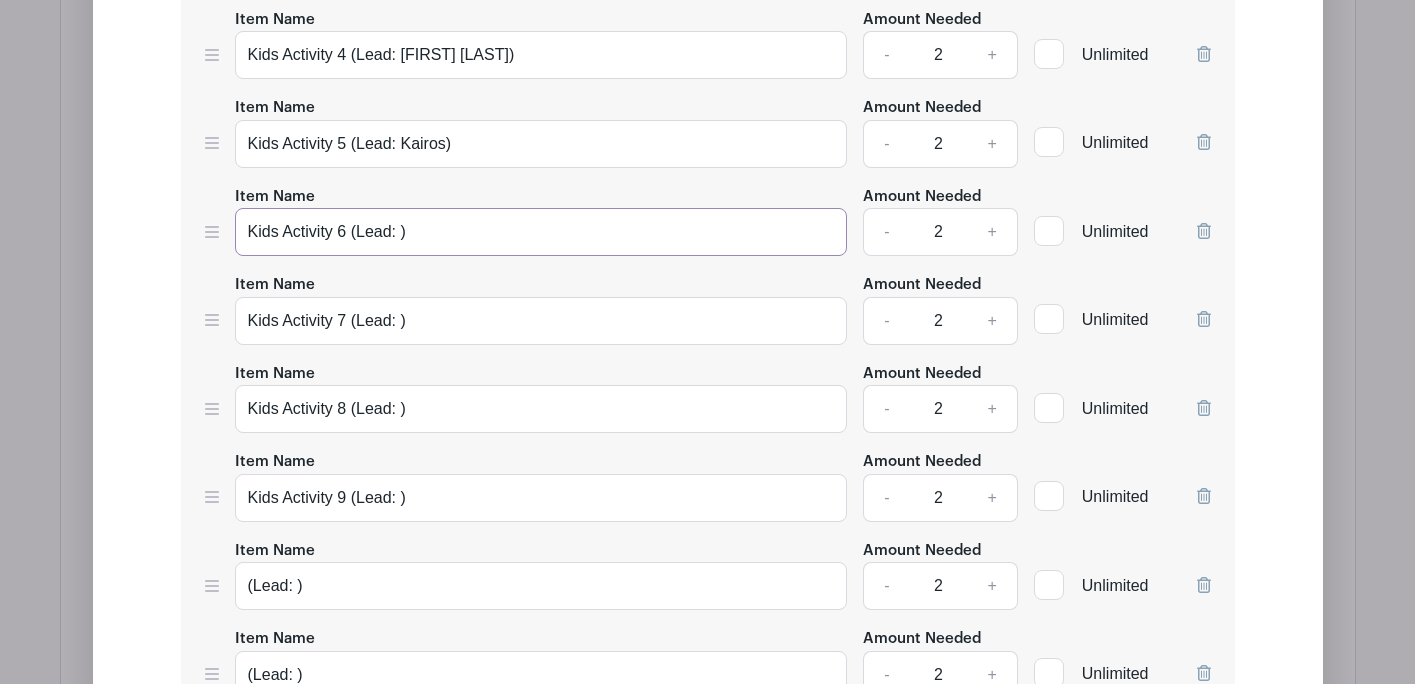 scroll, scrollTop: 5051, scrollLeft: 0, axis: vertical 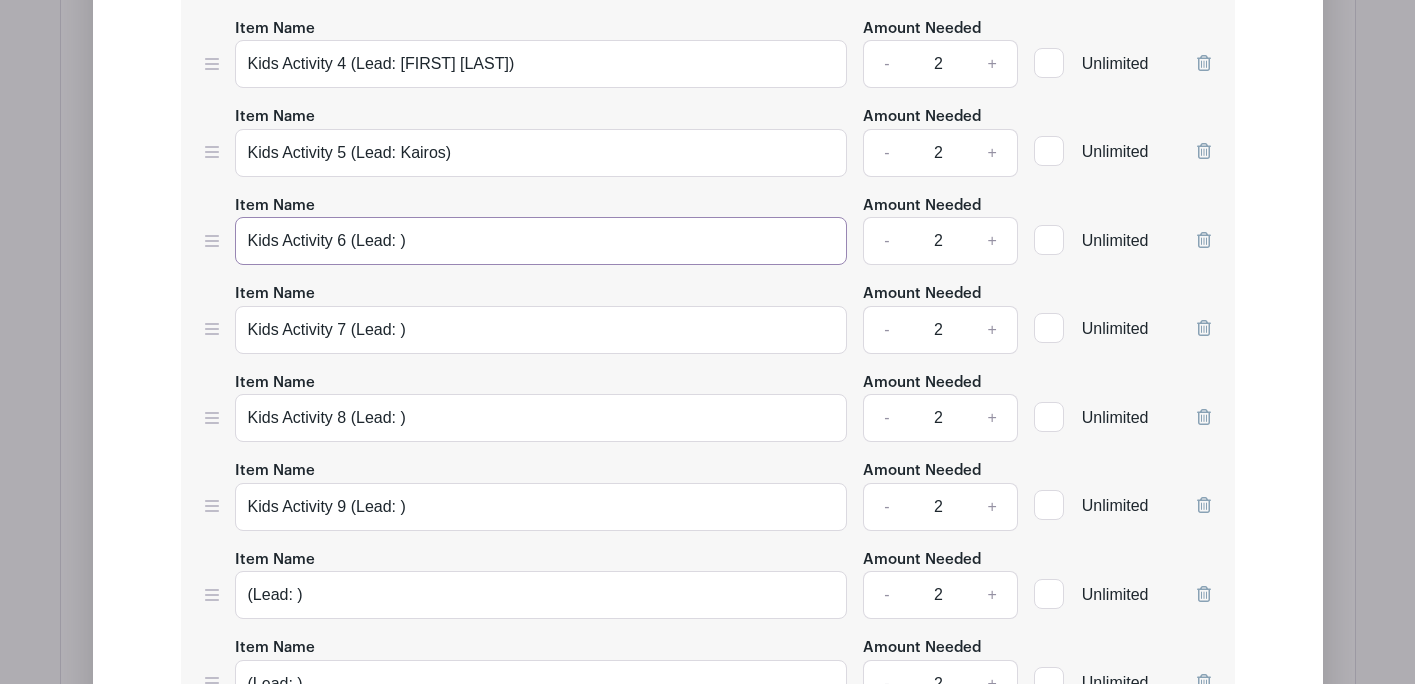 type on "Kids Activity 6 (Lead: )" 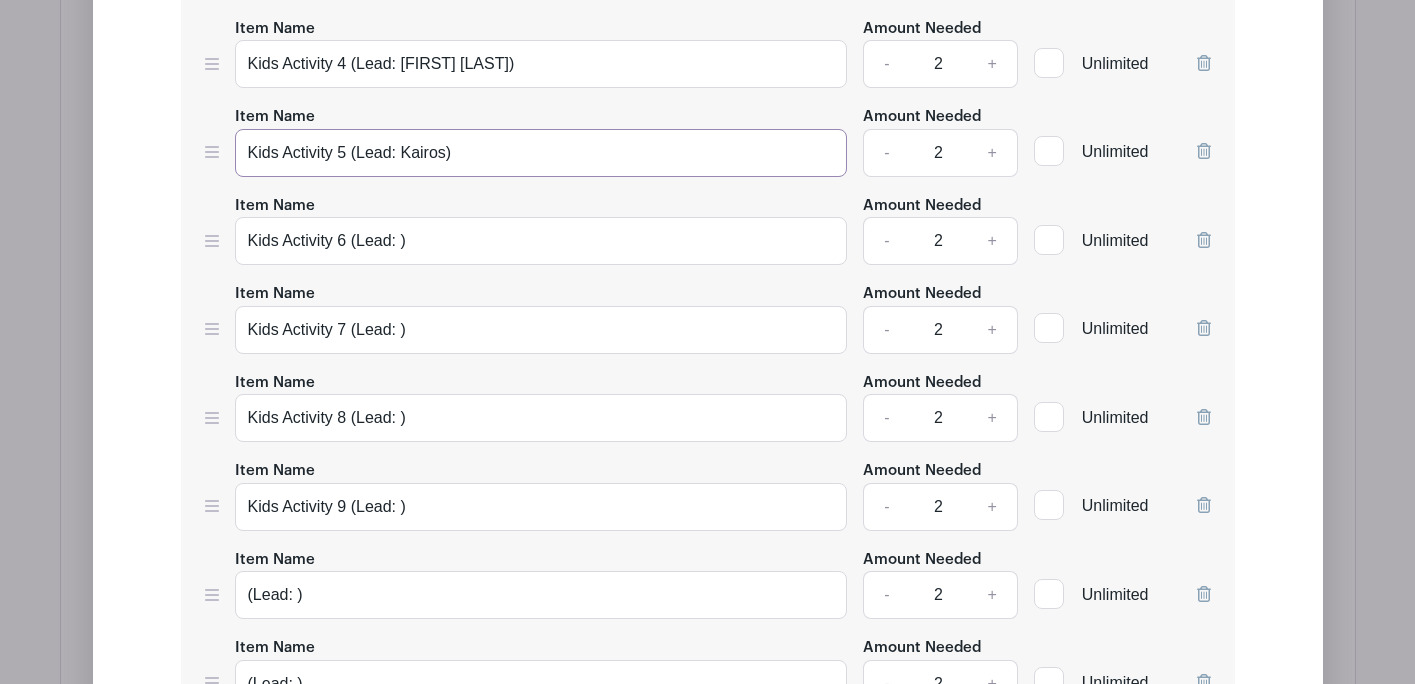 click on "Kids Activity 5 (Lead: Kairos)" at bounding box center (541, 153) 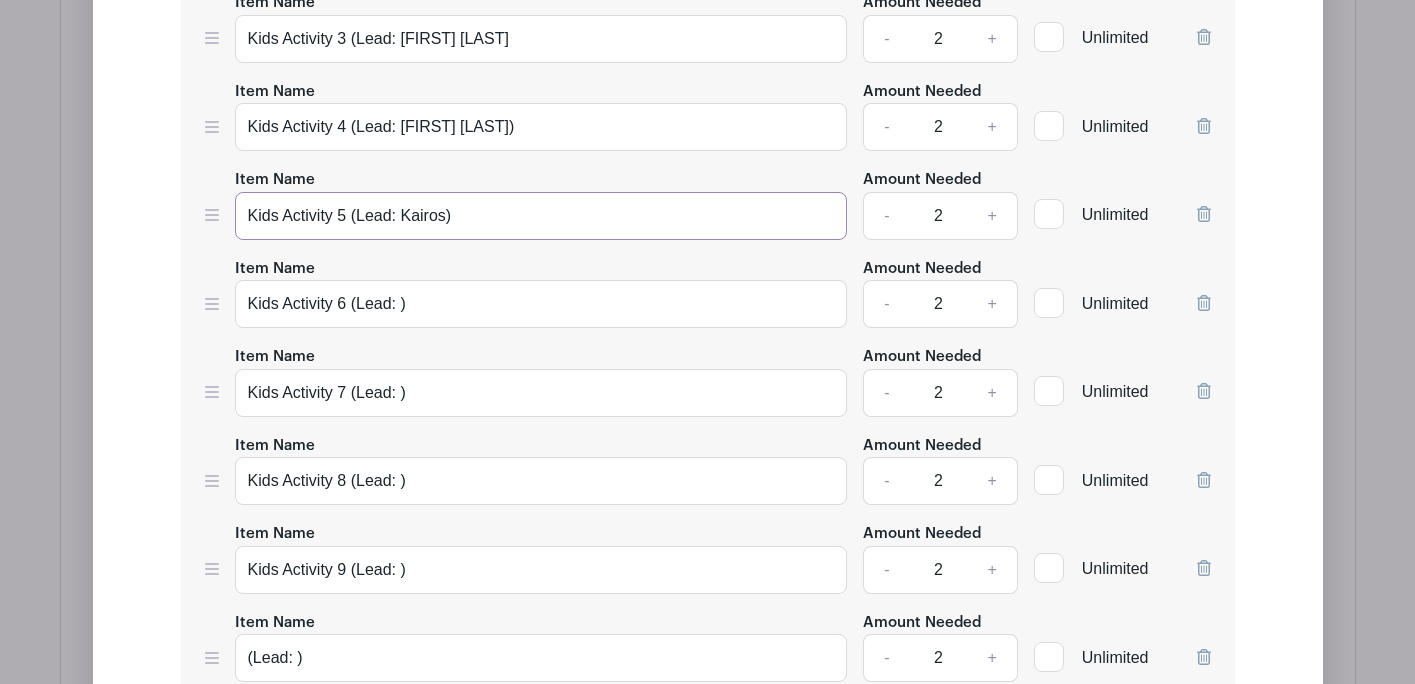 scroll, scrollTop: 4985, scrollLeft: 0, axis: vertical 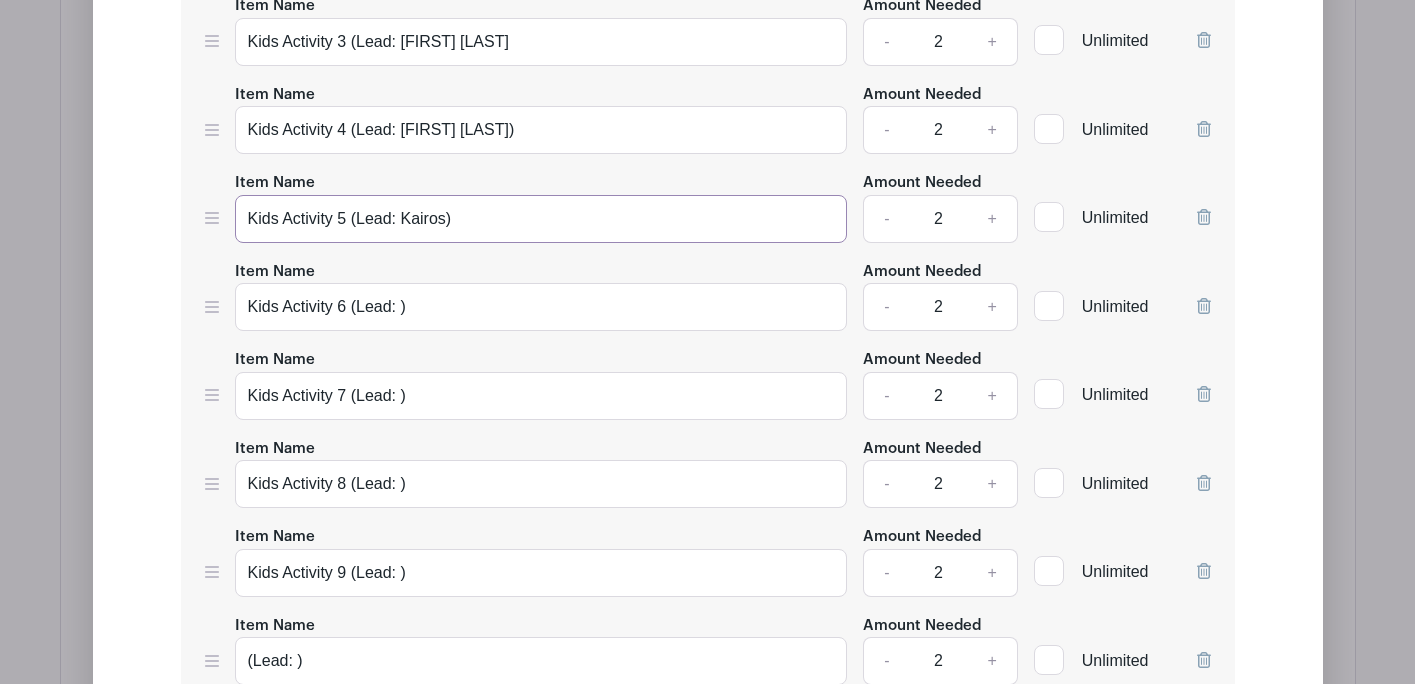 type on "Kids Activity 5 (Lead: Kairos)" 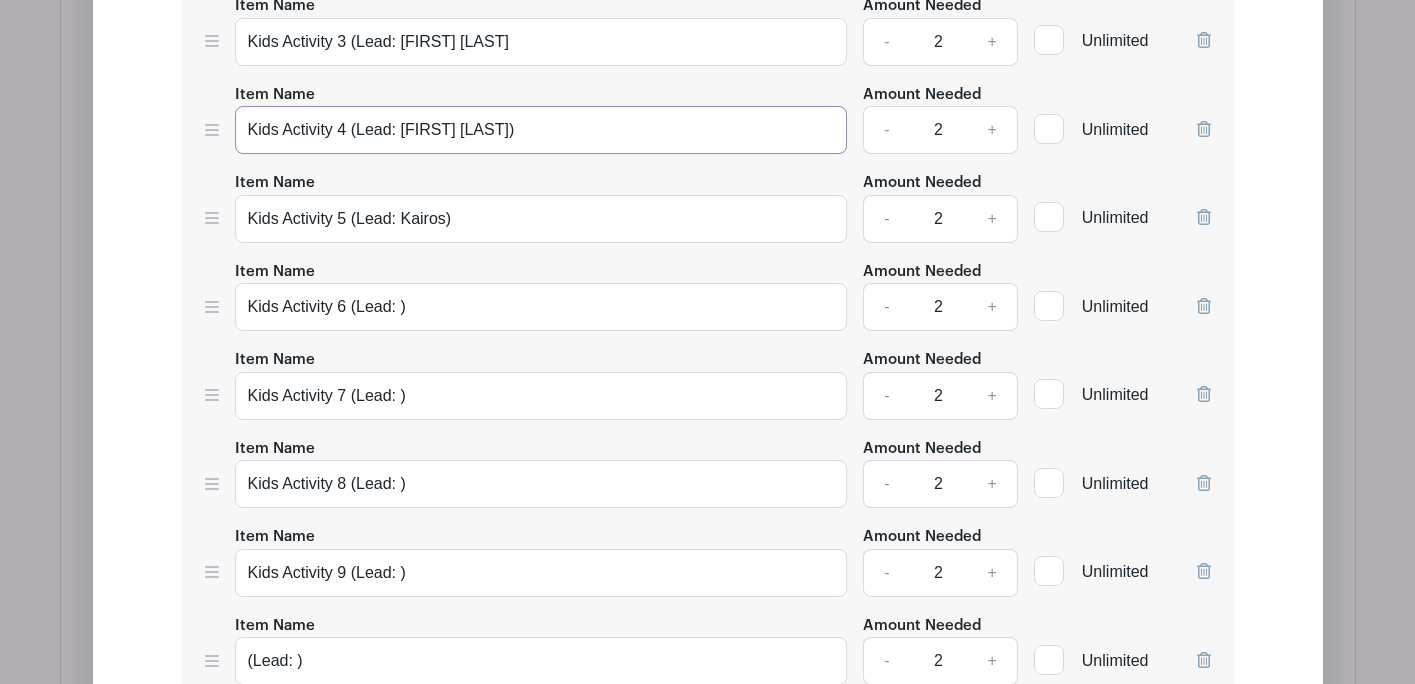 click on "Kids Activity 4 (Lead: [FIRST] [LAST])" at bounding box center (541, 130) 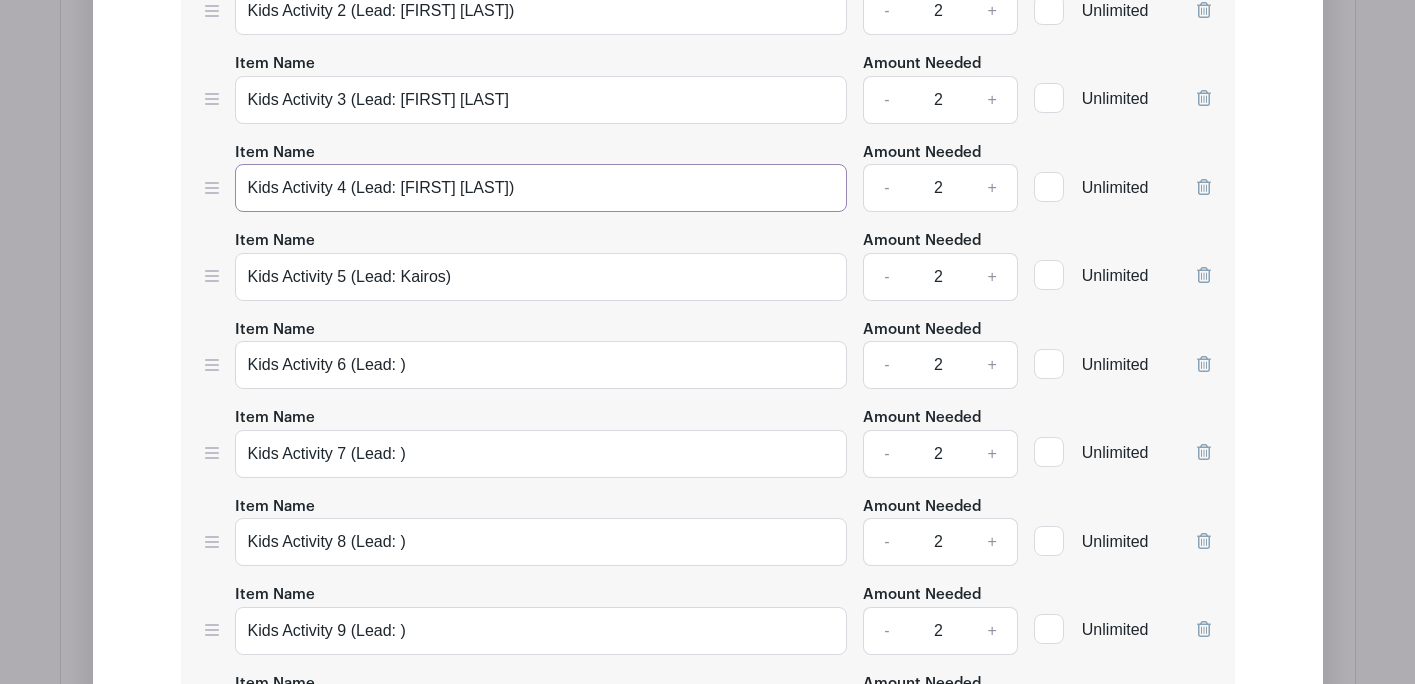 scroll, scrollTop: 4900, scrollLeft: 0, axis: vertical 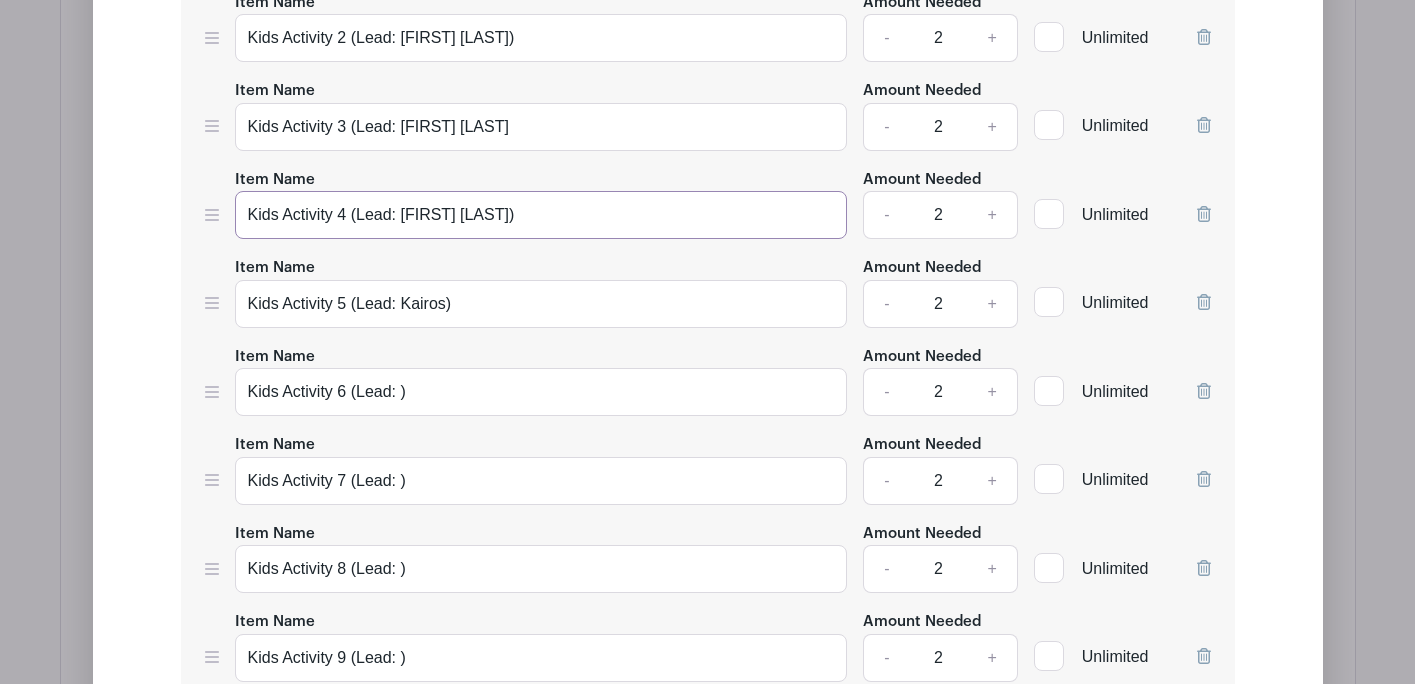 type on "Kids Activity 4 (Lead: [FIRST] [LAST])" 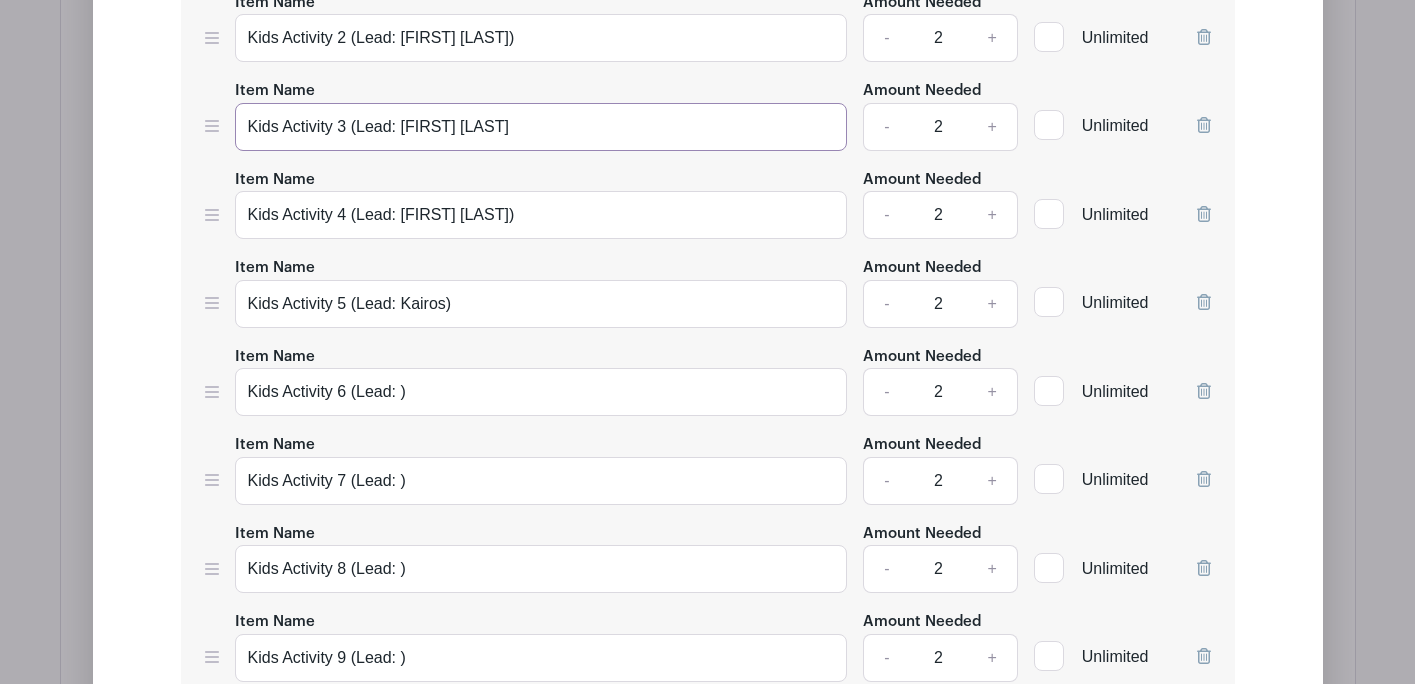 click on "Kids Activity 3 (Lead: [FIRST] [LAST]" at bounding box center (541, 127) 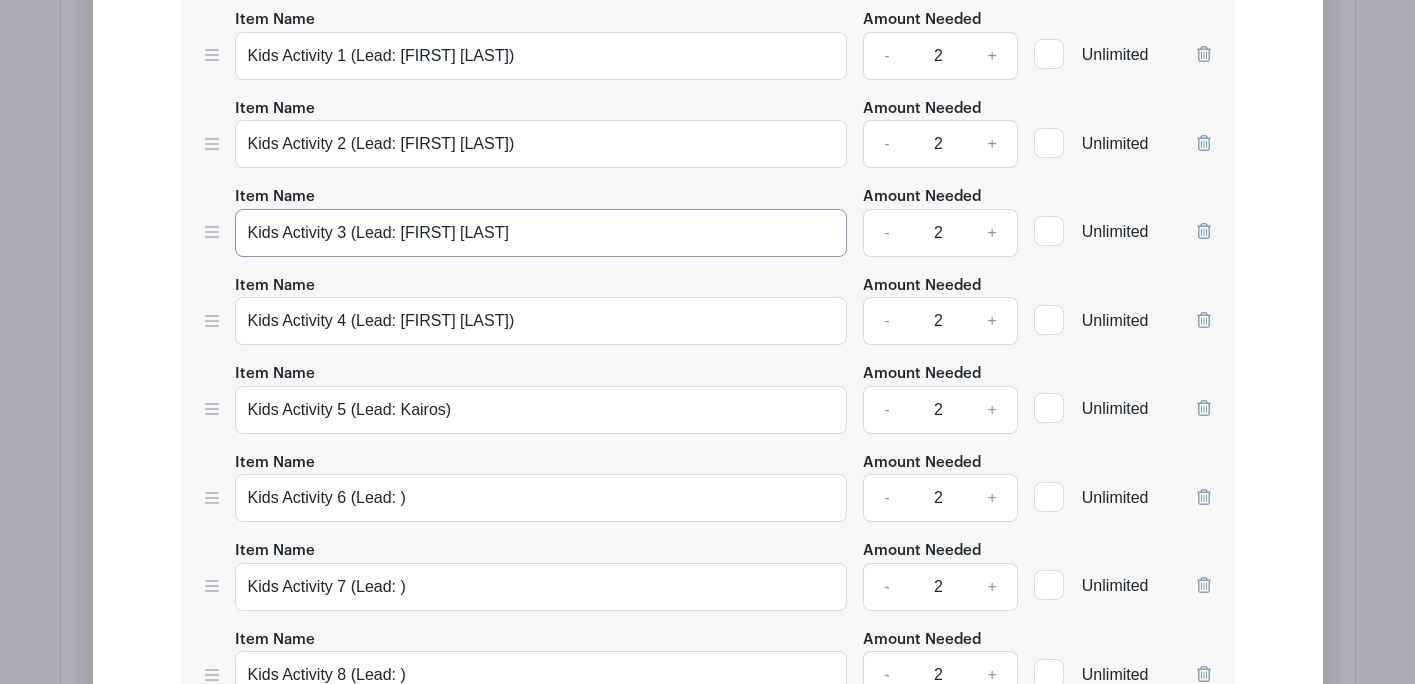 scroll, scrollTop: 4791, scrollLeft: 0, axis: vertical 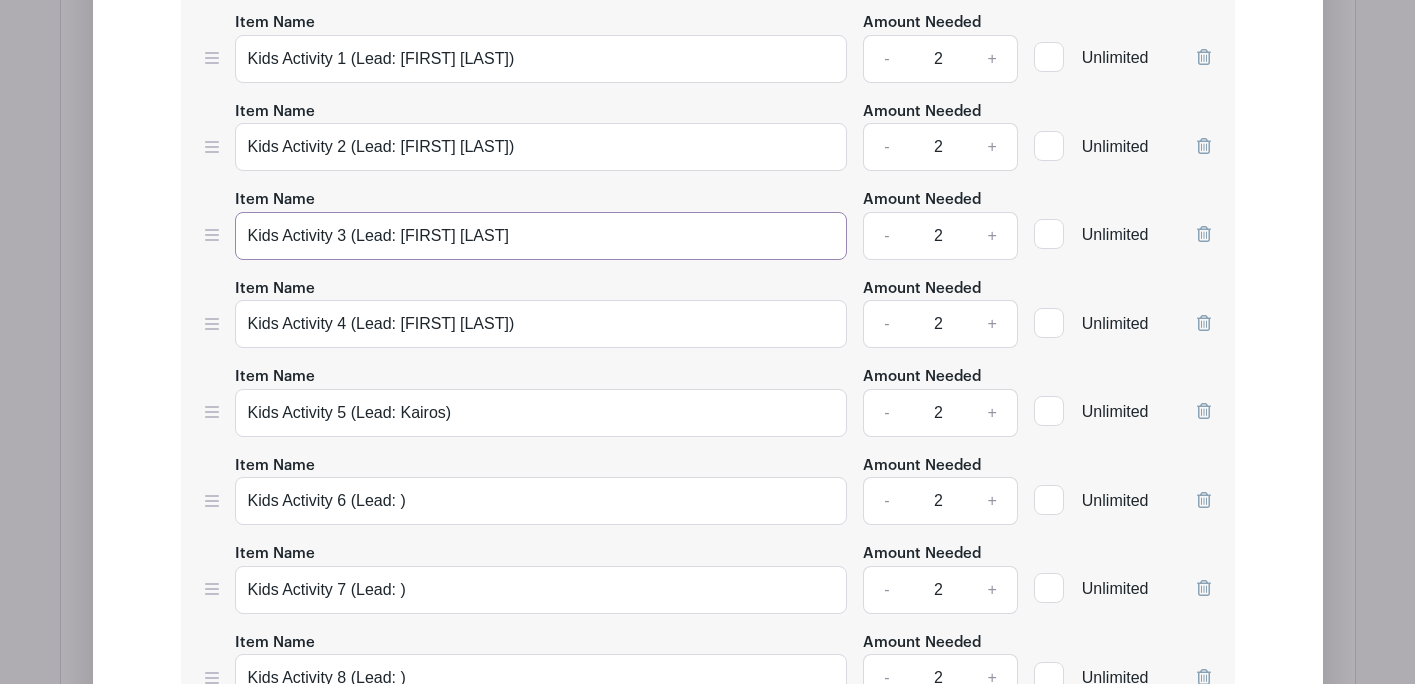 type on "Kids Activity 3 (Lead: [FIRST] [LAST]" 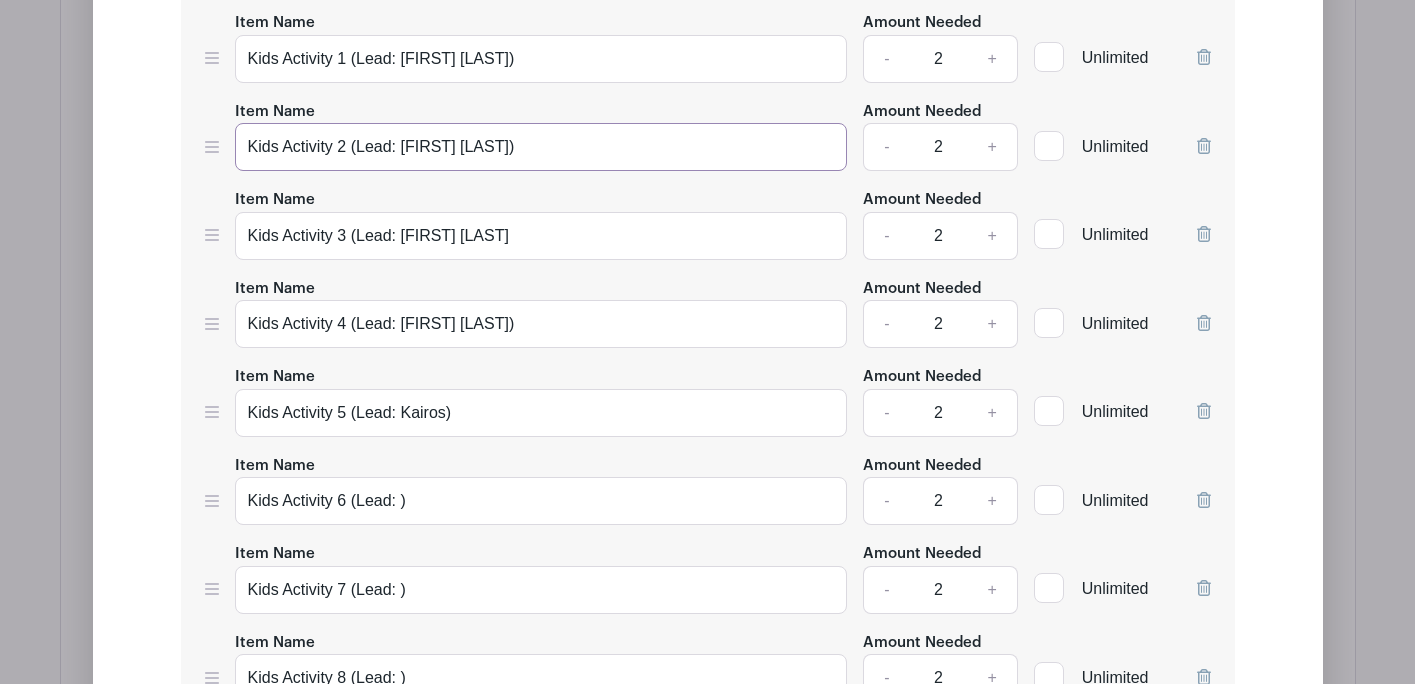 click on "Kids Activity 2 (Lead: [FIRST] [LAST])" at bounding box center [541, 147] 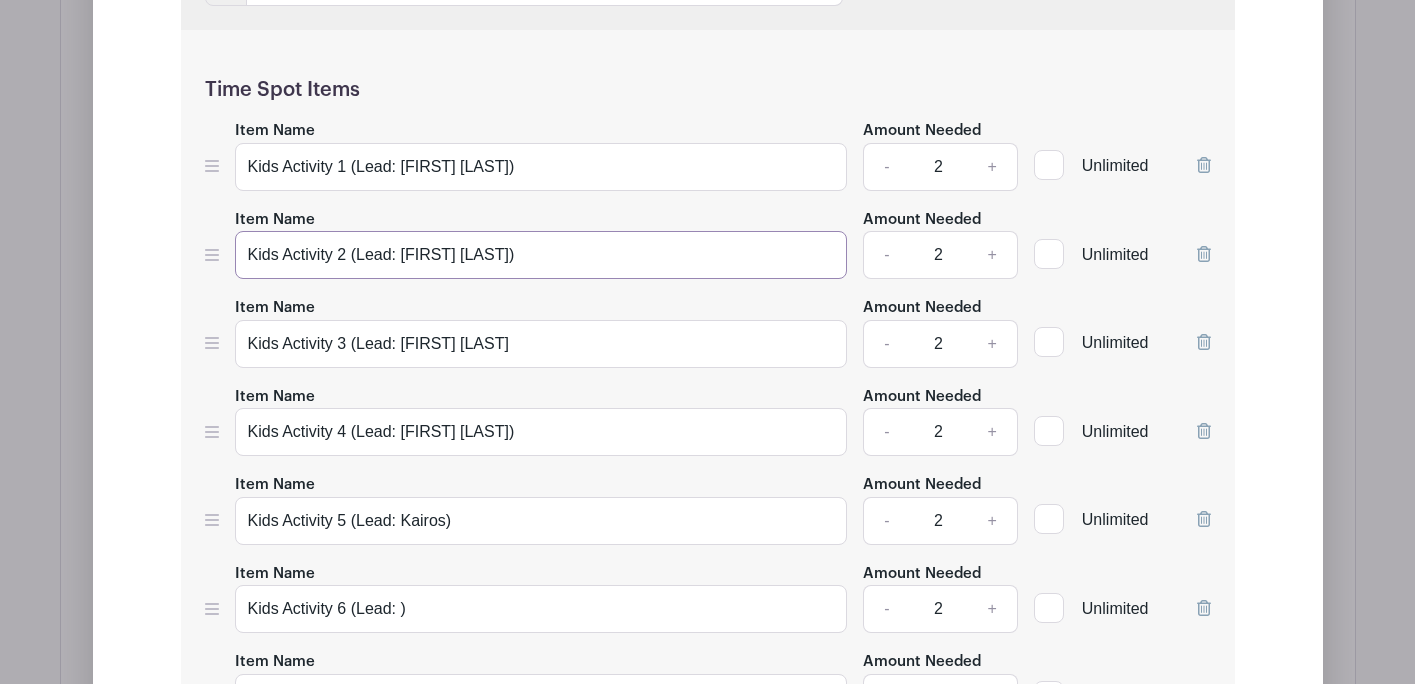 scroll, scrollTop: 4678, scrollLeft: 0, axis: vertical 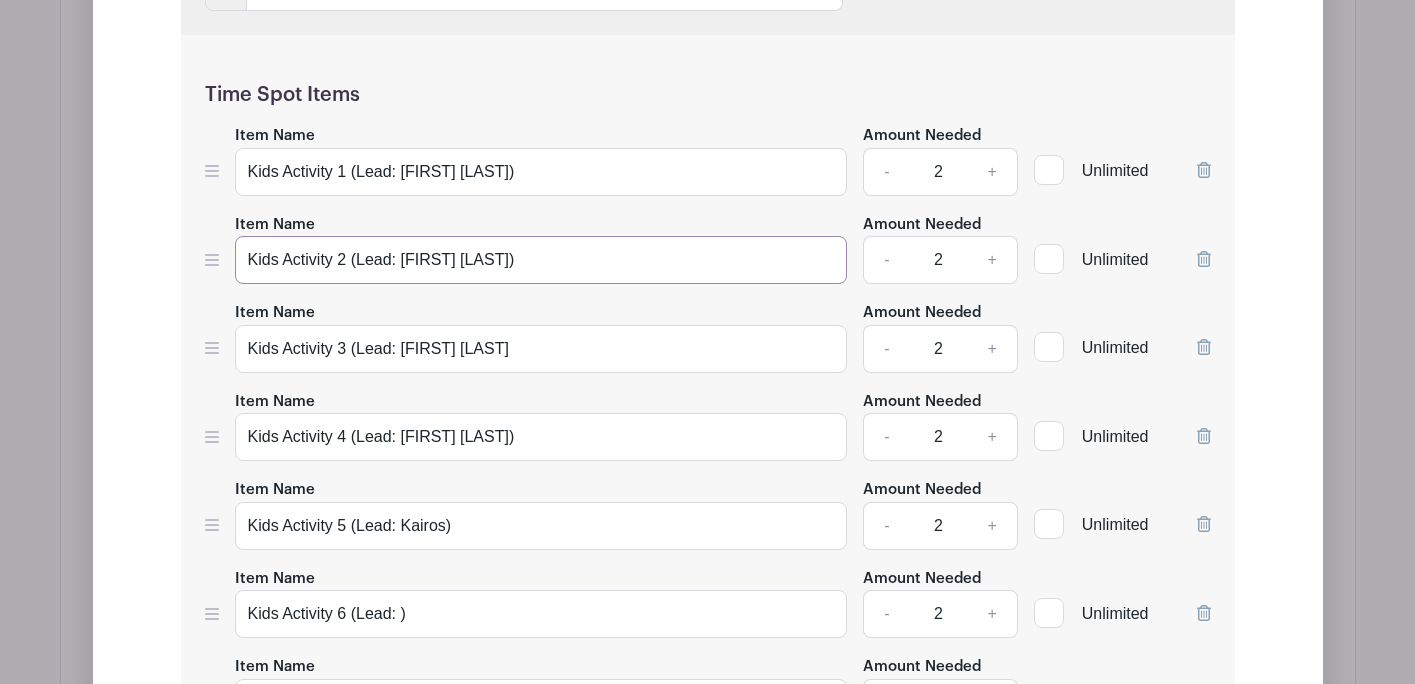 type on "Kids Activity 2 (Lead: [FIRST] [LAST])" 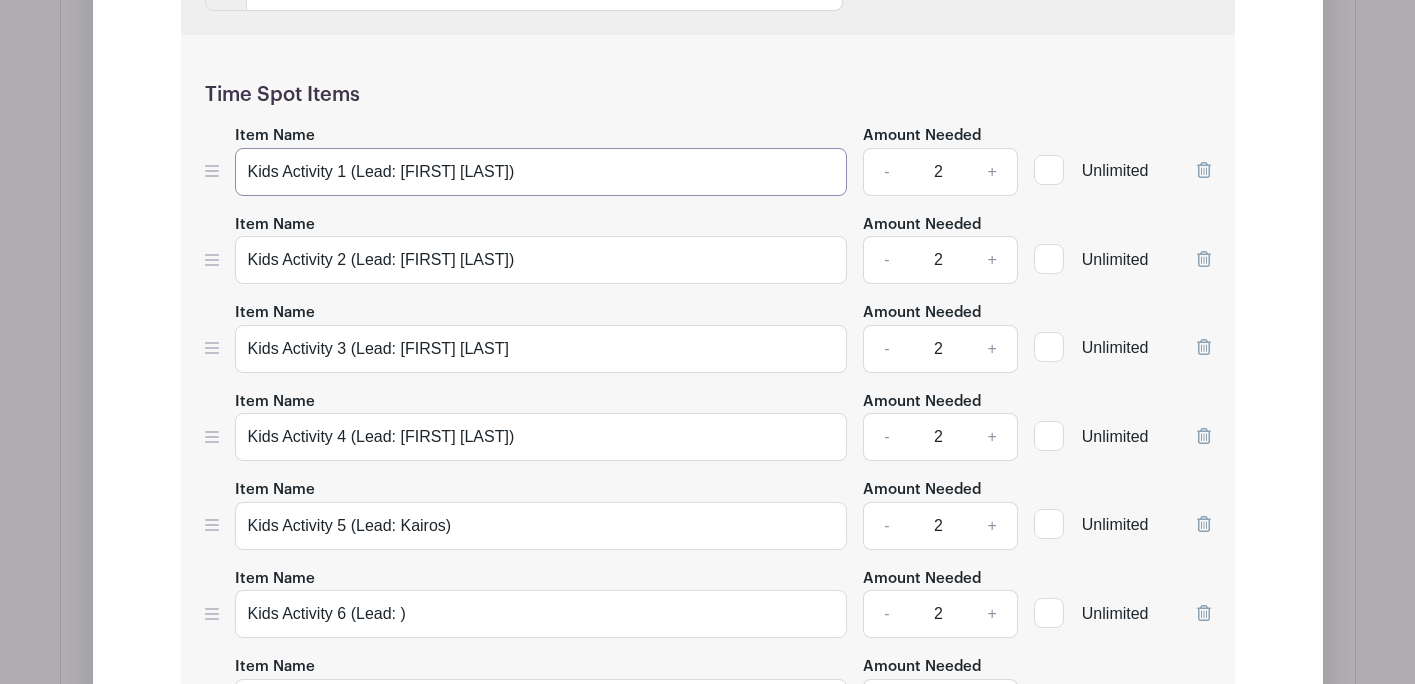 click on "Kids Activity 1 (Lead: [FIRST] [LAST])" at bounding box center [541, 172] 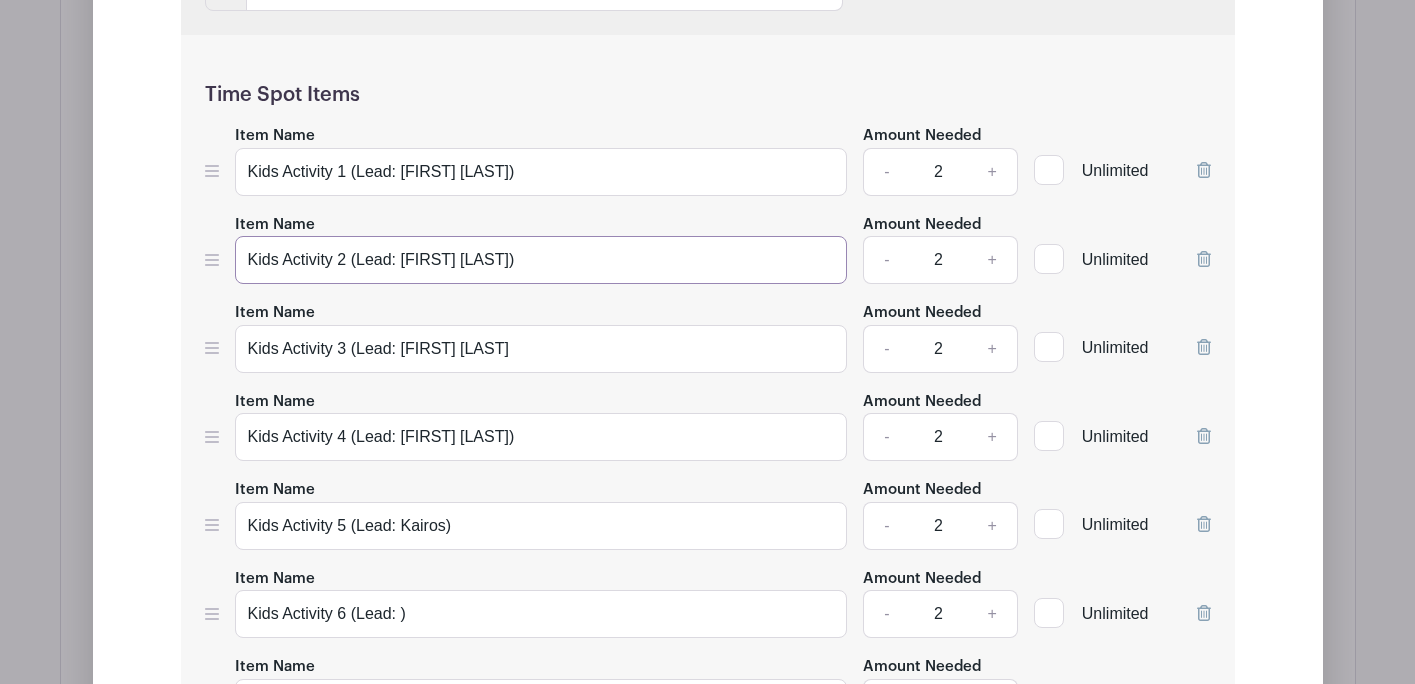 click on "Kids Activity 2 (Lead: [FIRST] [LAST])" at bounding box center (541, 260) 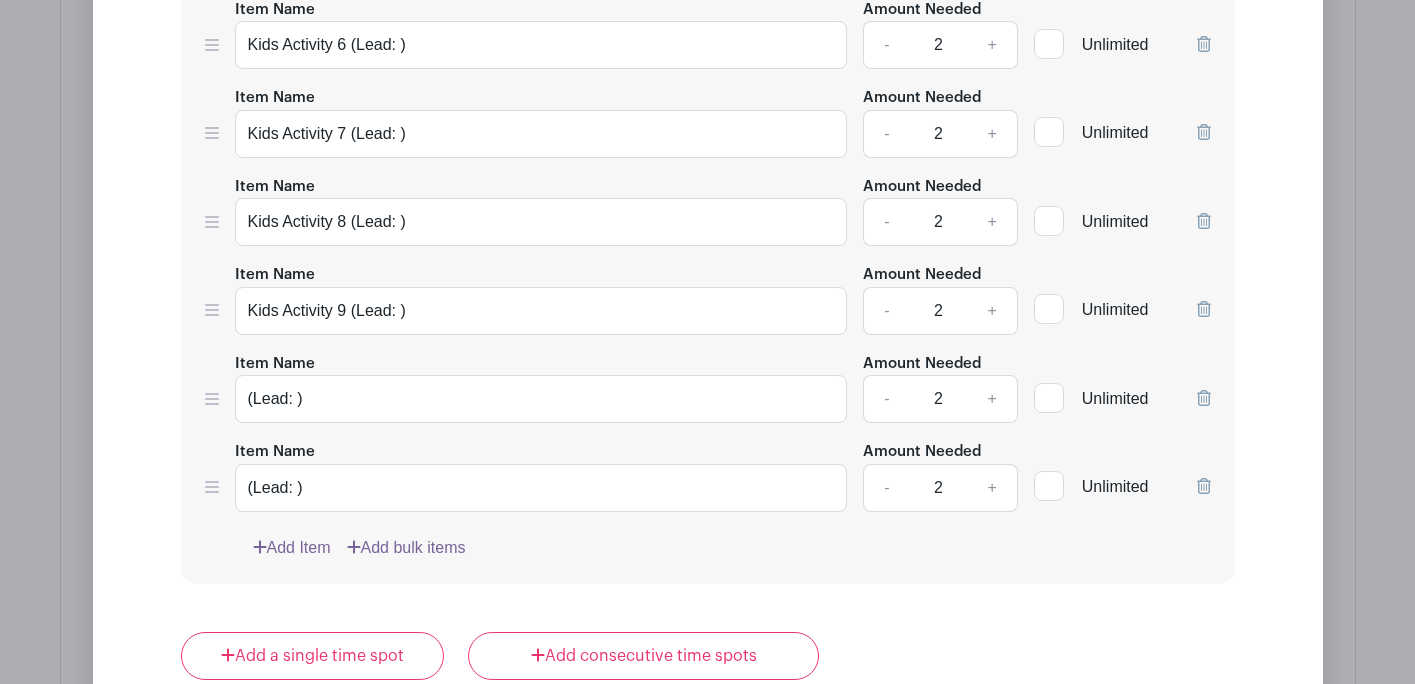 scroll, scrollTop: 5257, scrollLeft: 0, axis: vertical 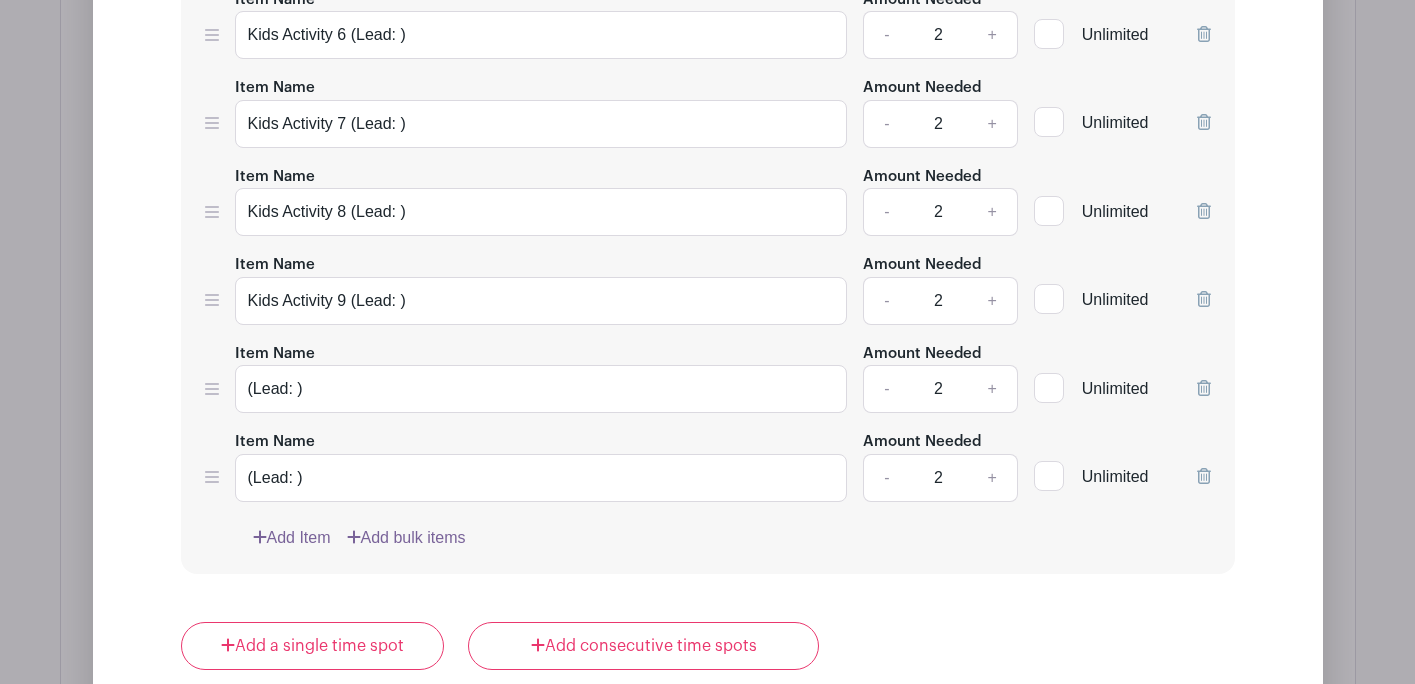 type on "Kids Activity 2 (Lead: [FIRST] [LAST])" 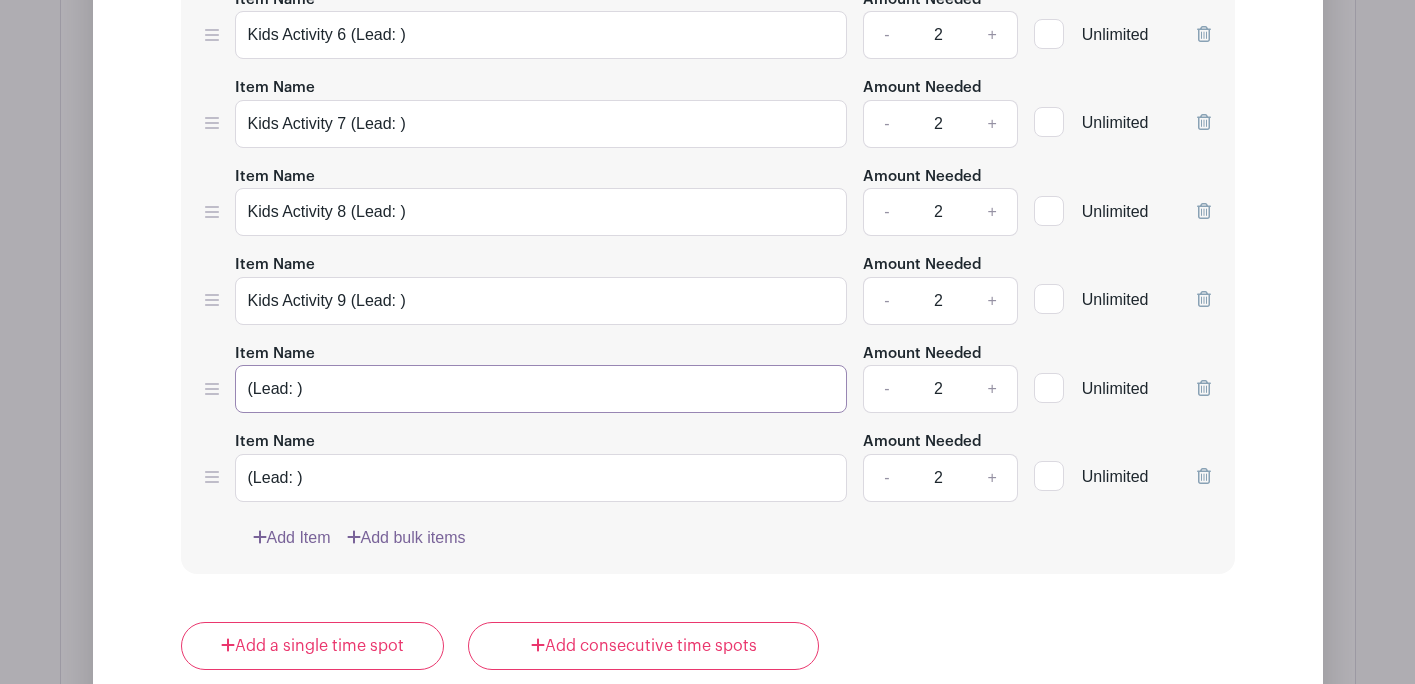 click on "(Lead: )" at bounding box center [541, 389] 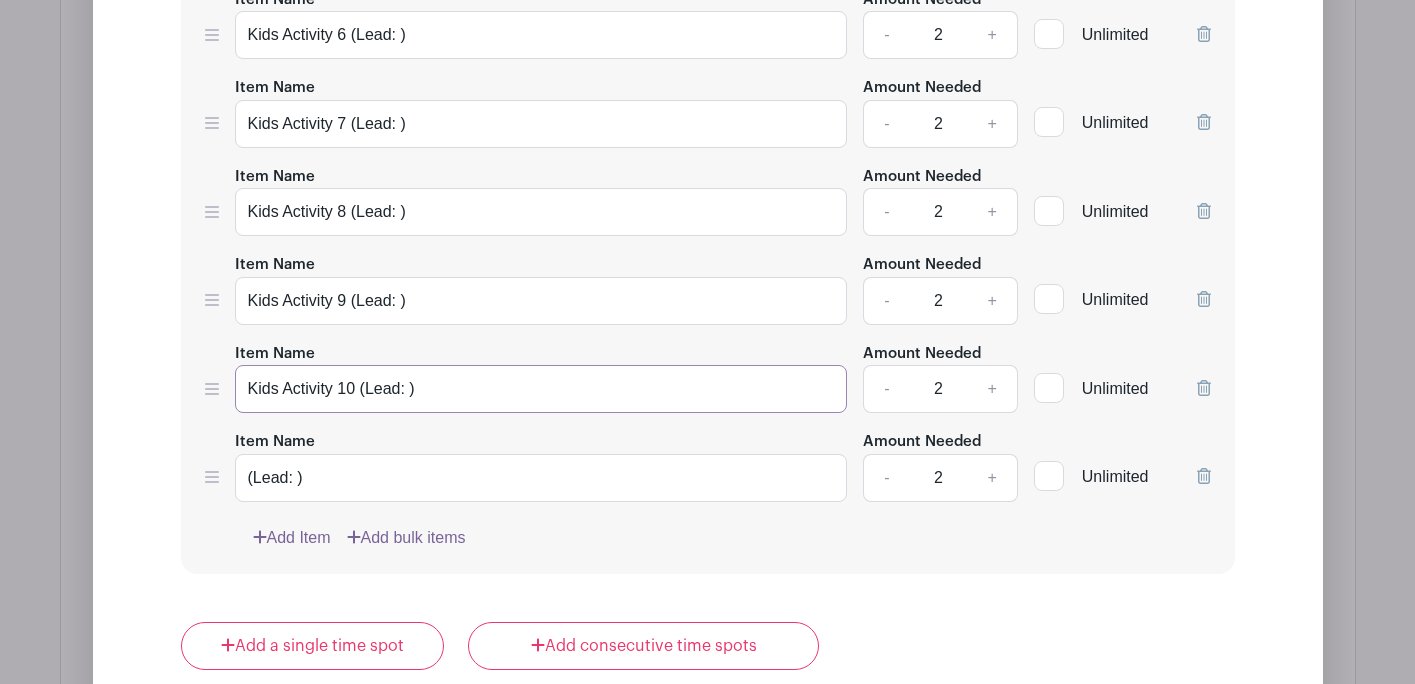 click on "Kids Activity 10 (Lead: )" at bounding box center [541, 389] 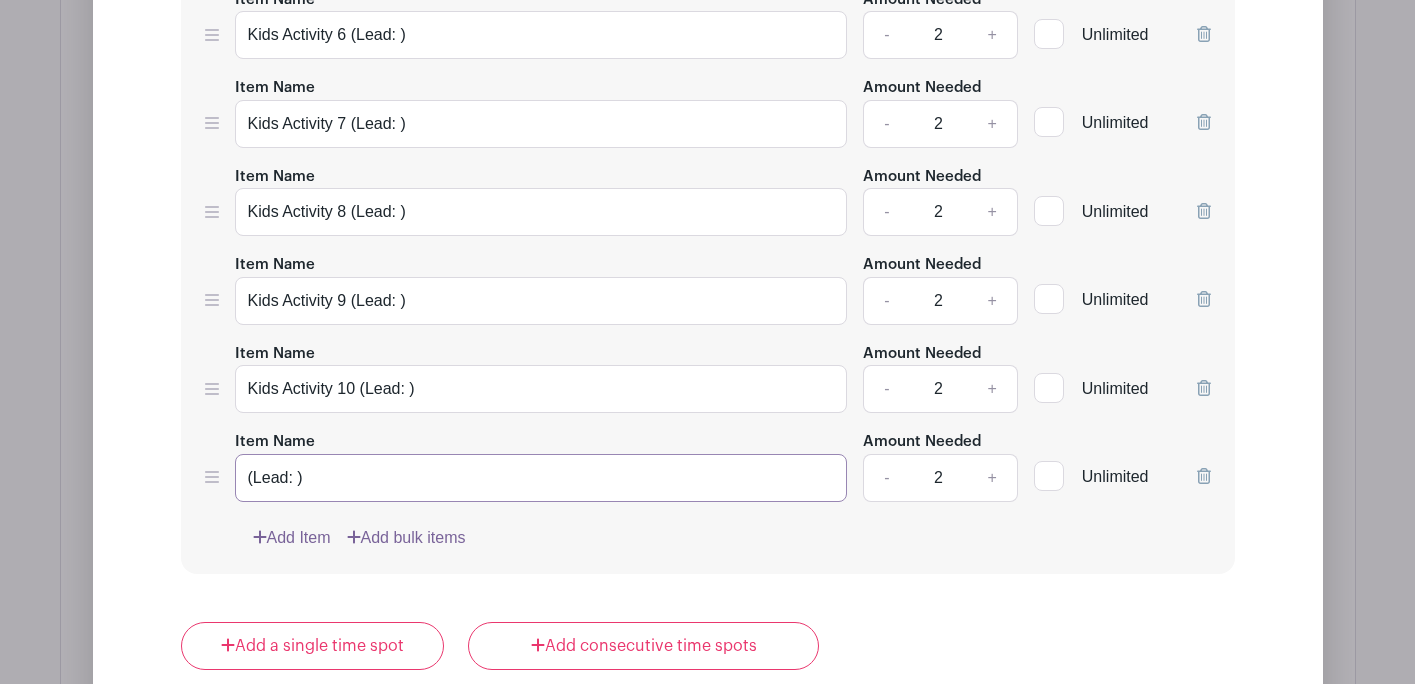 click on "(Lead: )" at bounding box center [541, 478] 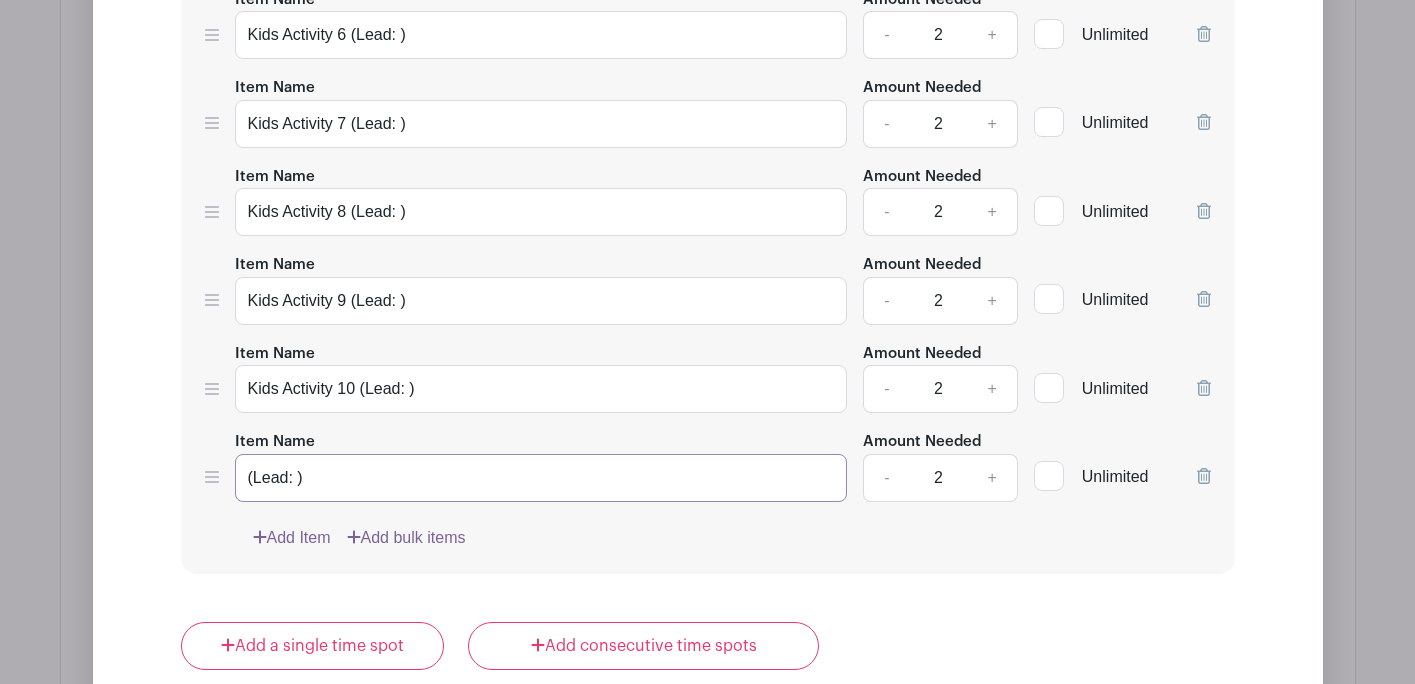 paste on "Kids Activity 1" 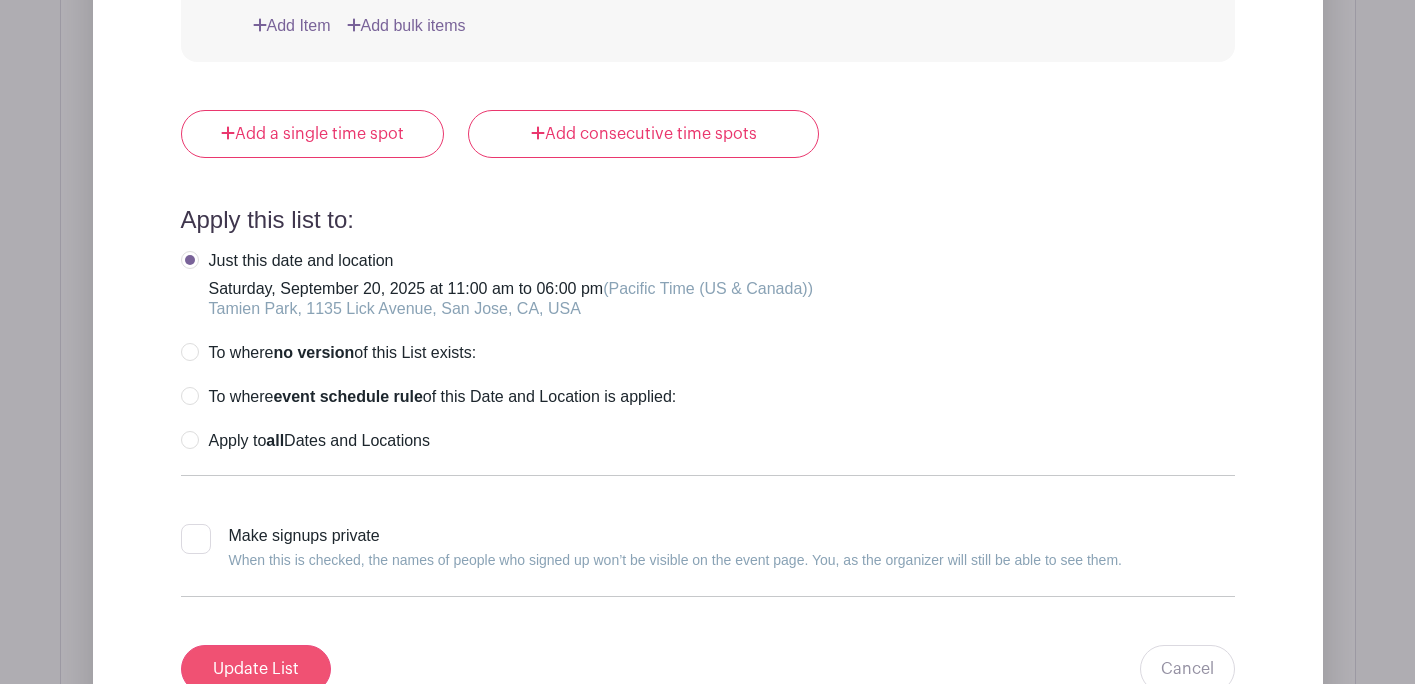 type on "Kids Activity 11 (Lead: )" 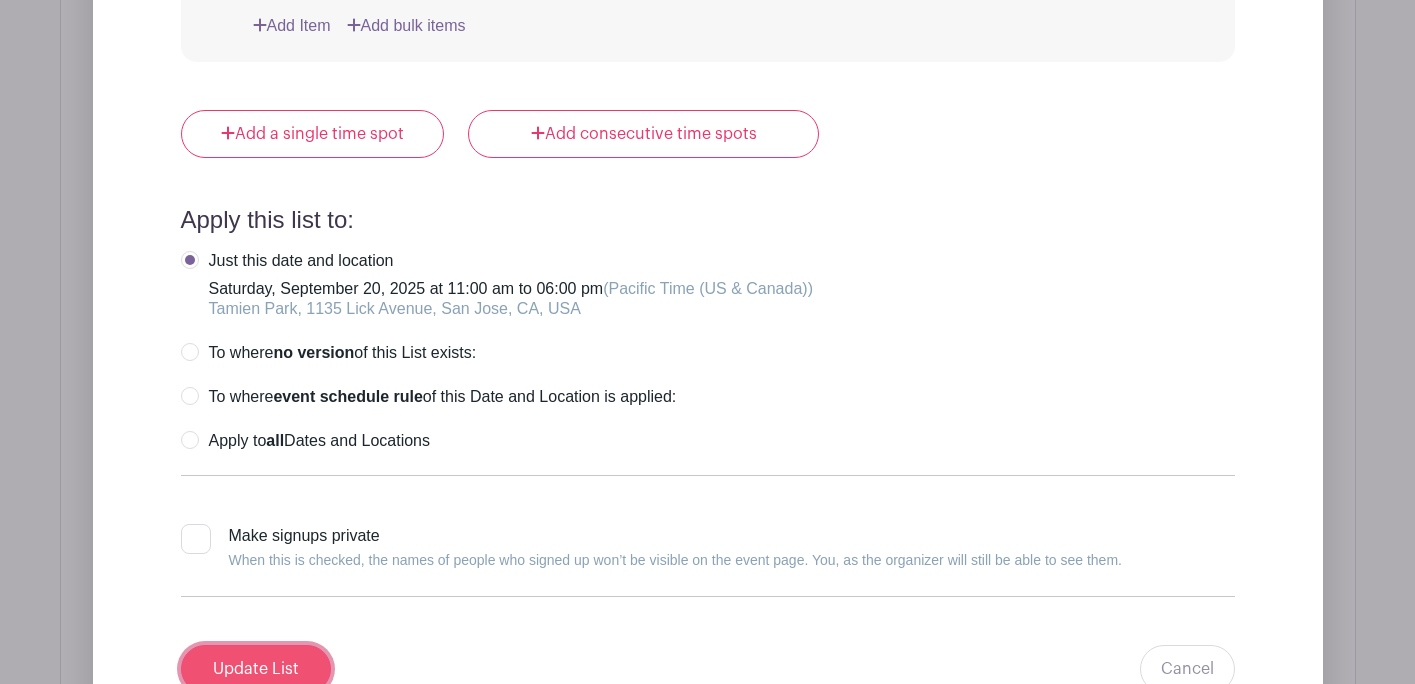 click on "Update List" at bounding box center (256, 669) 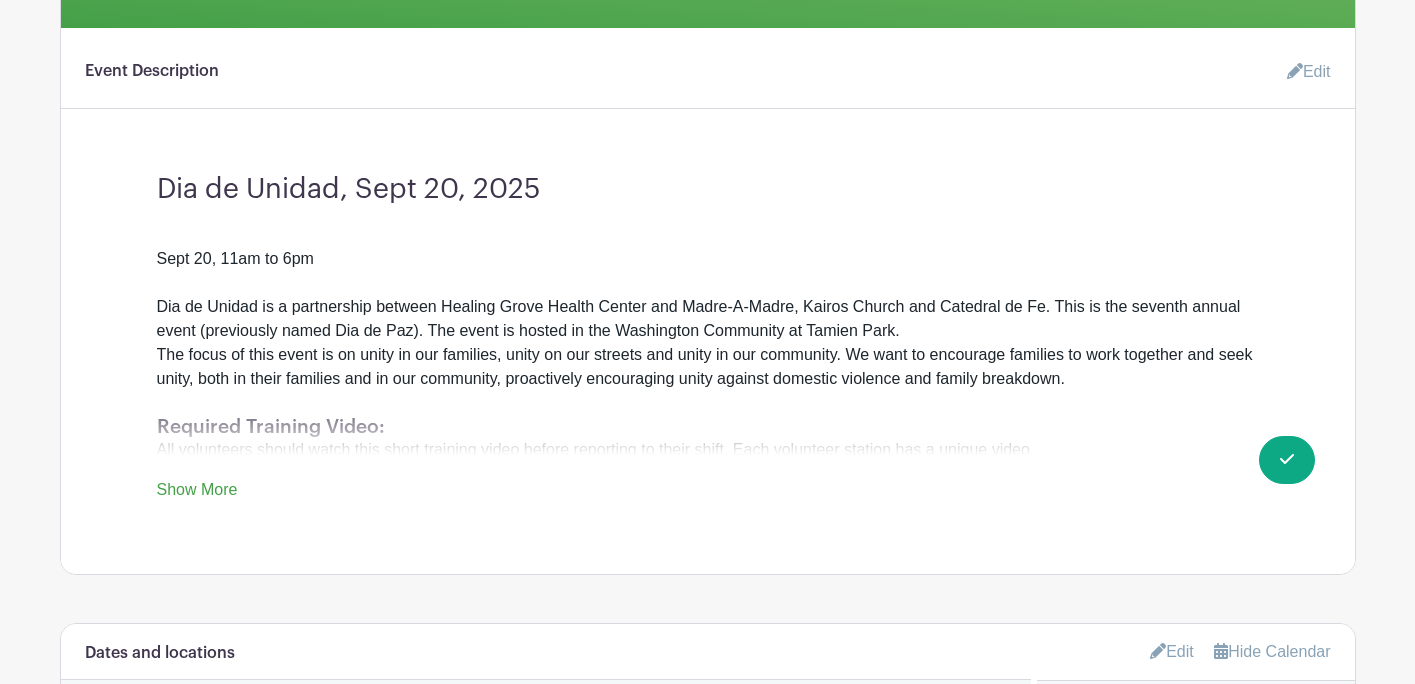 scroll, scrollTop: 0, scrollLeft: 0, axis: both 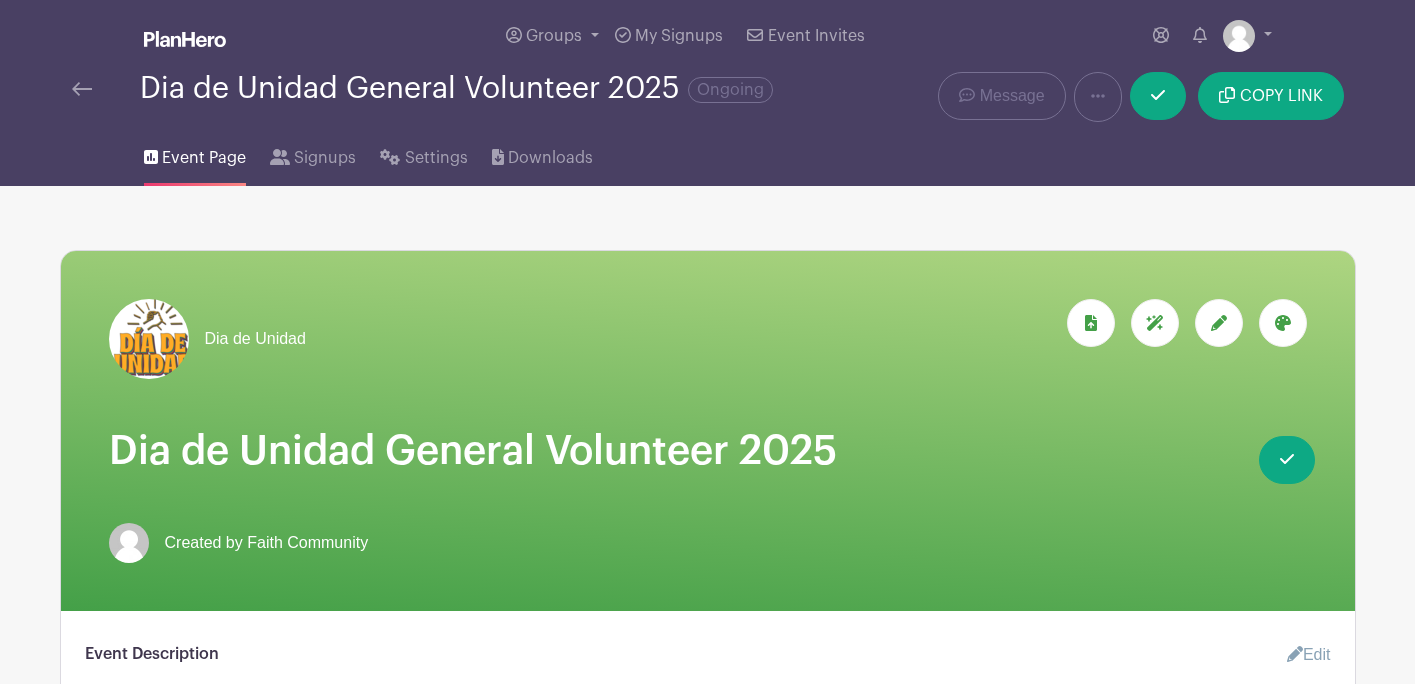 click on "Event Page
Signups
Settings
Downloads" at bounding box center [708, 154] 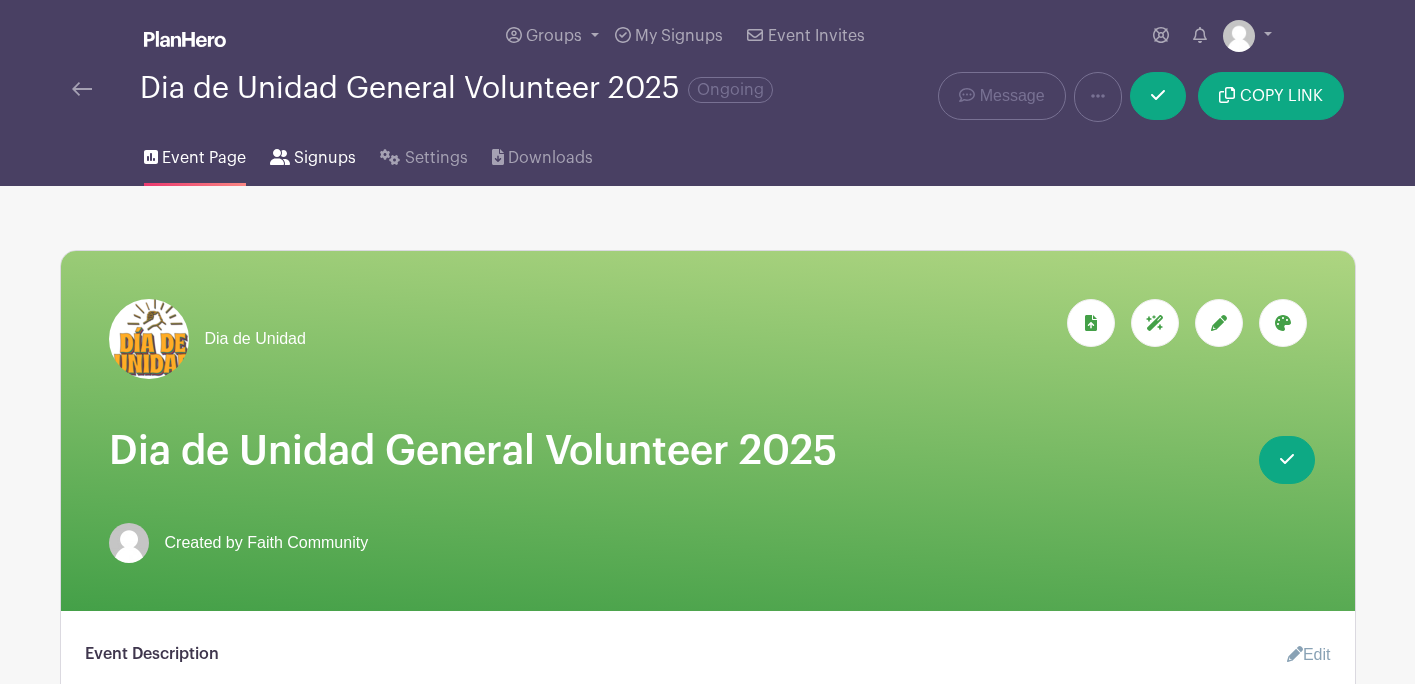 click on "Signups" at bounding box center [313, 154] 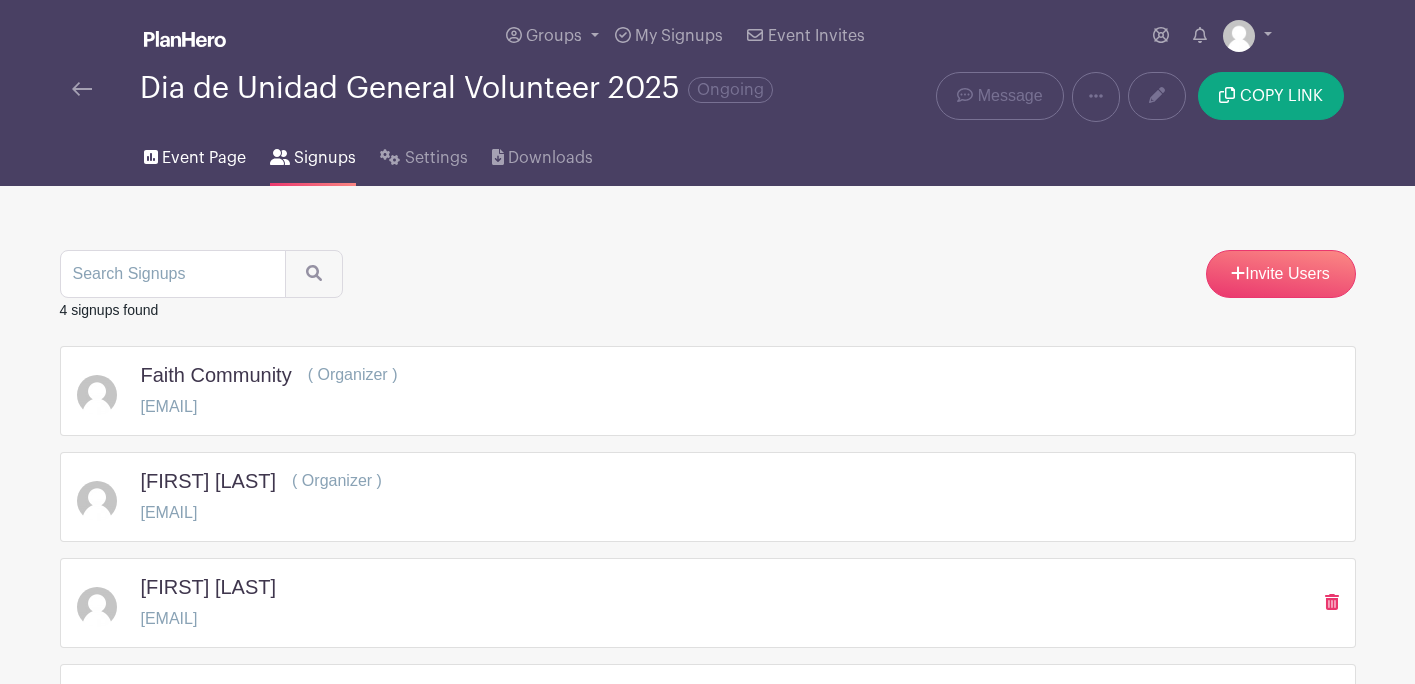 click on "Event Page" at bounding box center (204, 158) 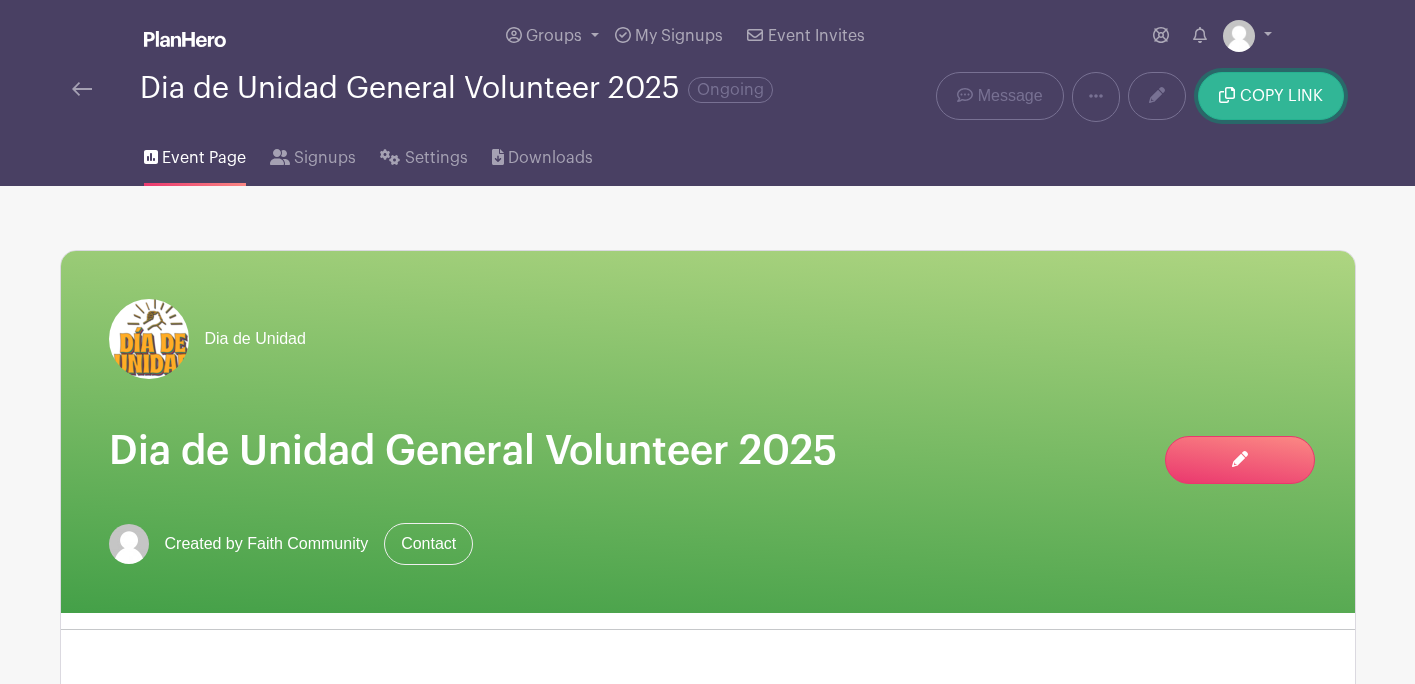 click on "COPY LINK" at bounding box center (1281, 96) 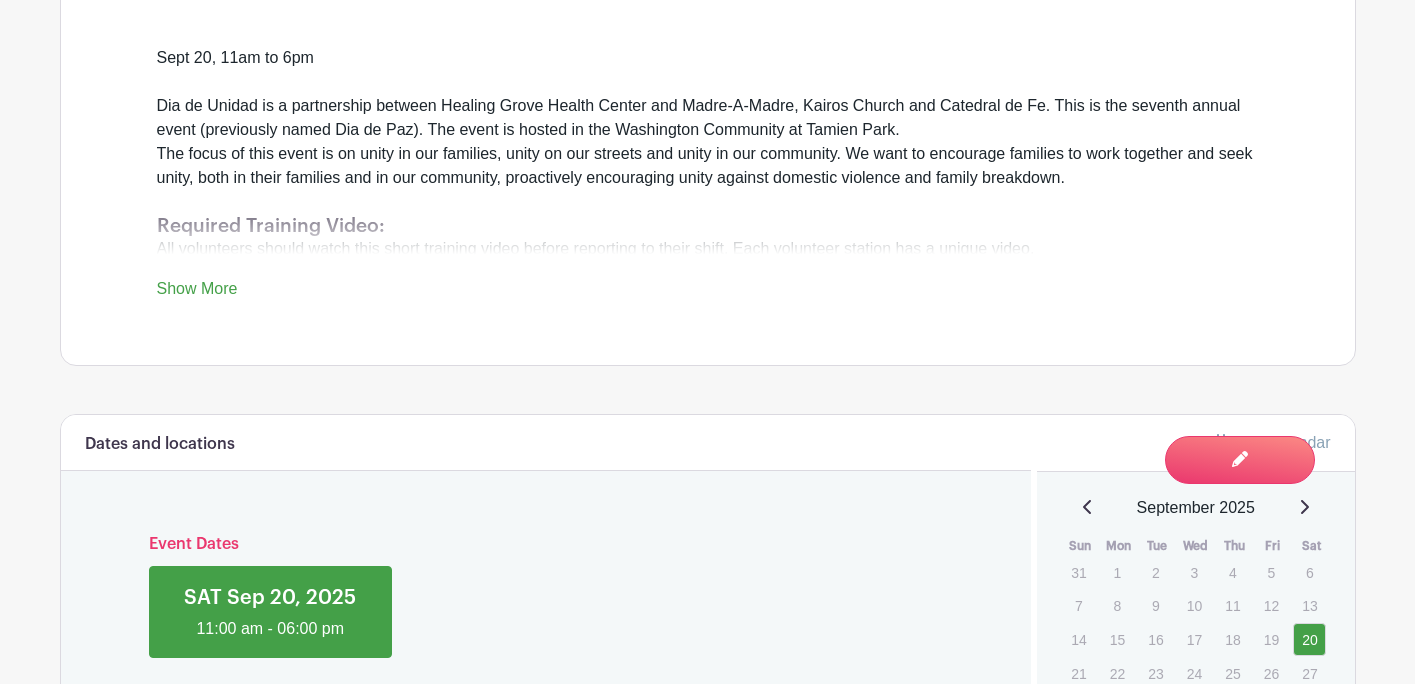 scroll, scrollTop: 711, scrollLeft: 0, axis: vertical 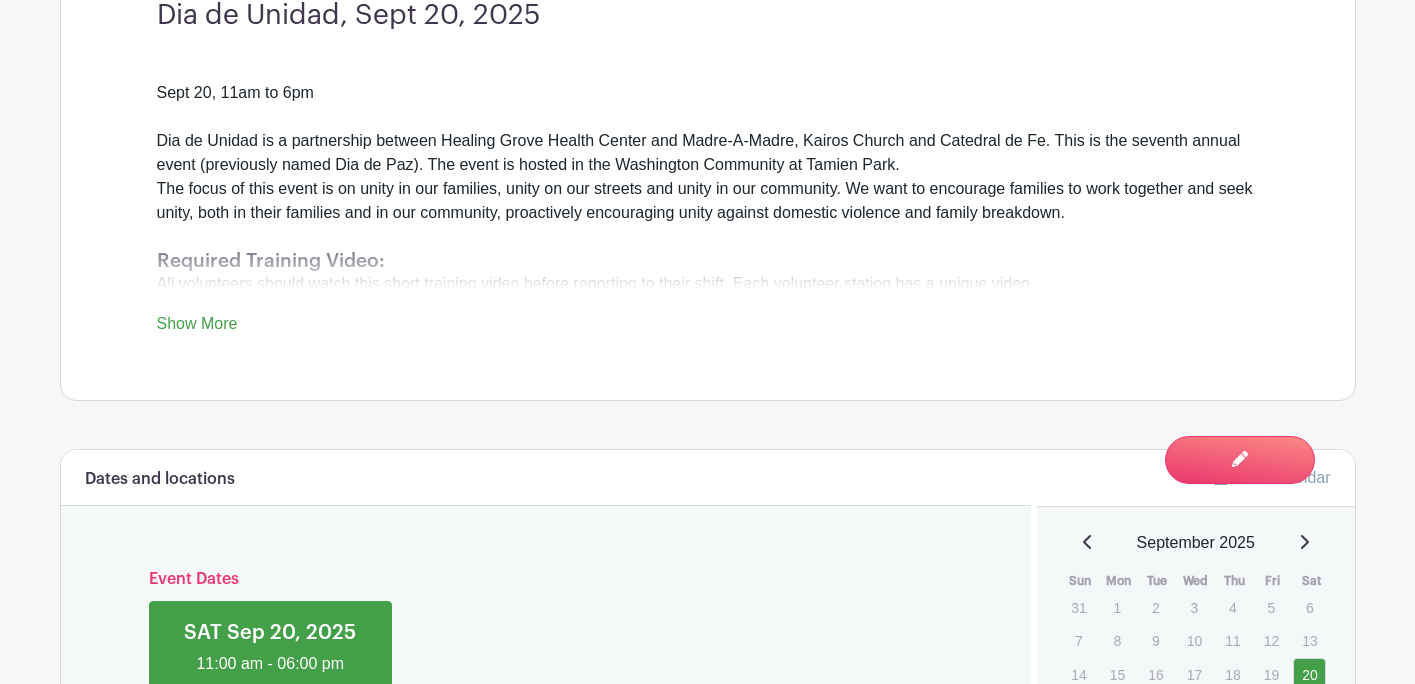 click on "Show More" at bounding box center [197, 327] 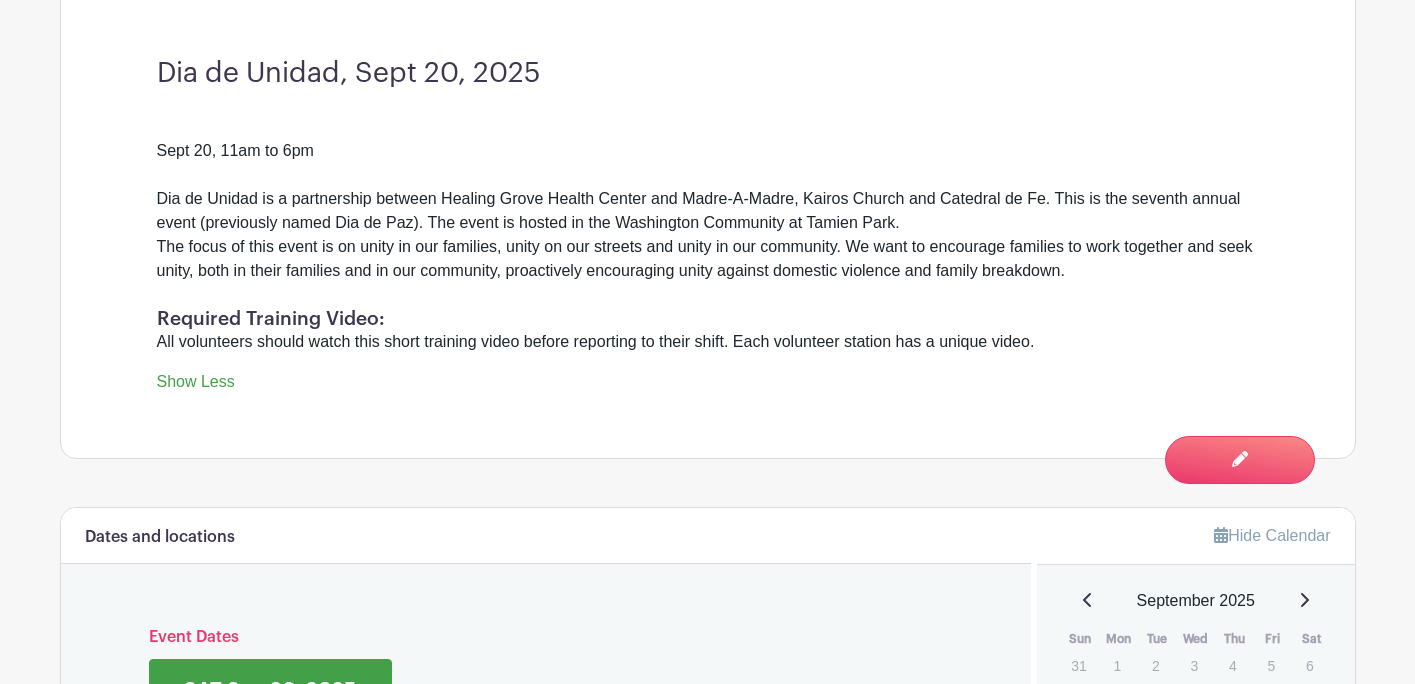 scroll, scrollTop: 639, scrollLeft: 0, axis: vertical 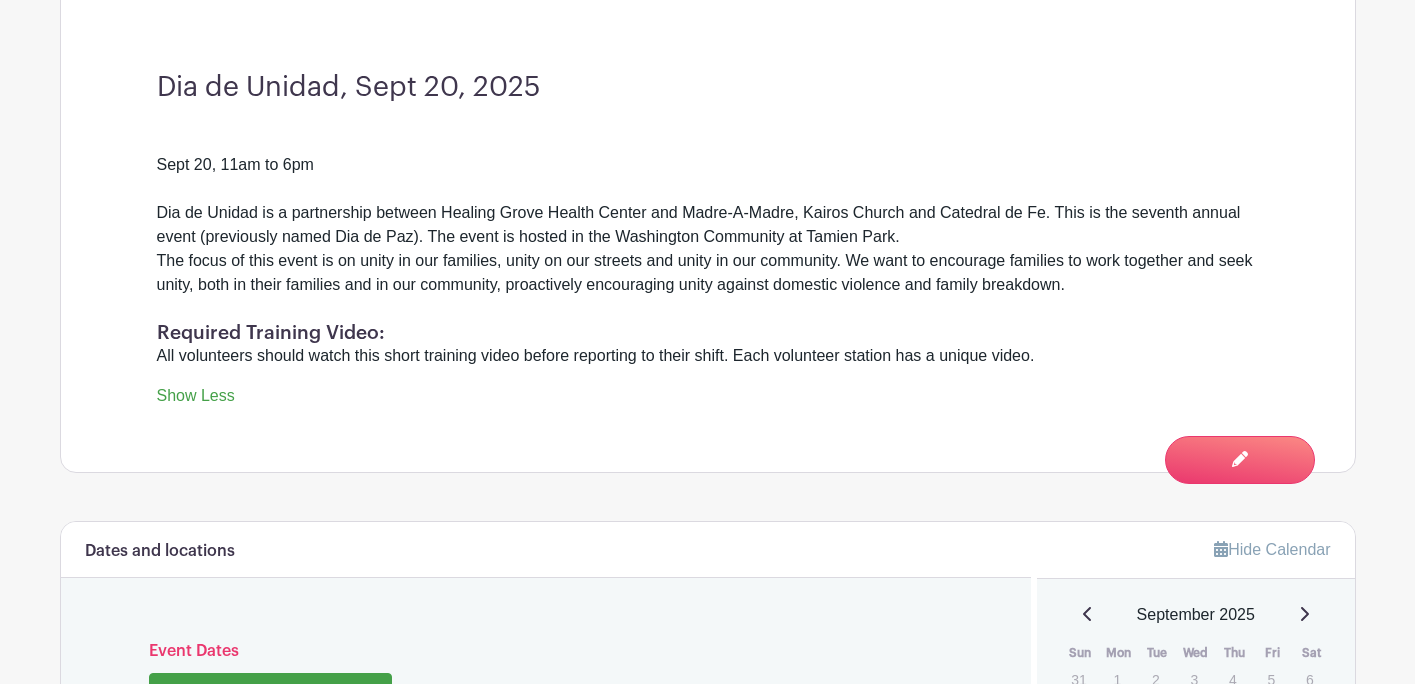 click on "Show Less" at bounding box center (196, 399) 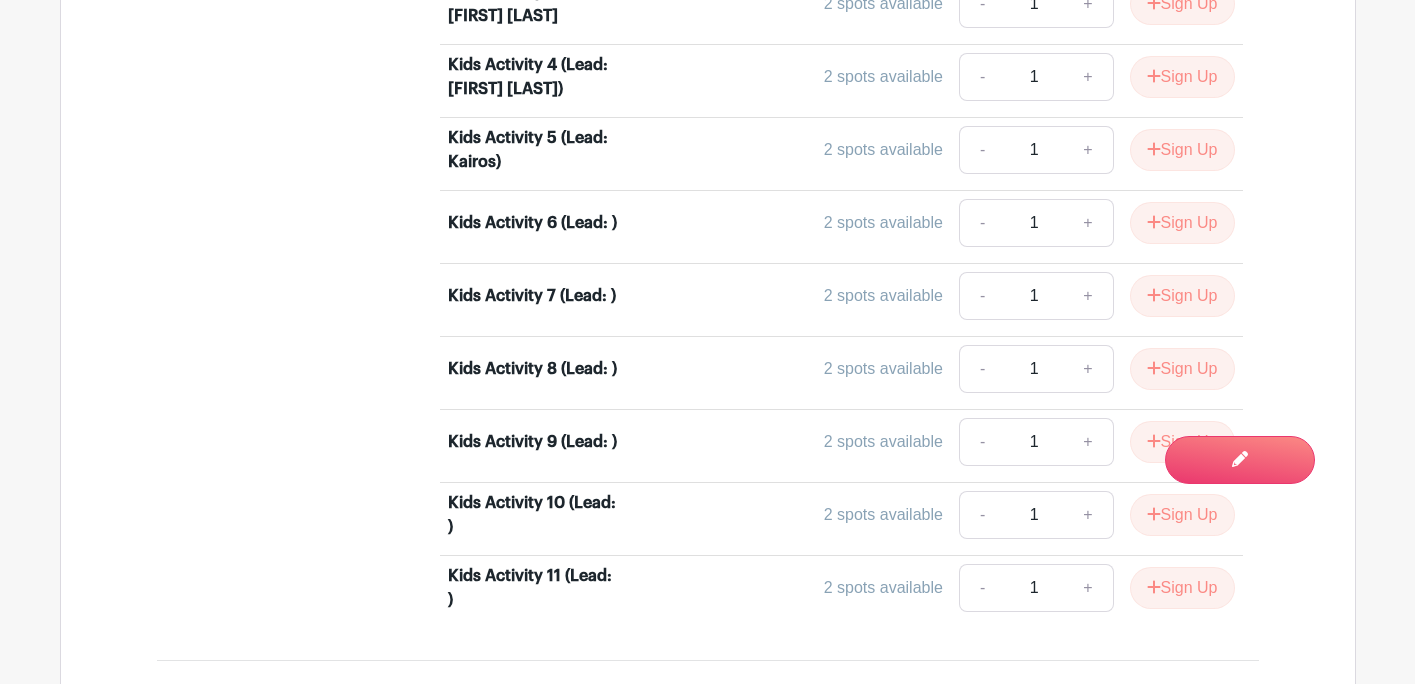 scroll, scrollTop: 4447, scrollLeft: 0, axis: vertical 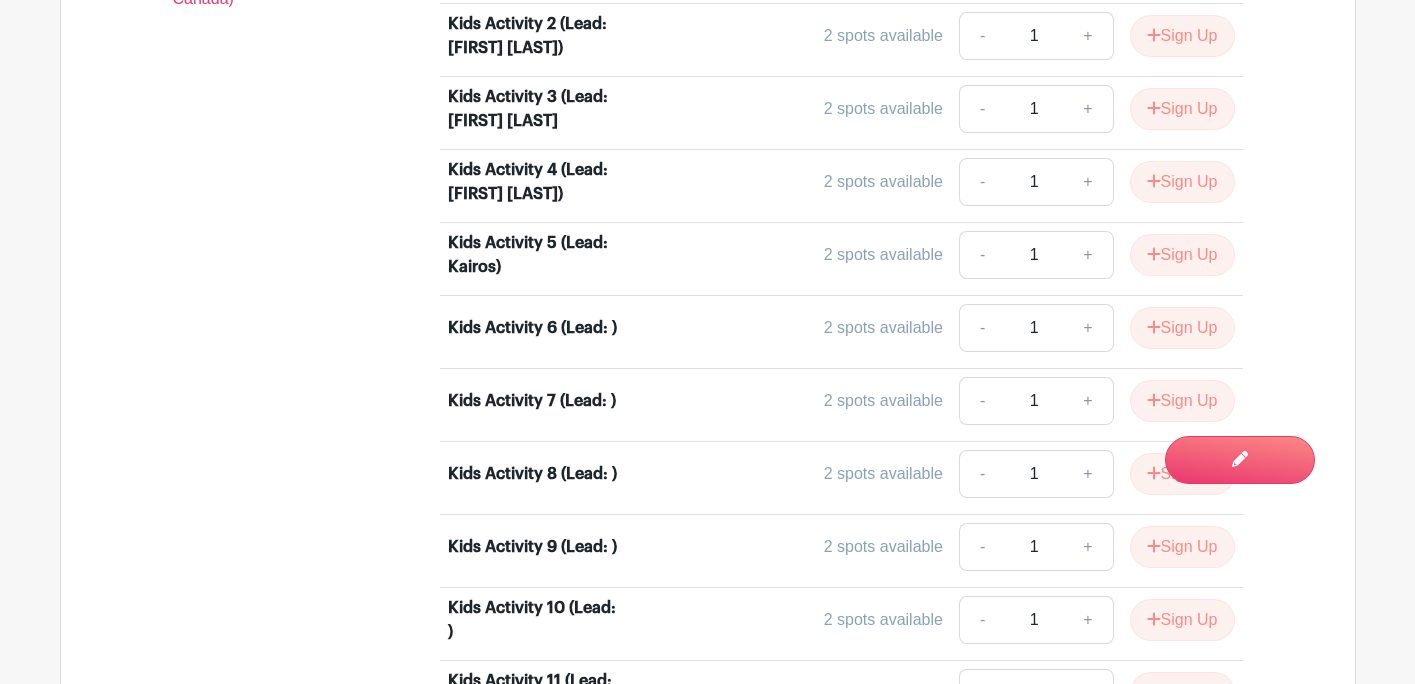 click on "Groups
All Groups
Dia de Unidad
Paola's Events
My Signups
Event Invites
My account
Downloads
Logout
Ongoing" at bounding box center [707, 266] 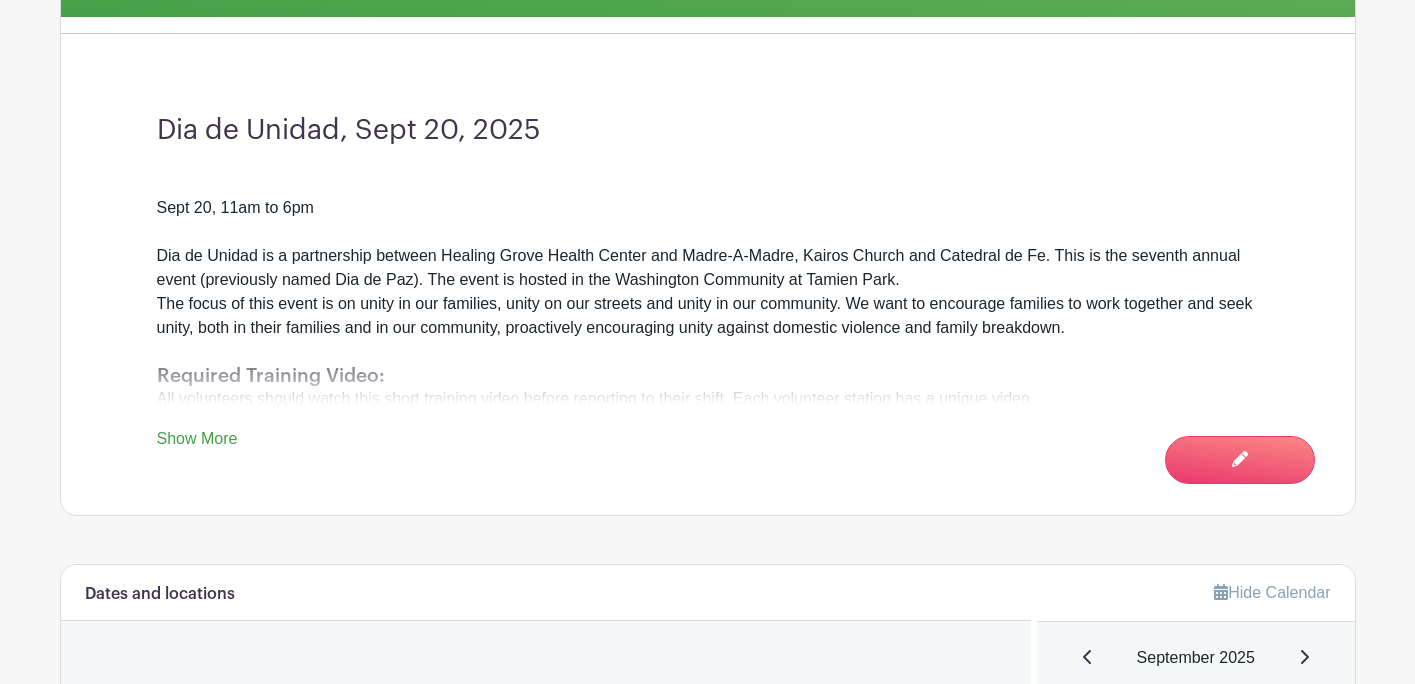 scroll, scrollTop: 0, scrollLeft: 0, axis: both 